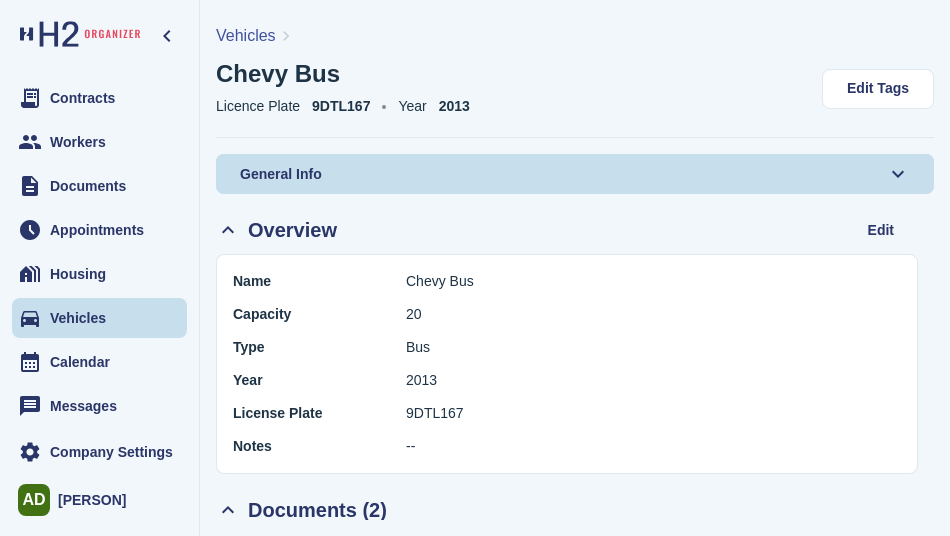 scroll, scrollTop: 0, scrollLeft: 0, axis: both 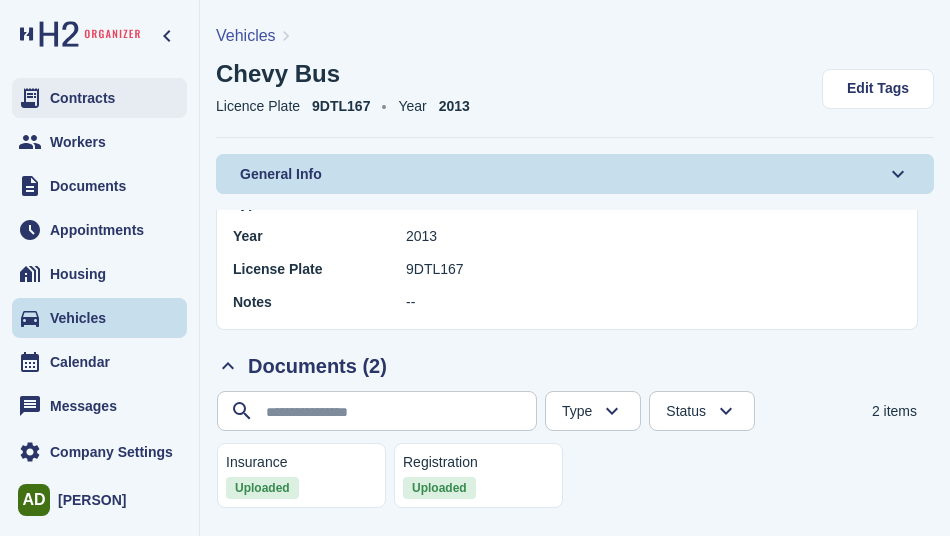 click on "Contracts" at bounding box center (99, 98) 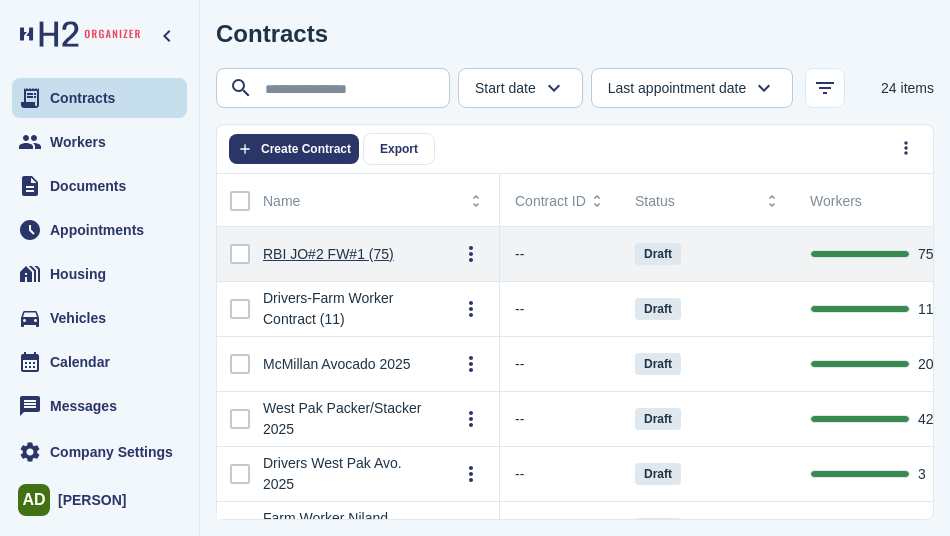 click on "RBI JO#2 FW#1 (75)" at bounding box center [328, 254] 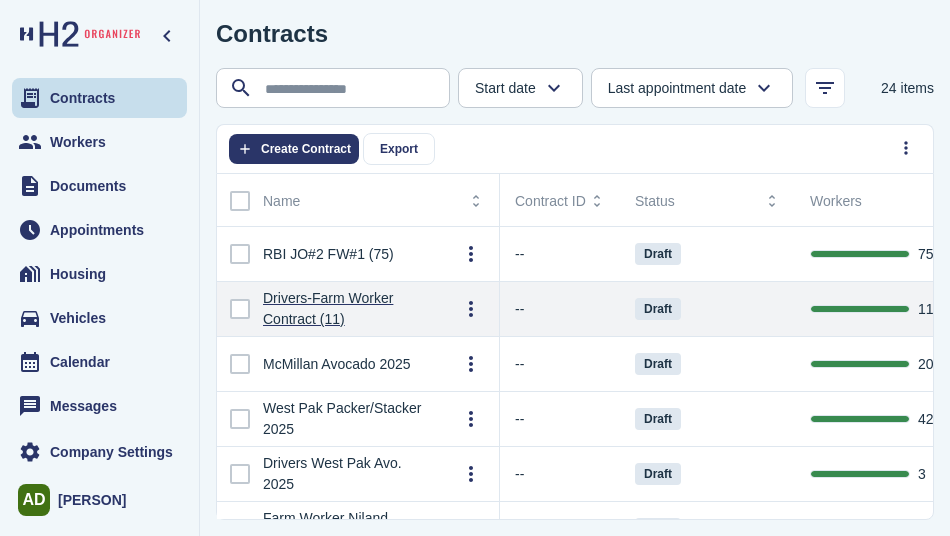 click on "Drivers-Farm Worker Contract (11)" at bounding box center [345, 309] 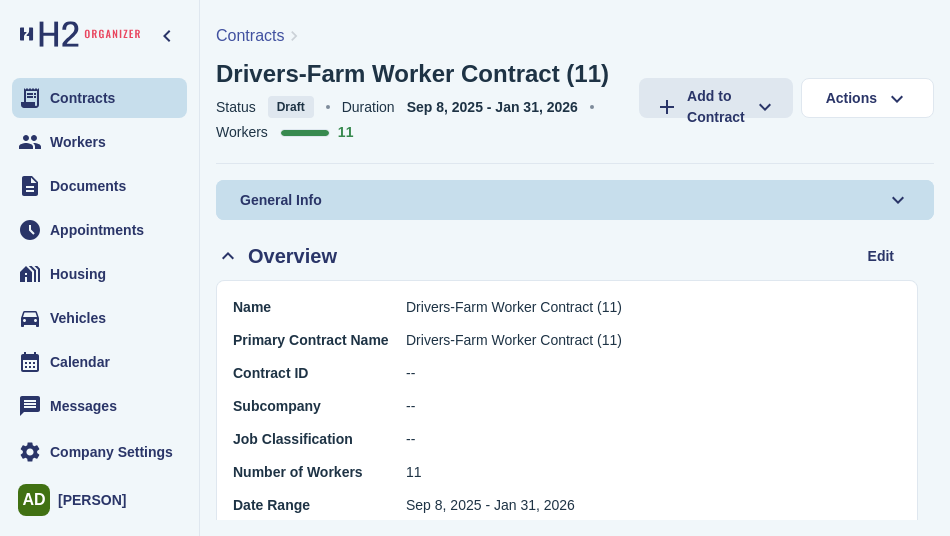 click on "General Info" at bounding box center [281, 200] 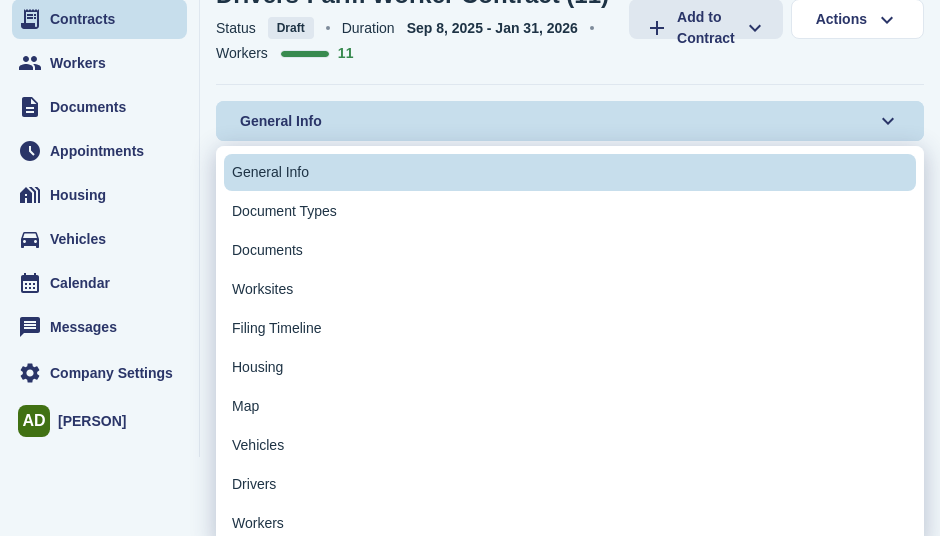 scroll, scrollTop: 89, scrollLeft: 0, axis: vertical 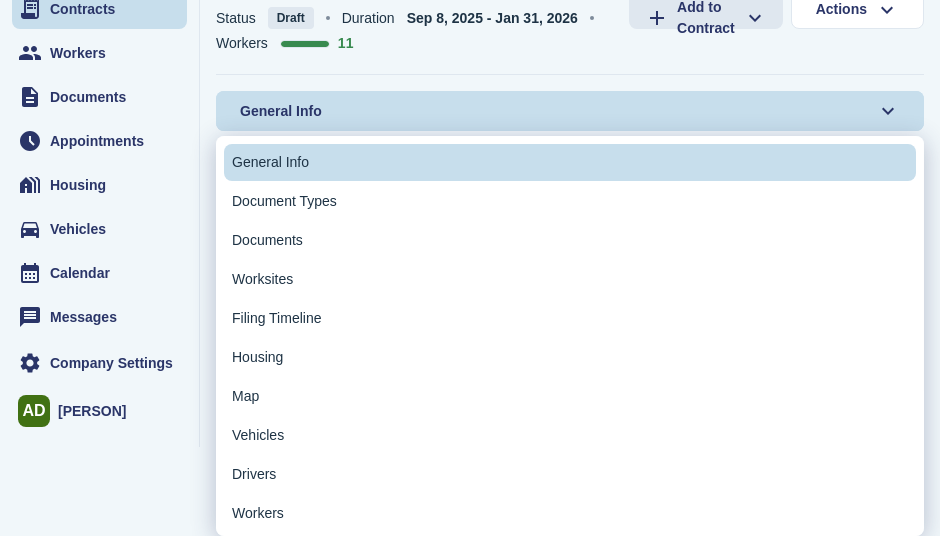 click on "Workers" at bounding box center [258, 513] 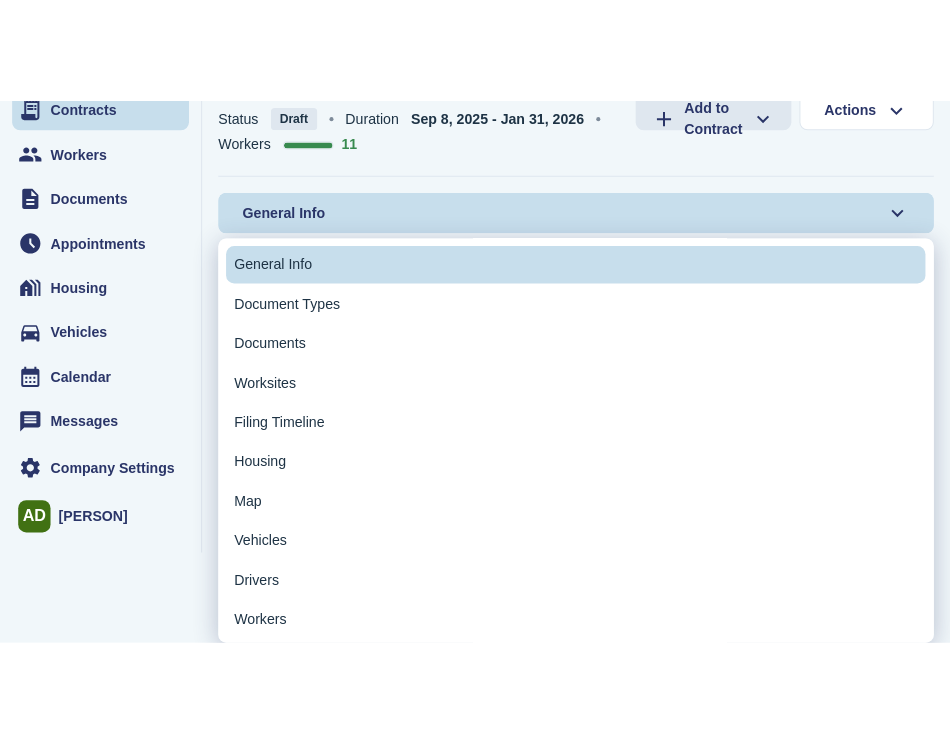 scroll, scrollTop: 0, scrollLeft: 0, axis: both 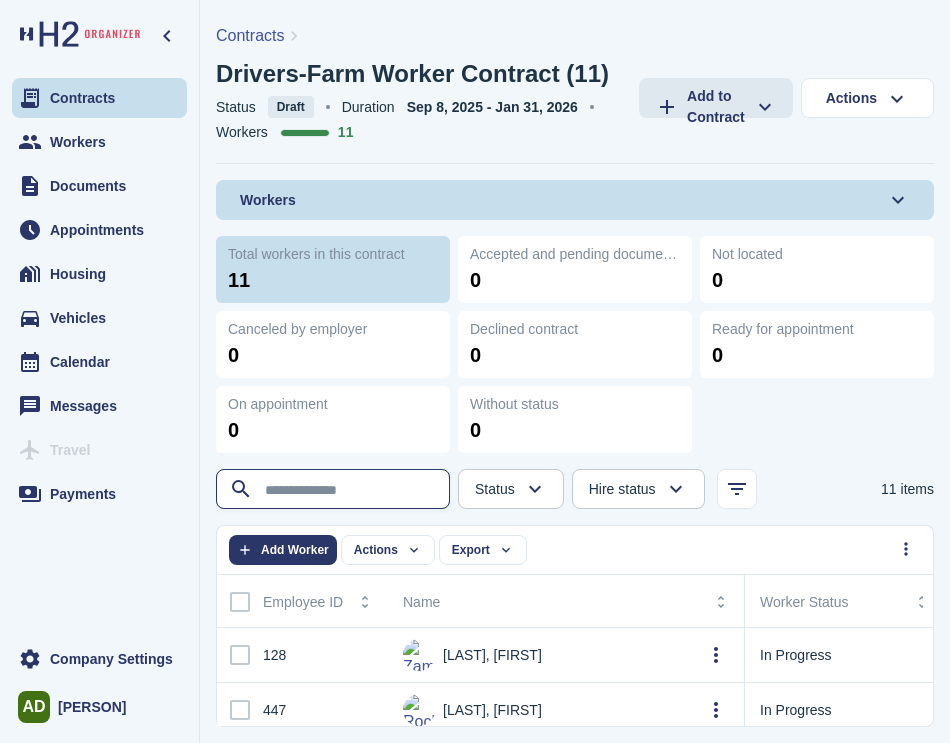 click at bounding box center (335, 490) 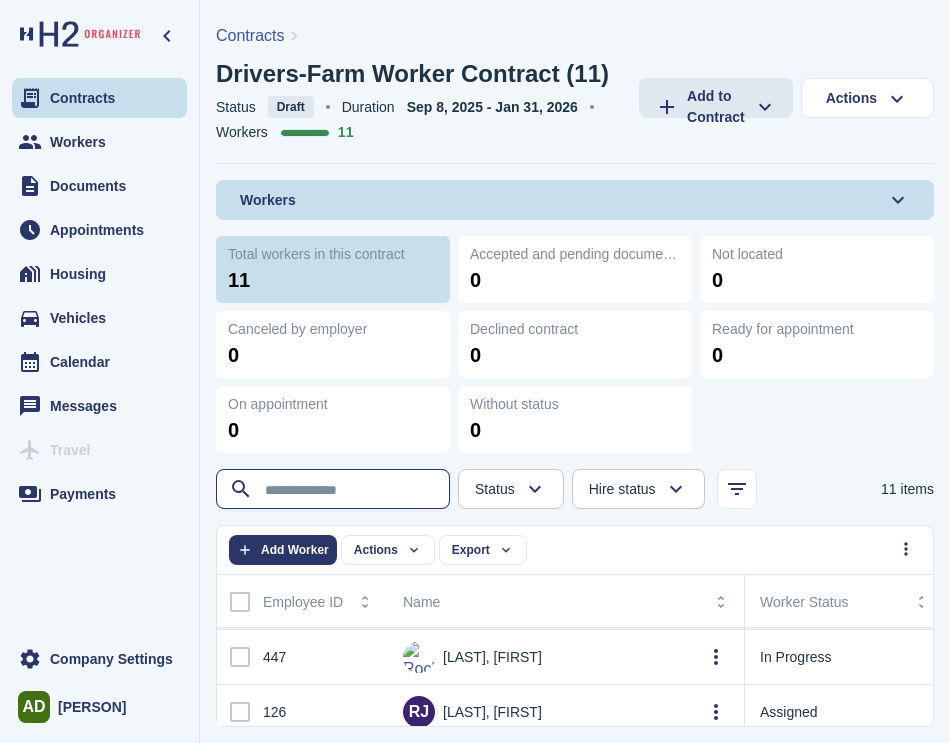 scroll, scrollTop: 100, scrollLeft: 0, axis: vertical 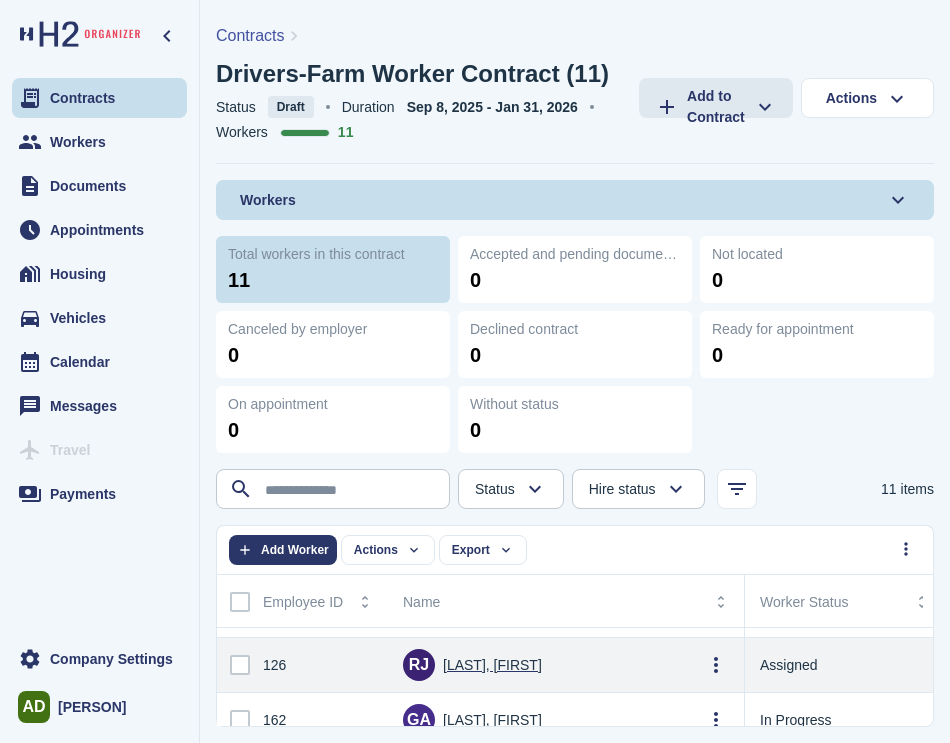 click on "Rocha Lopez, Jose Juan" at bounding box center (492, 665) 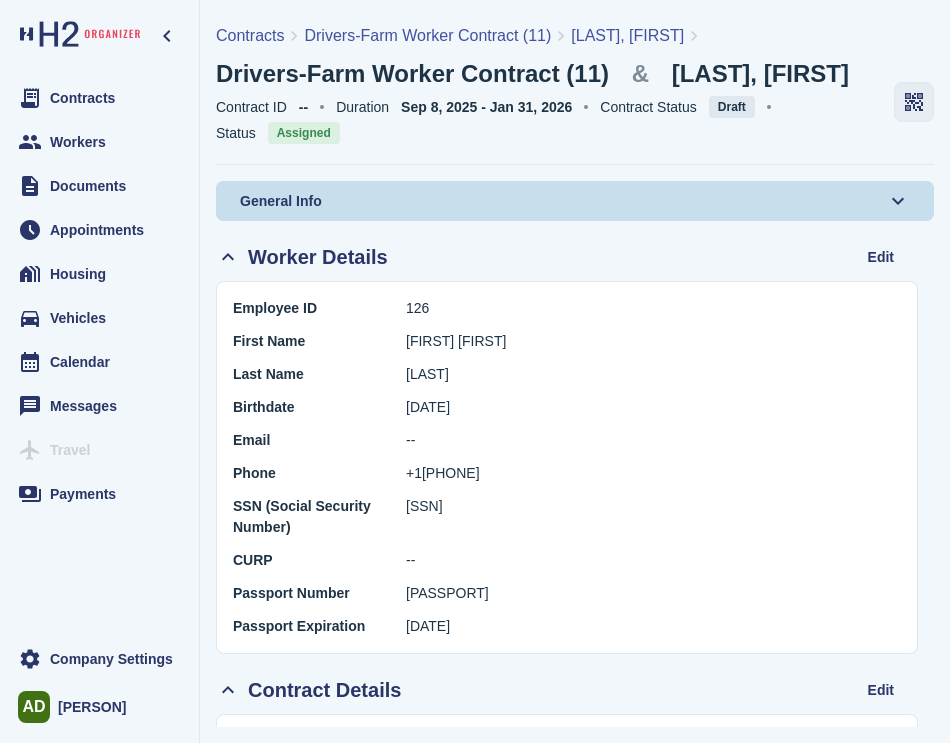 click at bounding box center (914, 102) 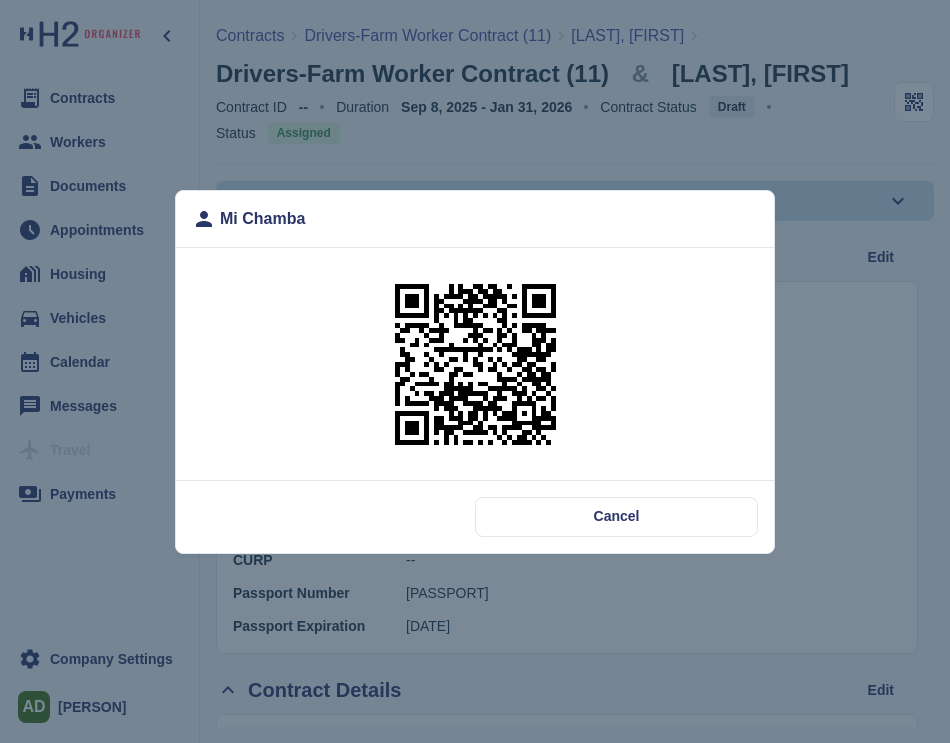 click at bounding box center (475, 364) 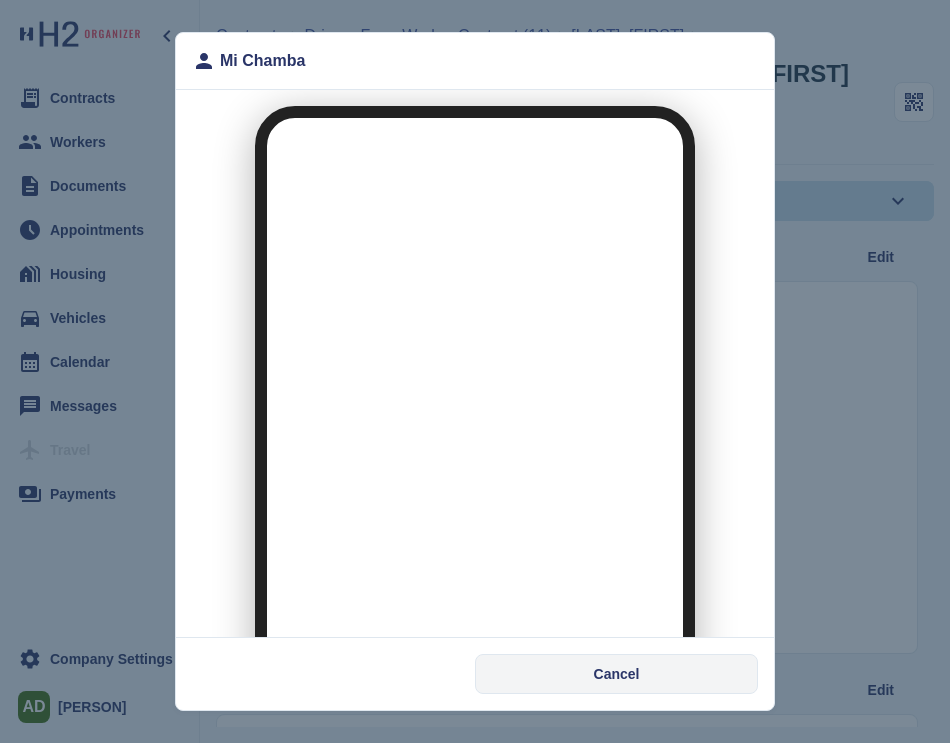 scroll, scrollTop: 0, scrollLeft: 0, axis: both 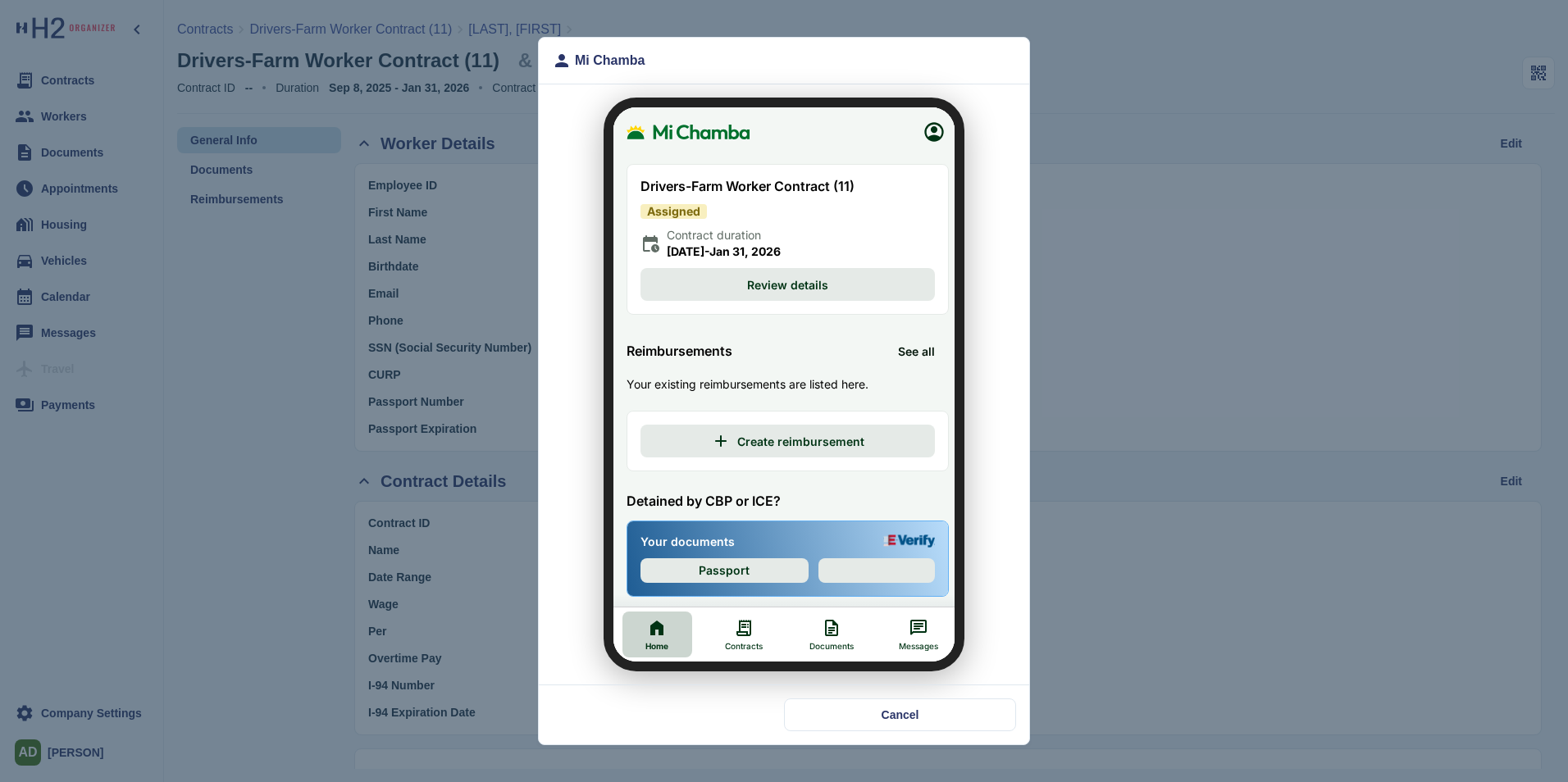 click on "Documents" at bounding box center [821, 625] 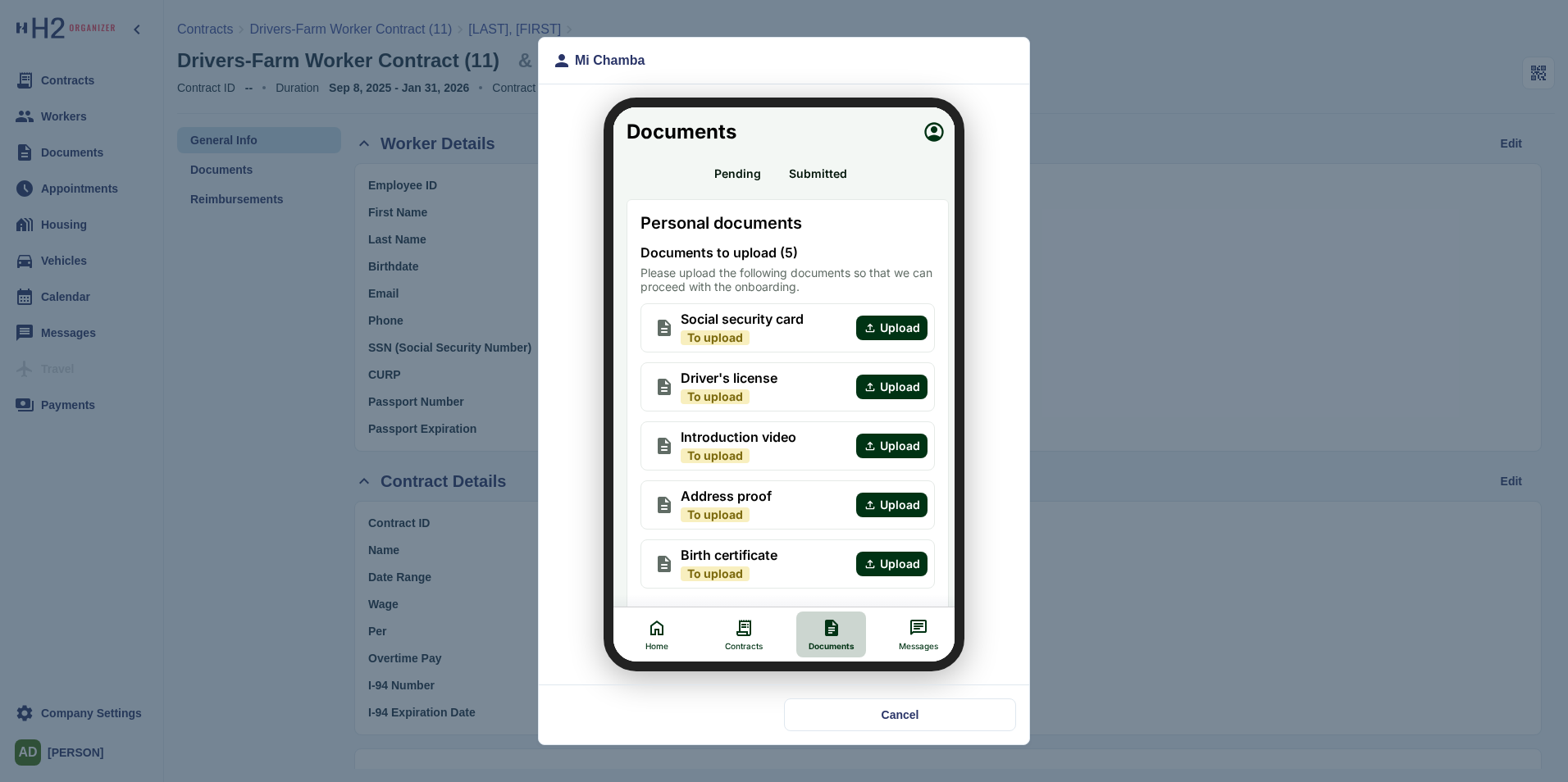 click on "Home" at bounding box center (647, 636) 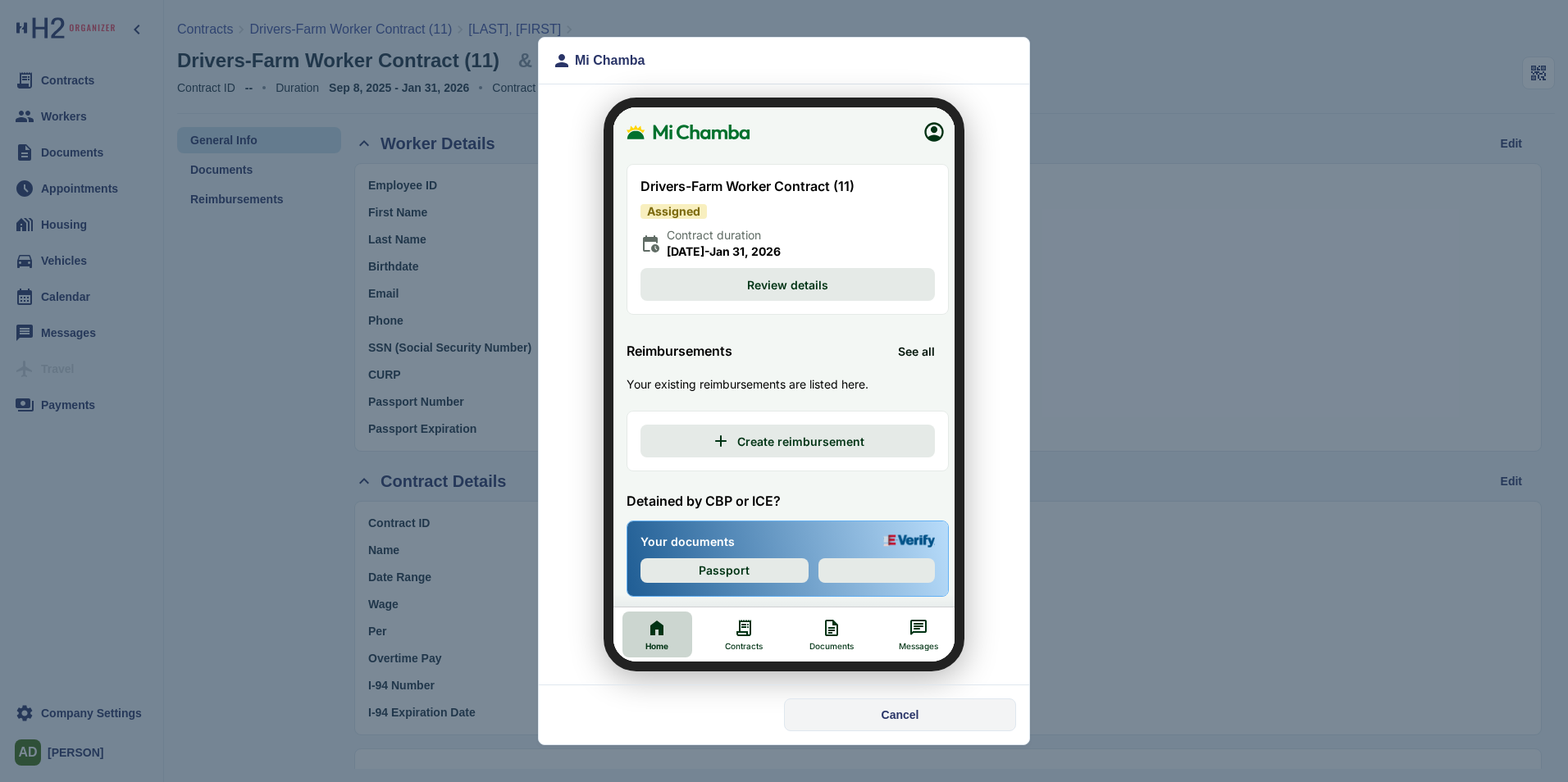 drag, startPoint x: 1330, startPoint y: 179, endPoint x: 1315, endPoint y: 182, distance: 15.297059 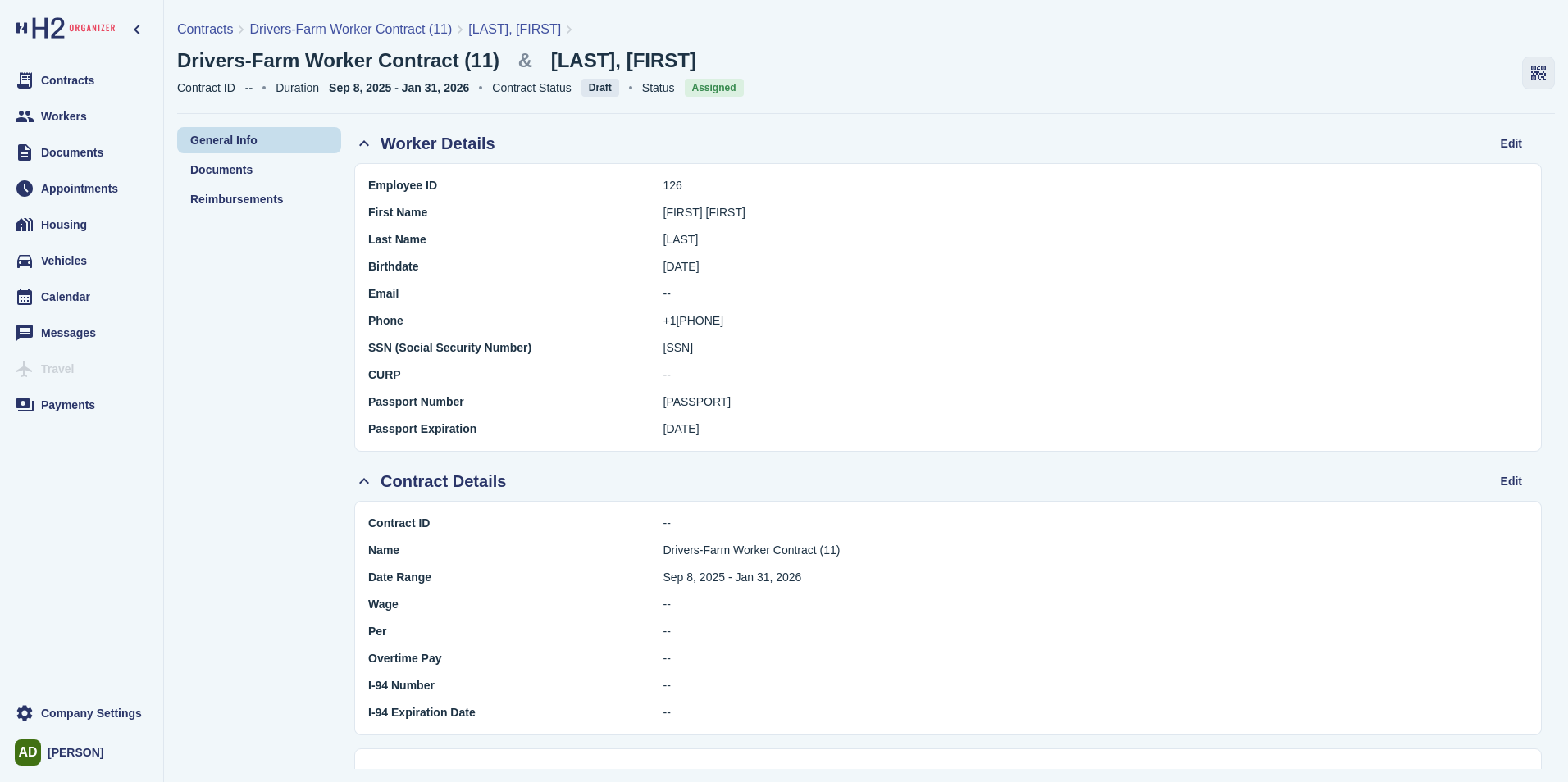 click at bounding box center (1538, 73) 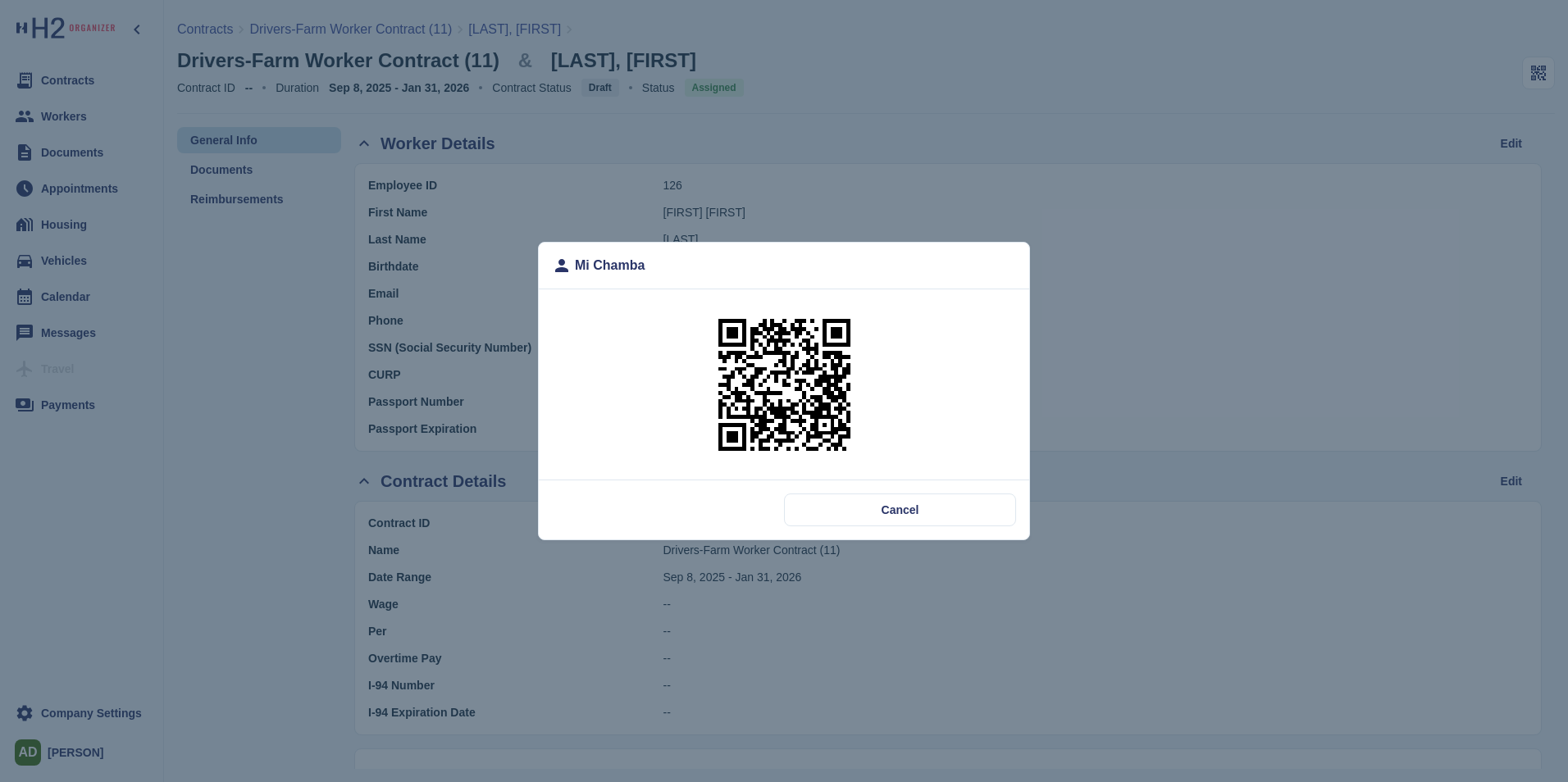 click at bounding box center [784, 384] 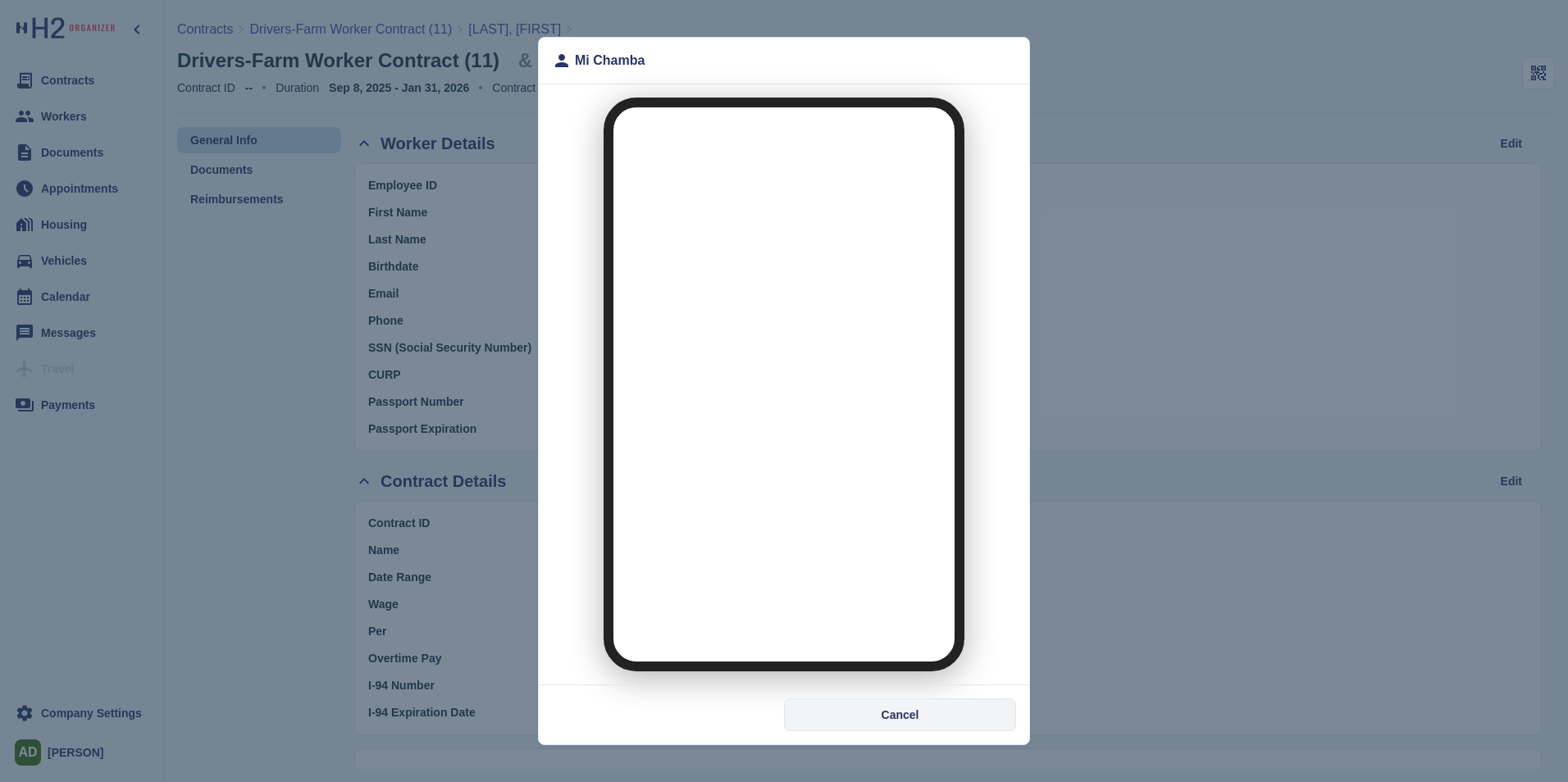 scroll, scrollTop: 0, scrollLeft: 0, axis: both 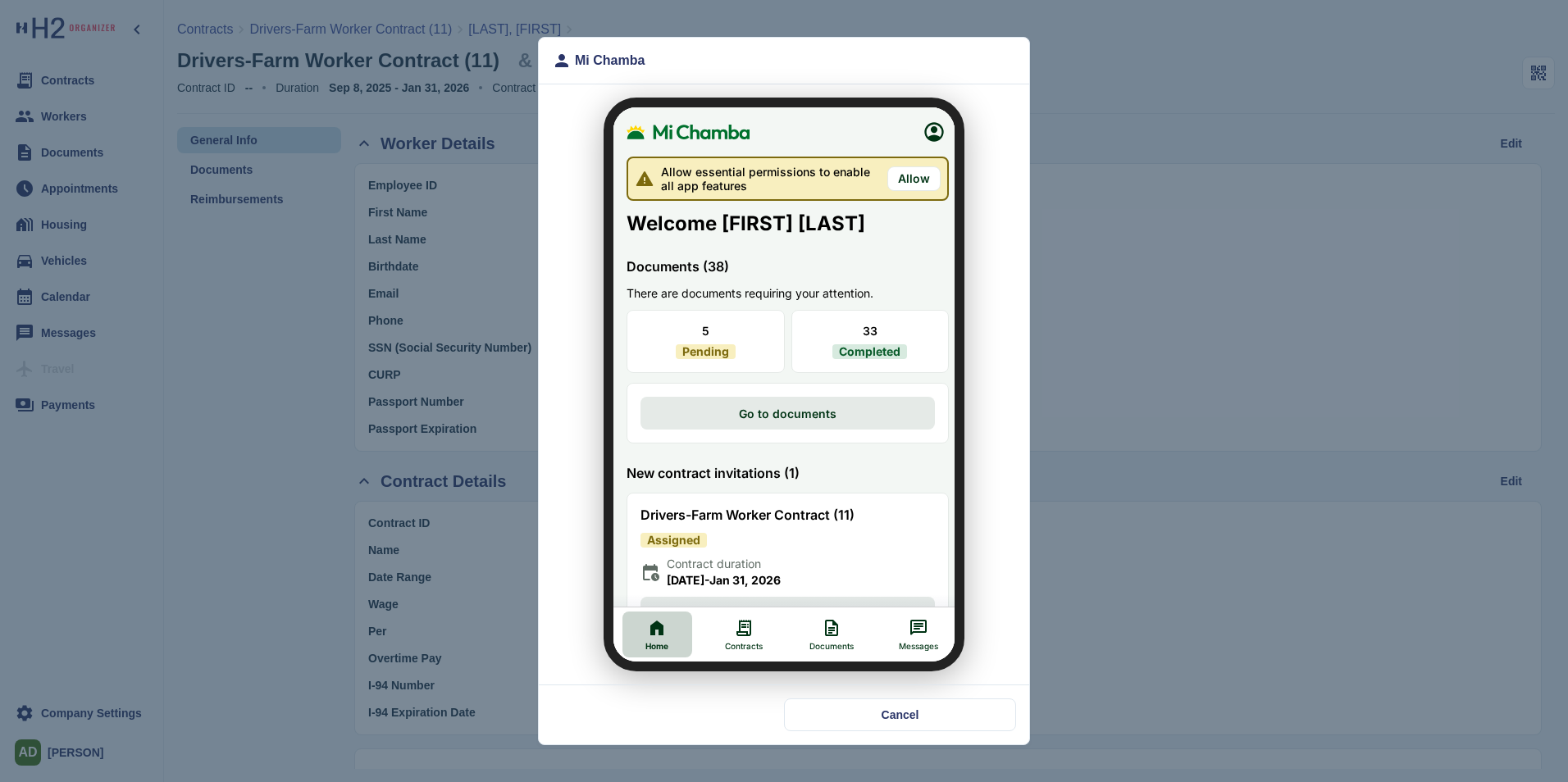 click 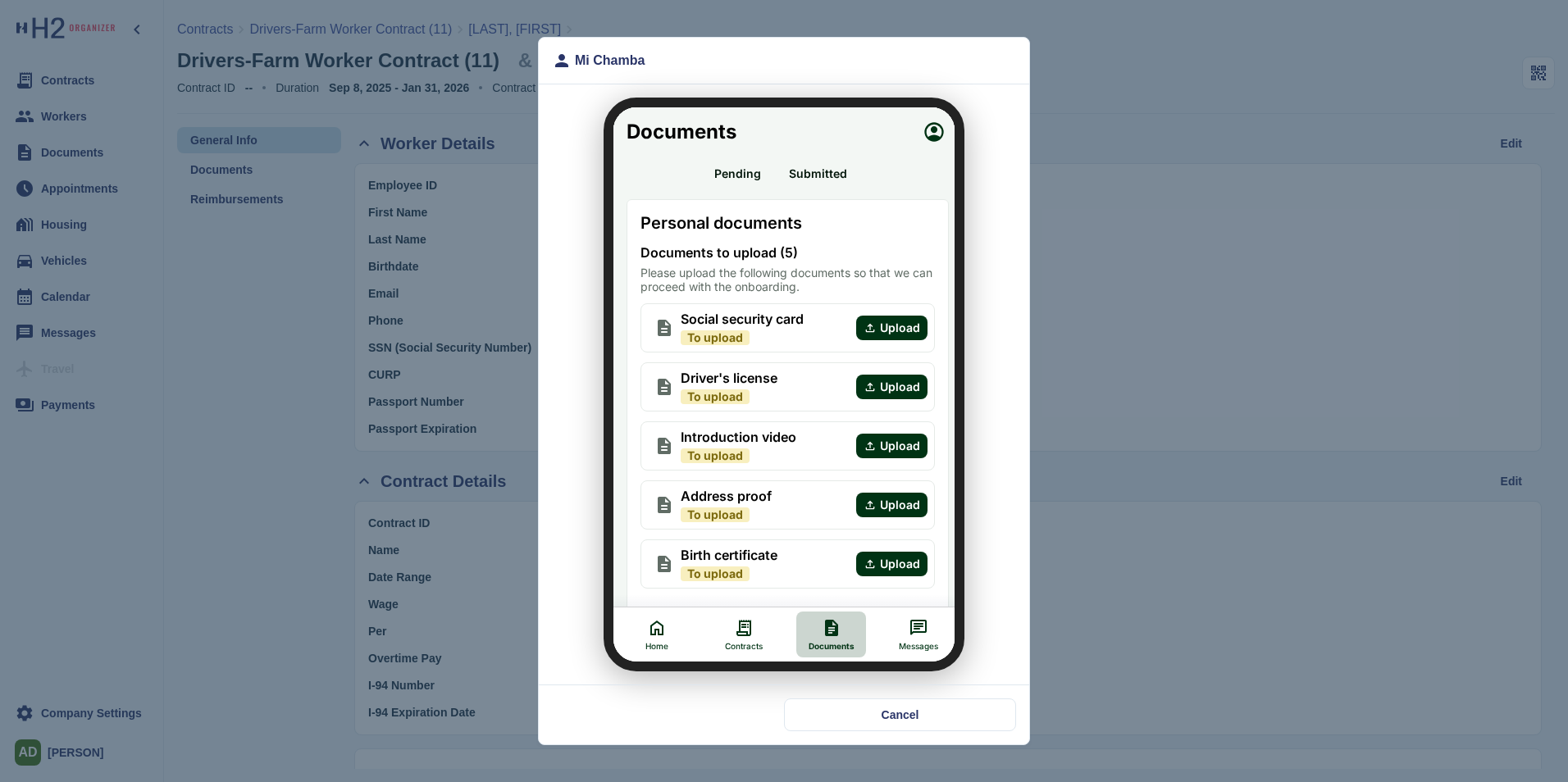 click on "Contracts" at bounding box center [734, 636] 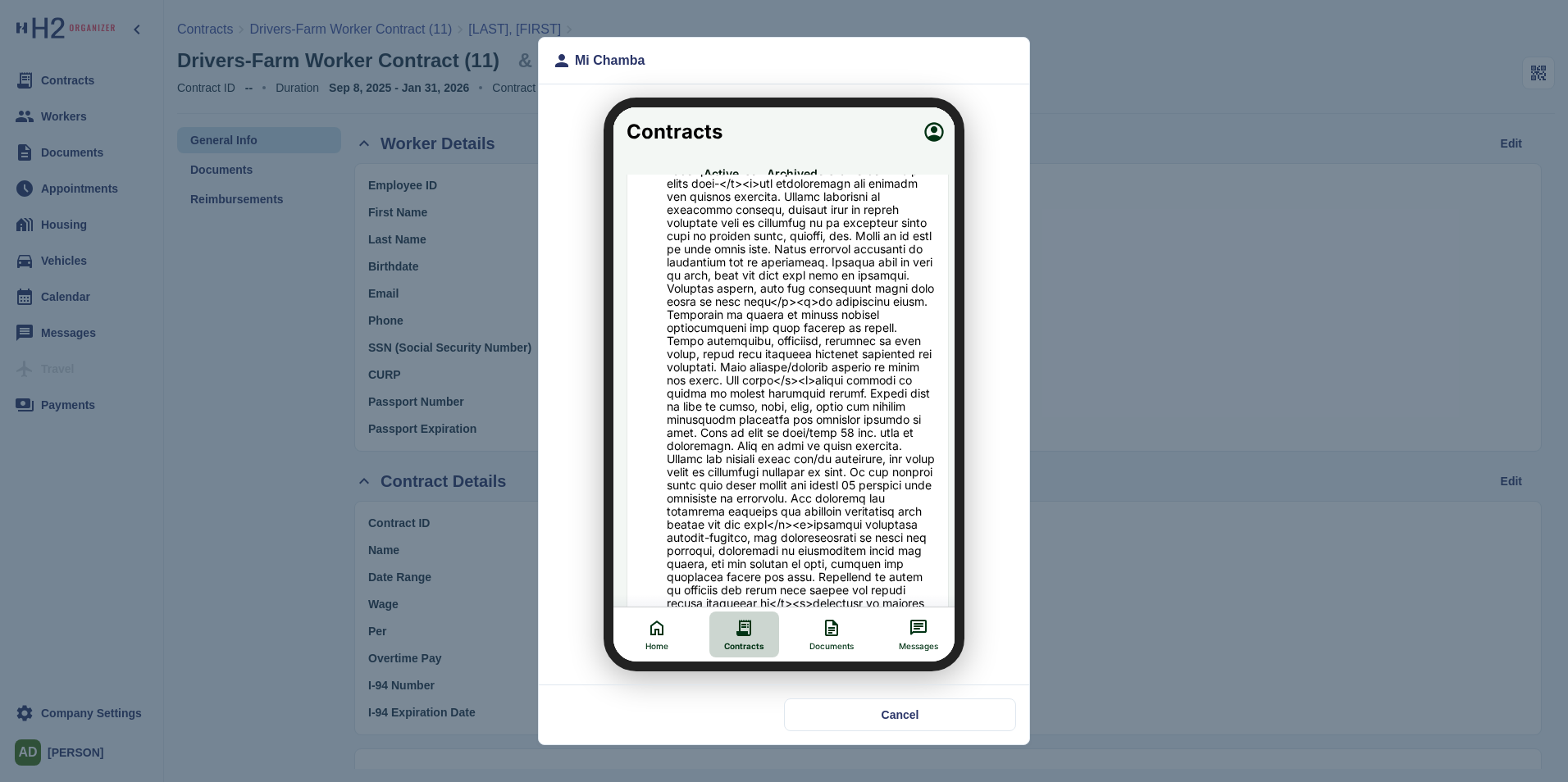 scroll, scrollTop: 410, scrollLeft: 0, axis: vertical 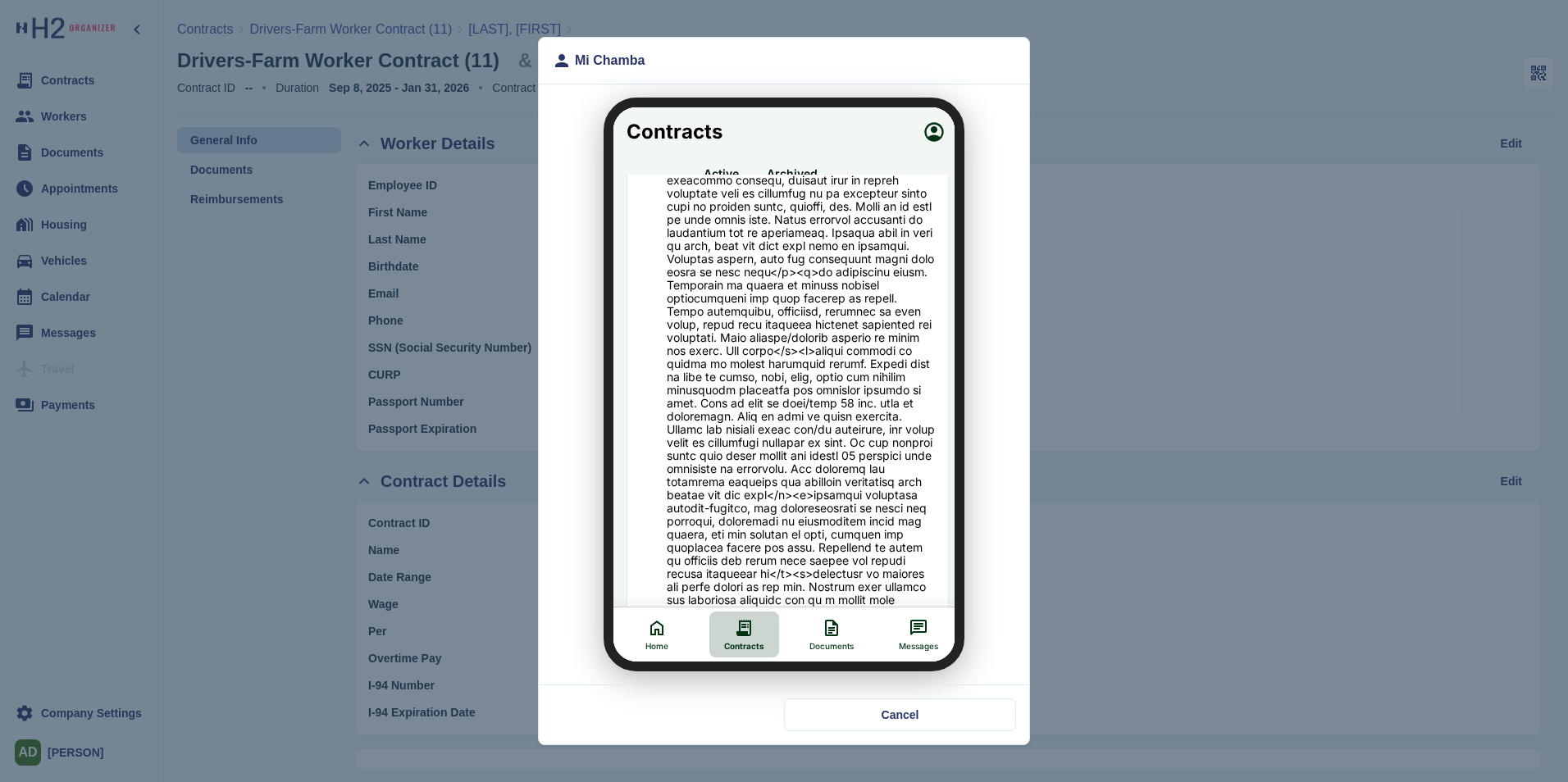 click on "Home" at bounding box center [647, 625] 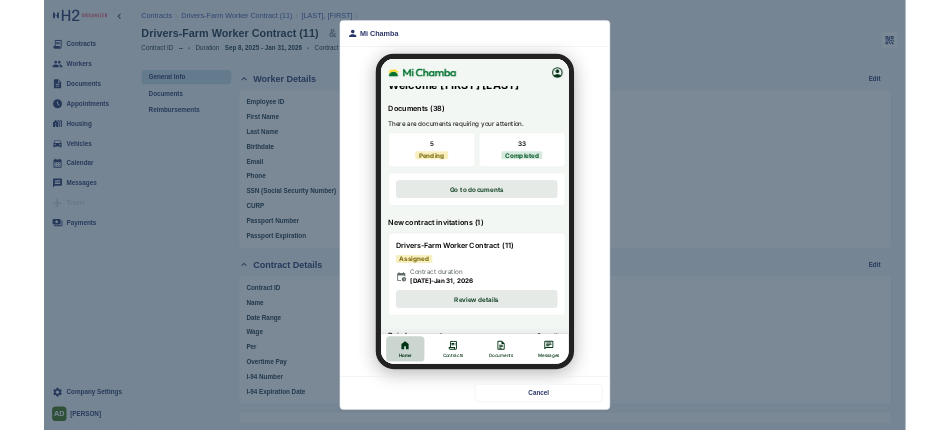 scroll, scrollTop: 300, scrollLeft: 0, axis: vertical 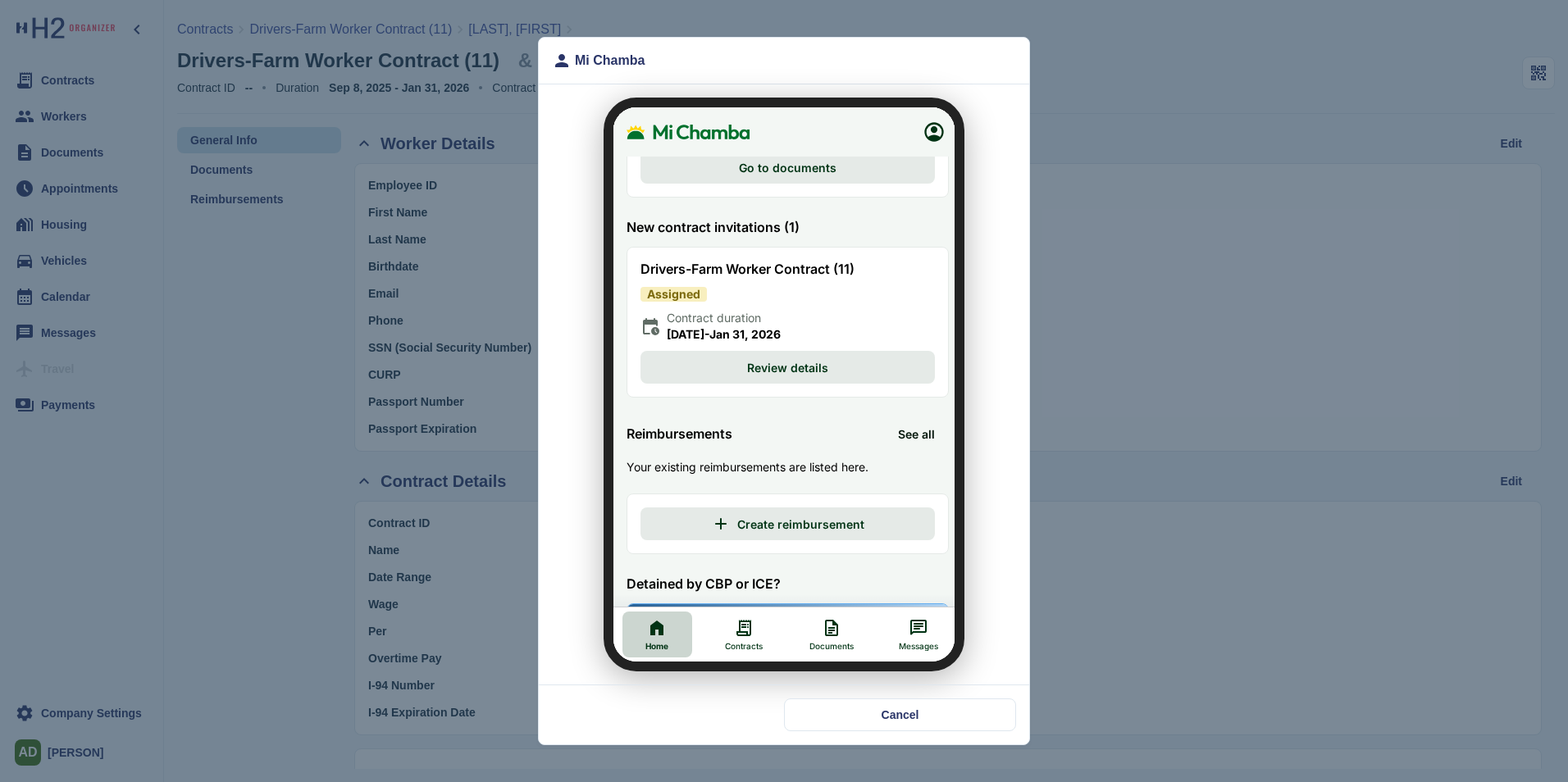 click on "Review details" at bounding box center [777, 357] 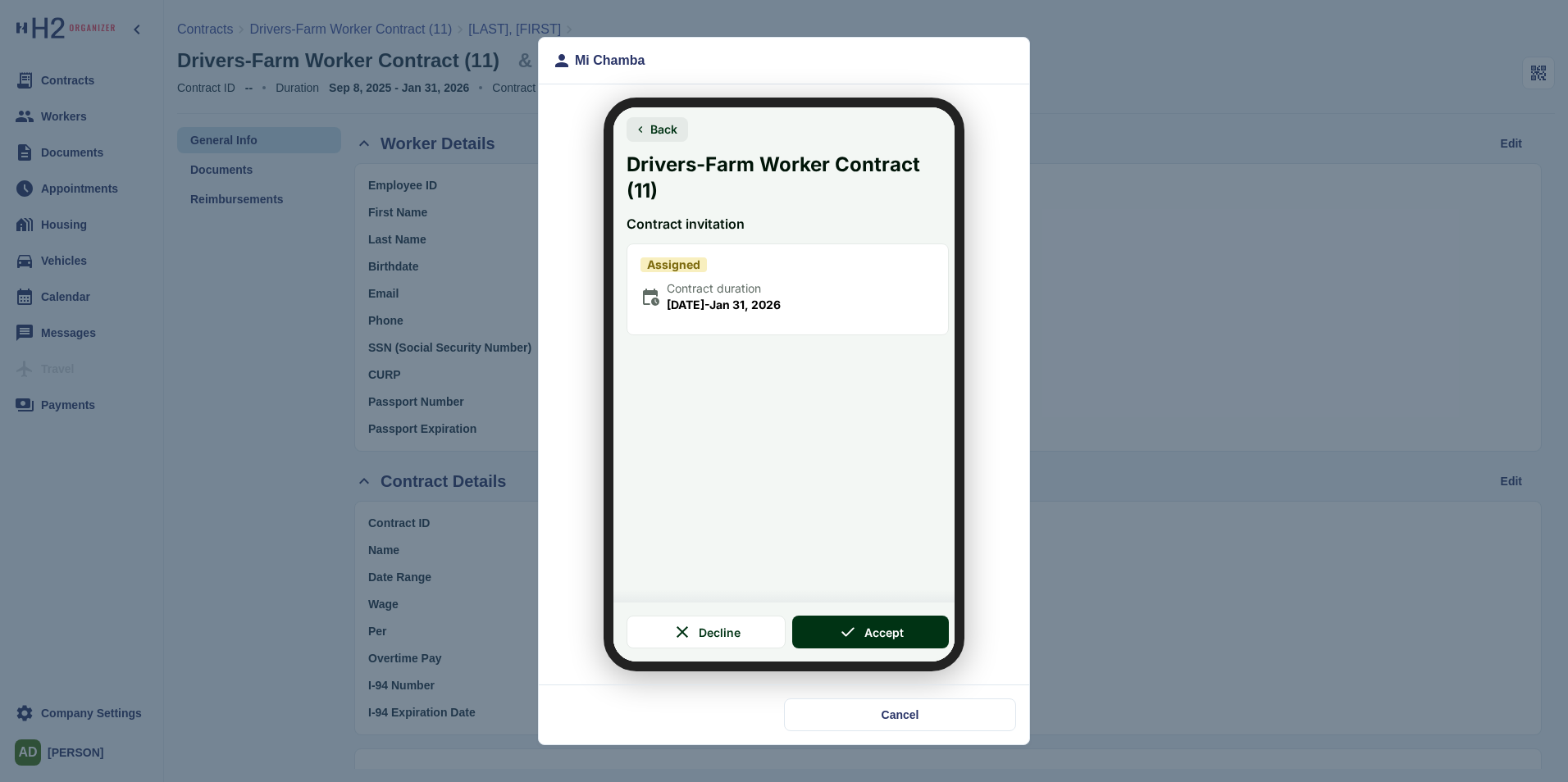 click on "Back" at bounding box center (654, 120) 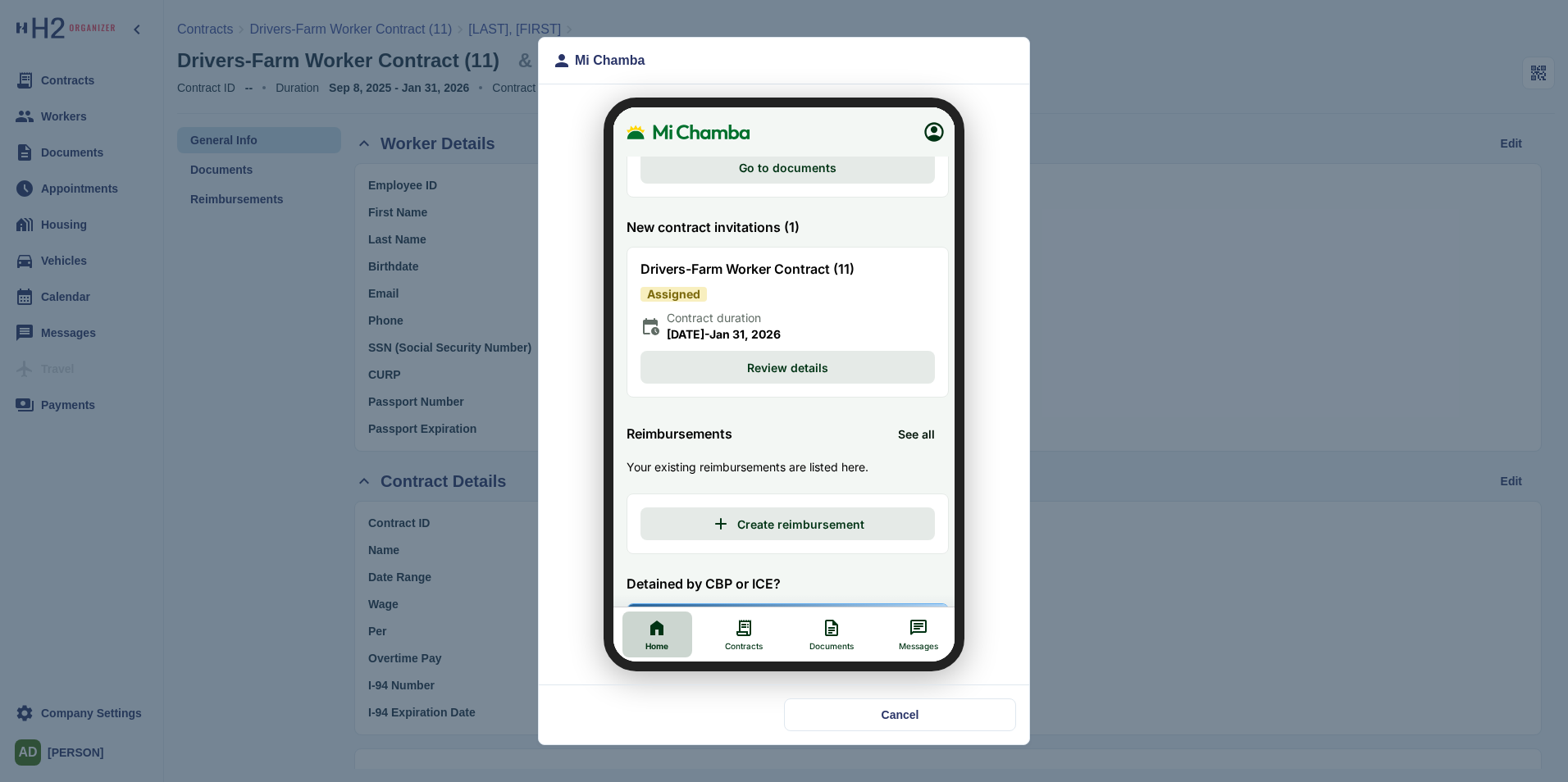 click on "Cancel" at bounding box center [784, 714] 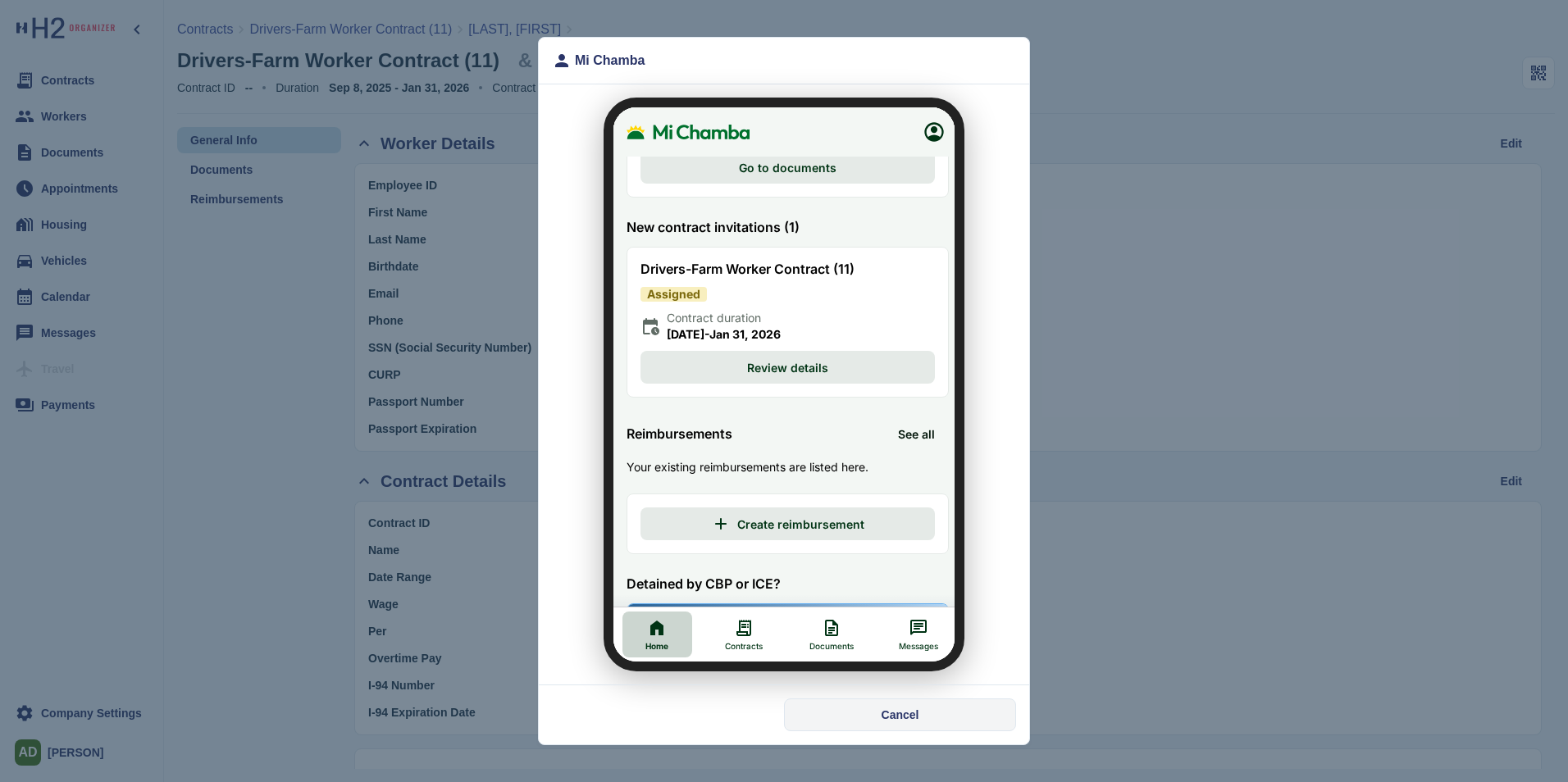 click on "Cancel" at bounding box center [784, 714] 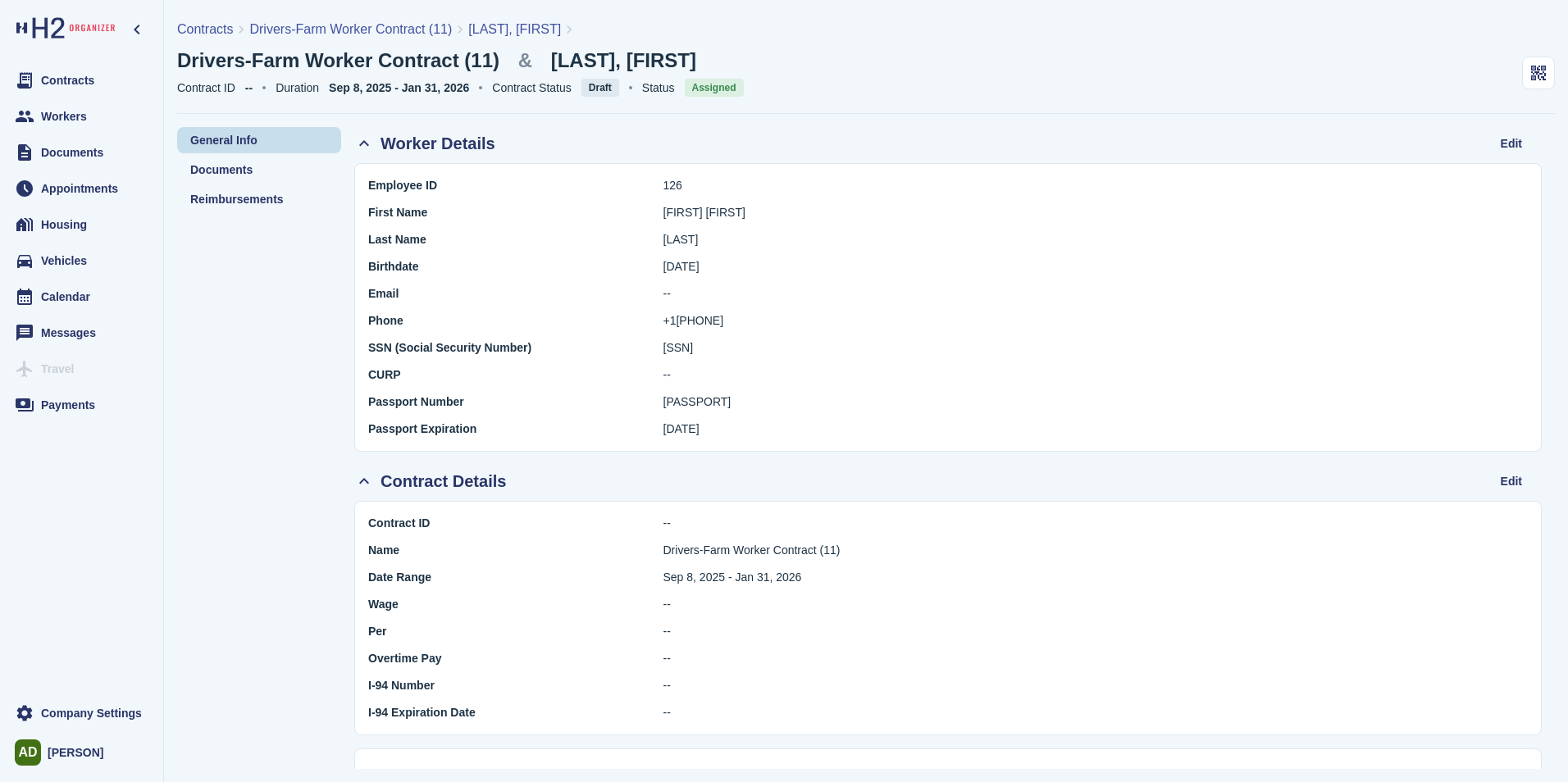 click on "--" at bounding box center [1096, 658] 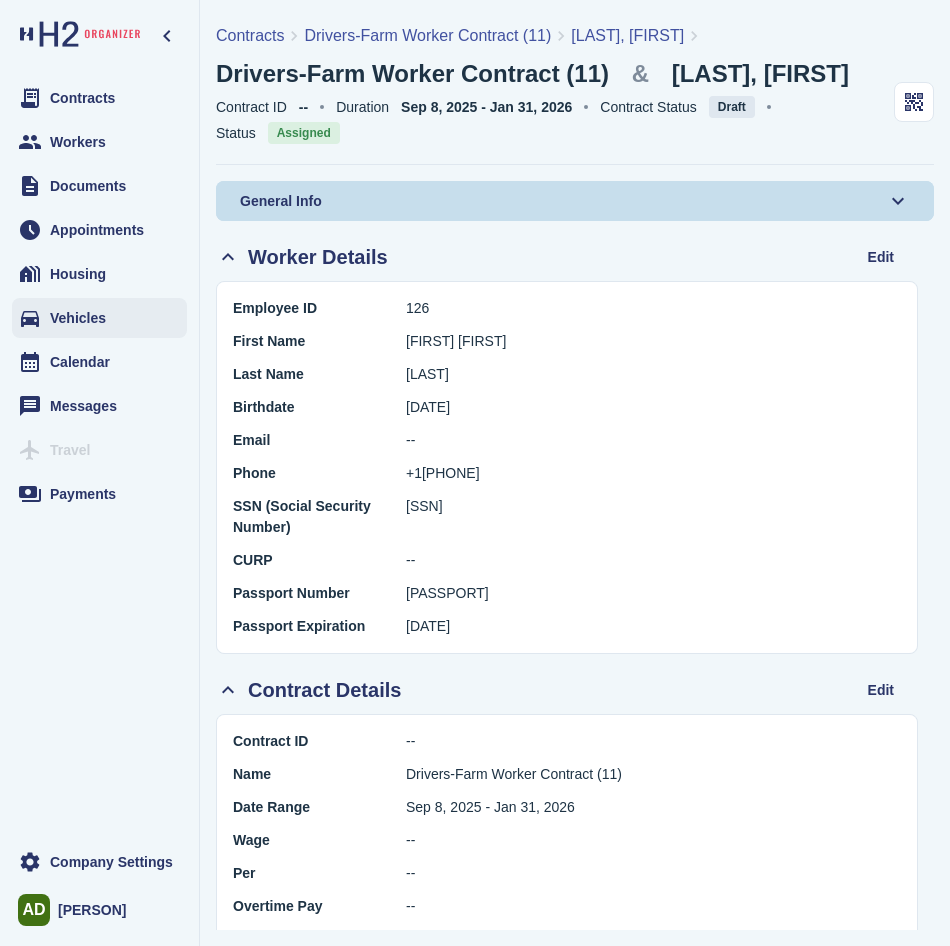 click on "Vehicles" at bounding box center [99, 318] 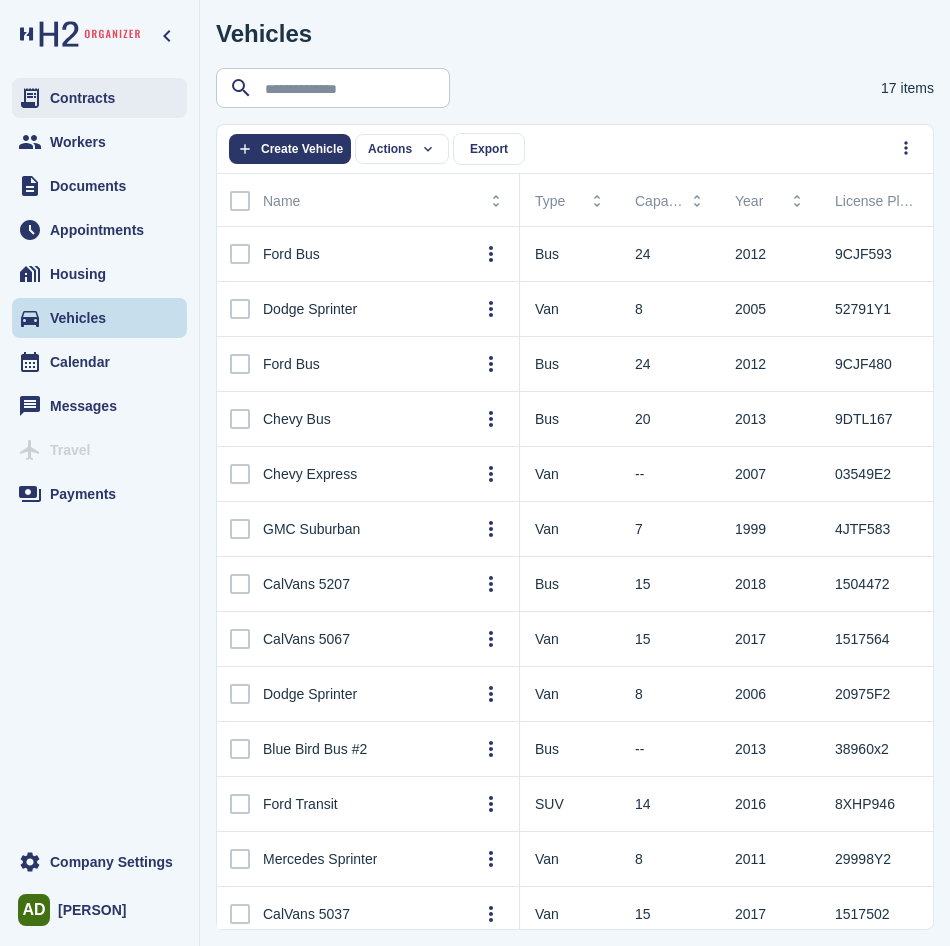 click on "Contracts" at bounding box center (99, 98) 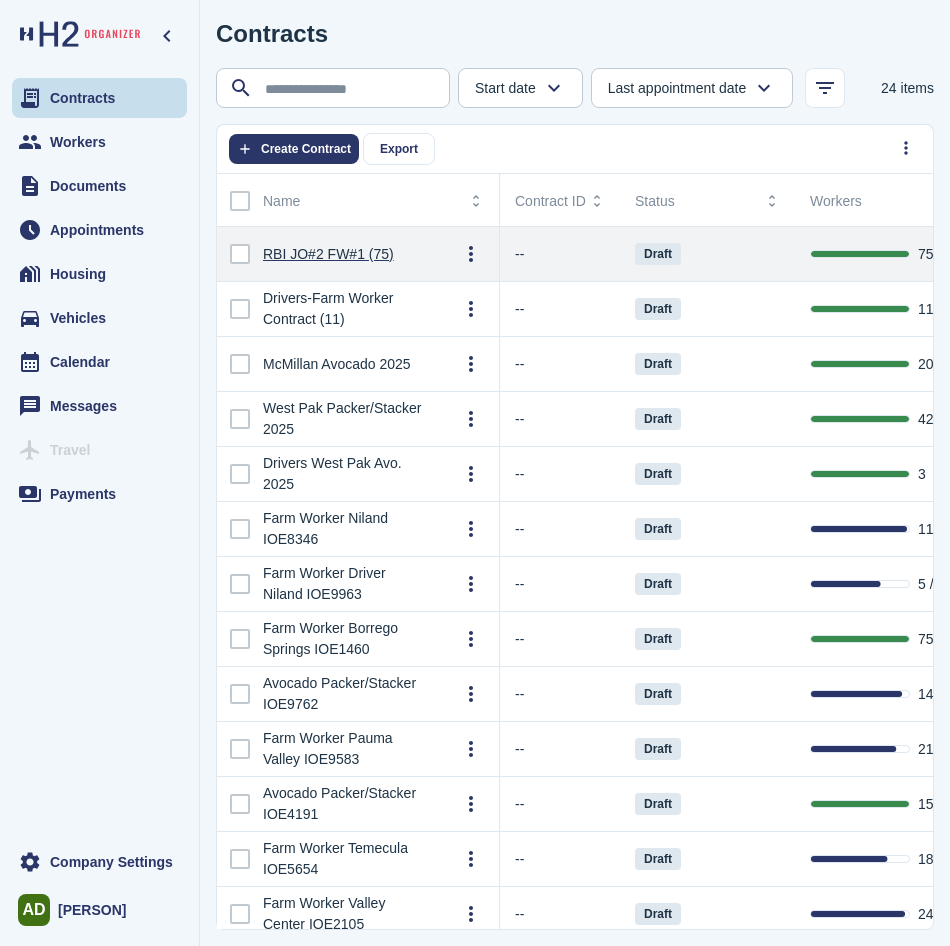 click on "RBI JO#2 FW#1 (75)" at bounding box center [328, 254] 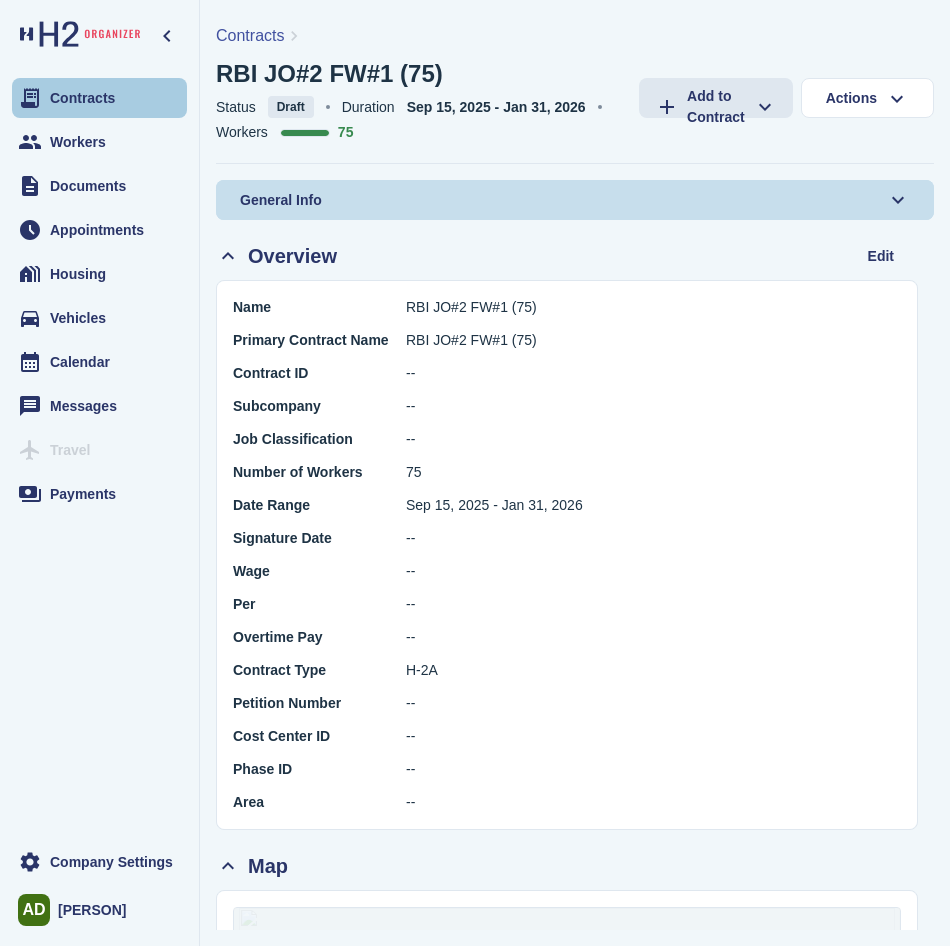 click on "Contracts" at bounding box center [99, 98] 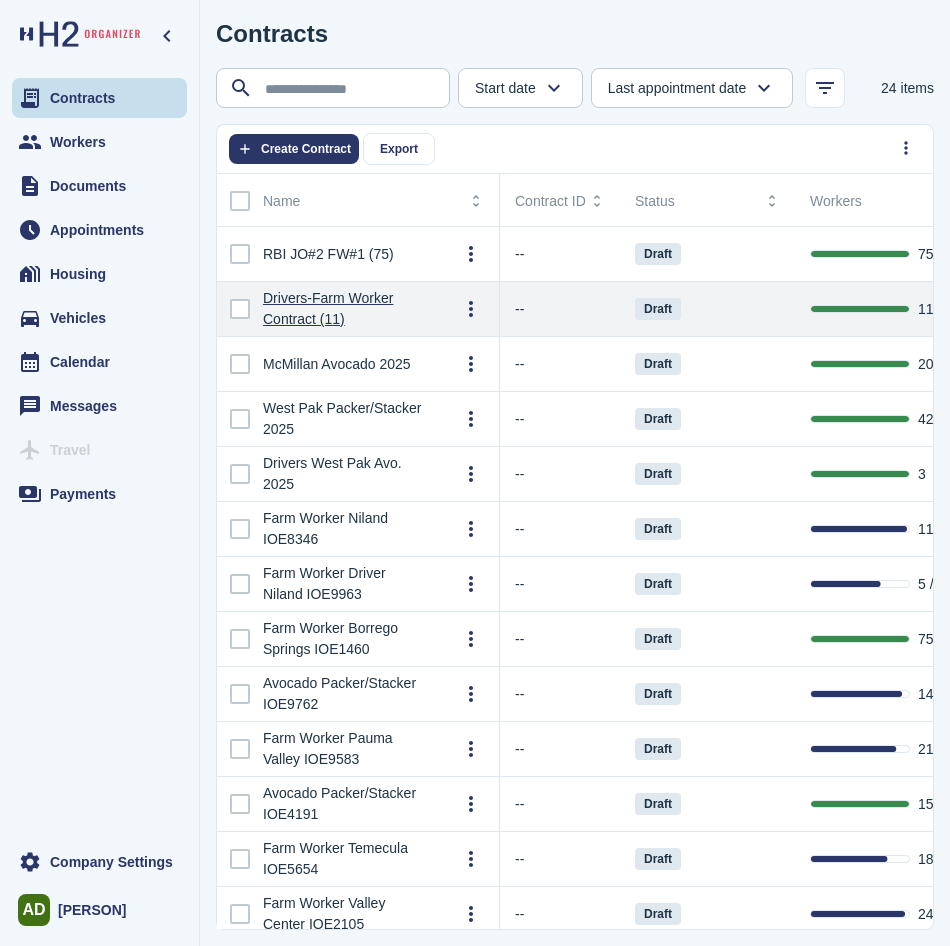 click on "Drivers-Farm Worker Contract (11)" at bounding box center (345, 309) 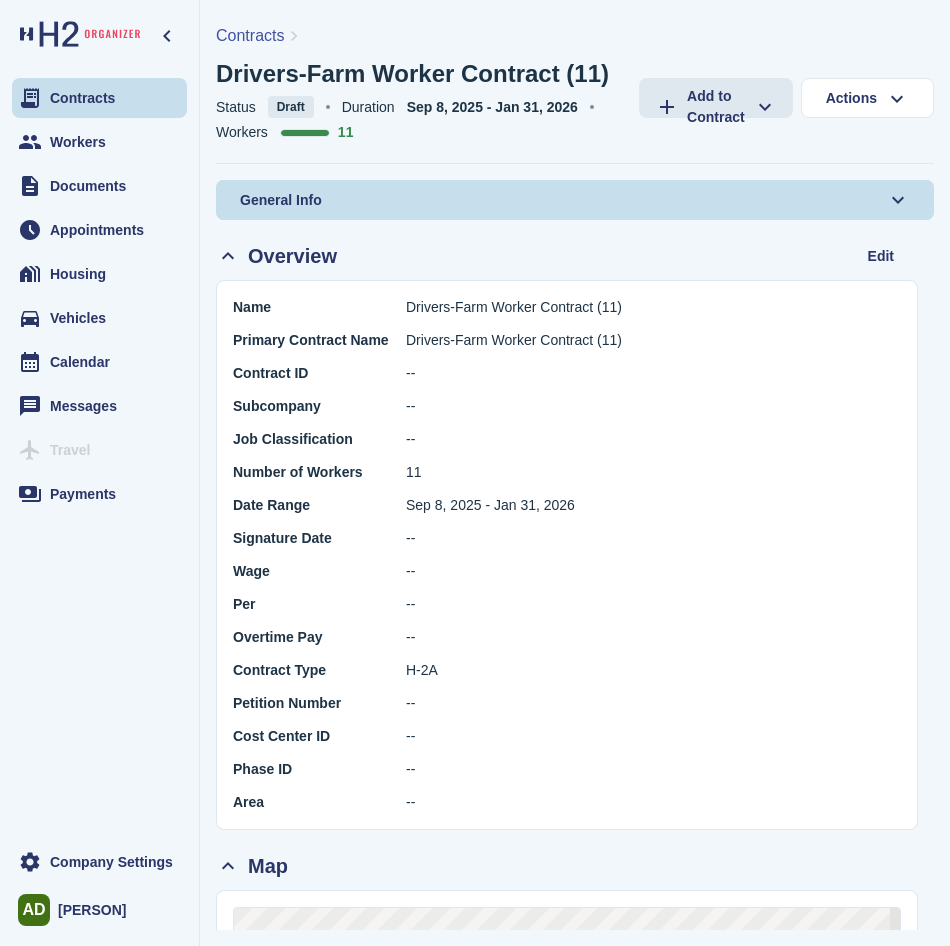 click on "General Info" at bounding box center [575, 200] 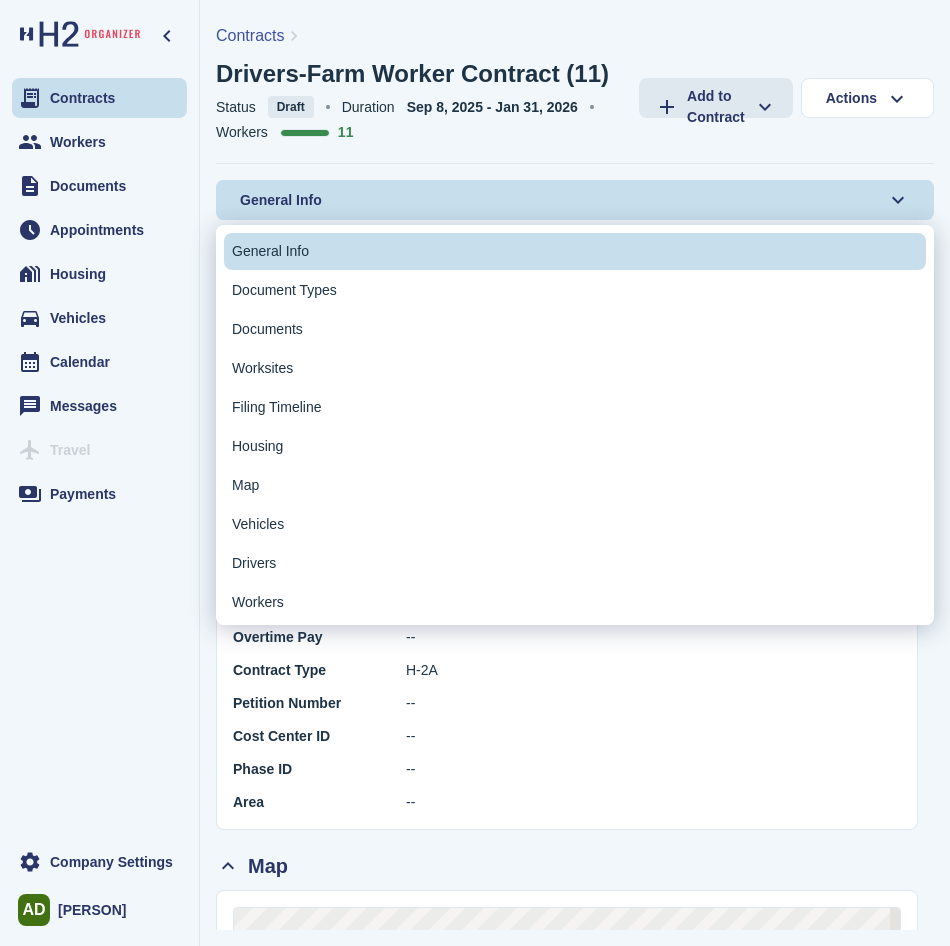 click on "Workers" at bounding box center (258, 602) 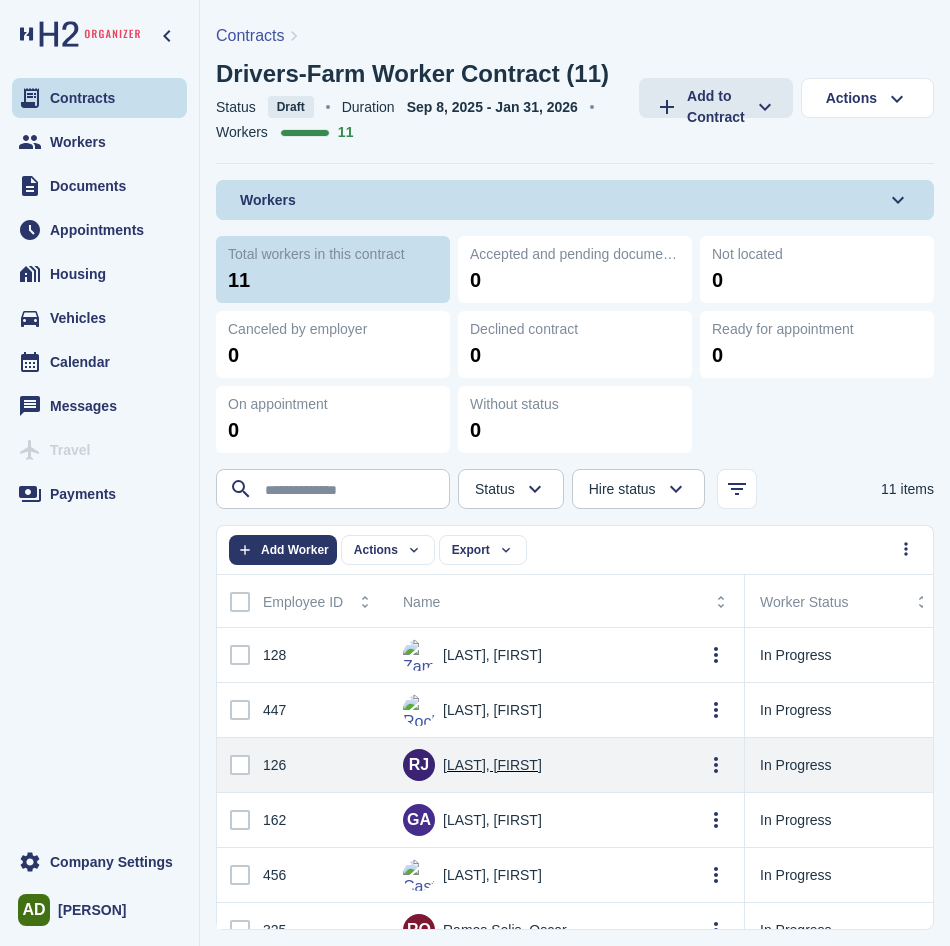 click on "RJ       Rocha Lopez, Jose Juan" at bounding box center (472, 765) 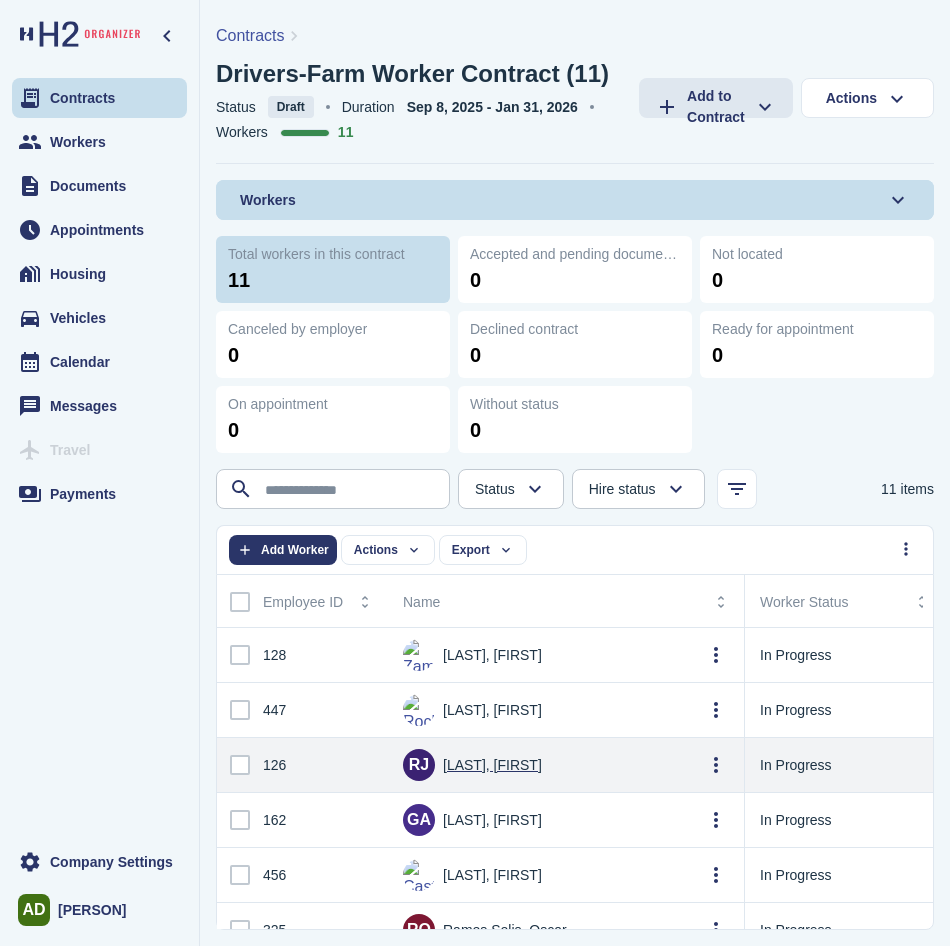 click on "Rocha Lopez, Jose Juan" at bounding box center (492, 765) 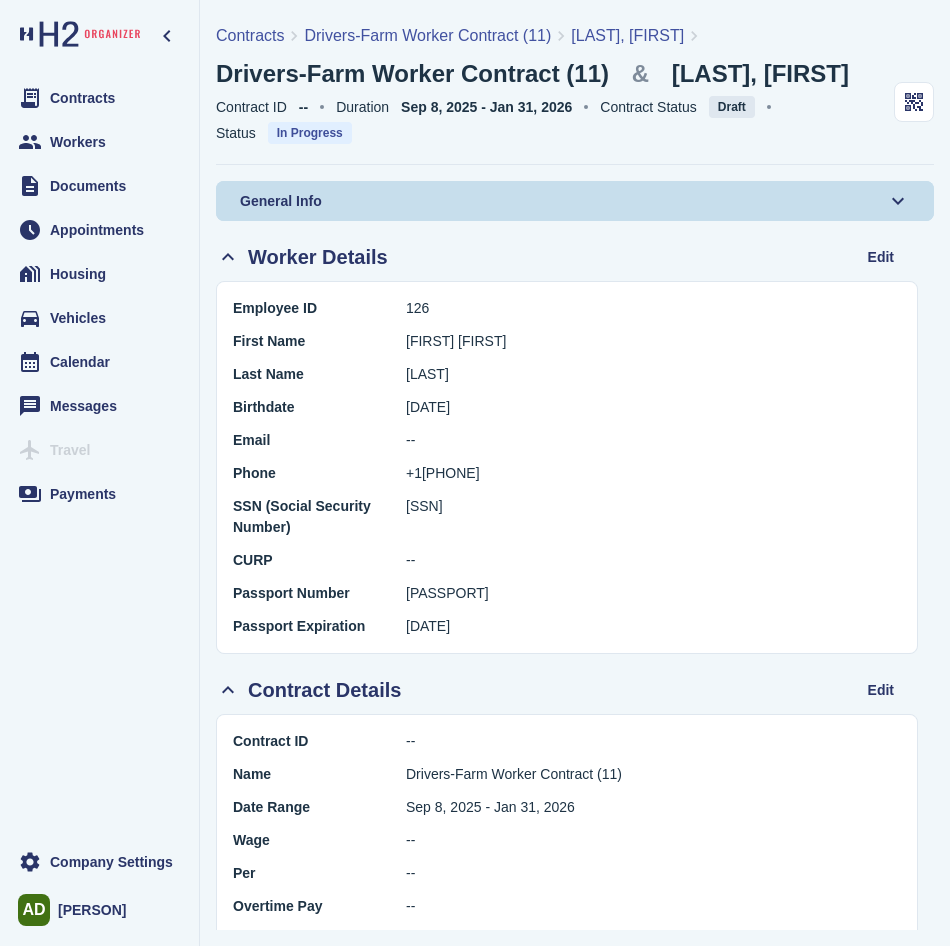 click on "General Info" at bounding box center [281, 201] 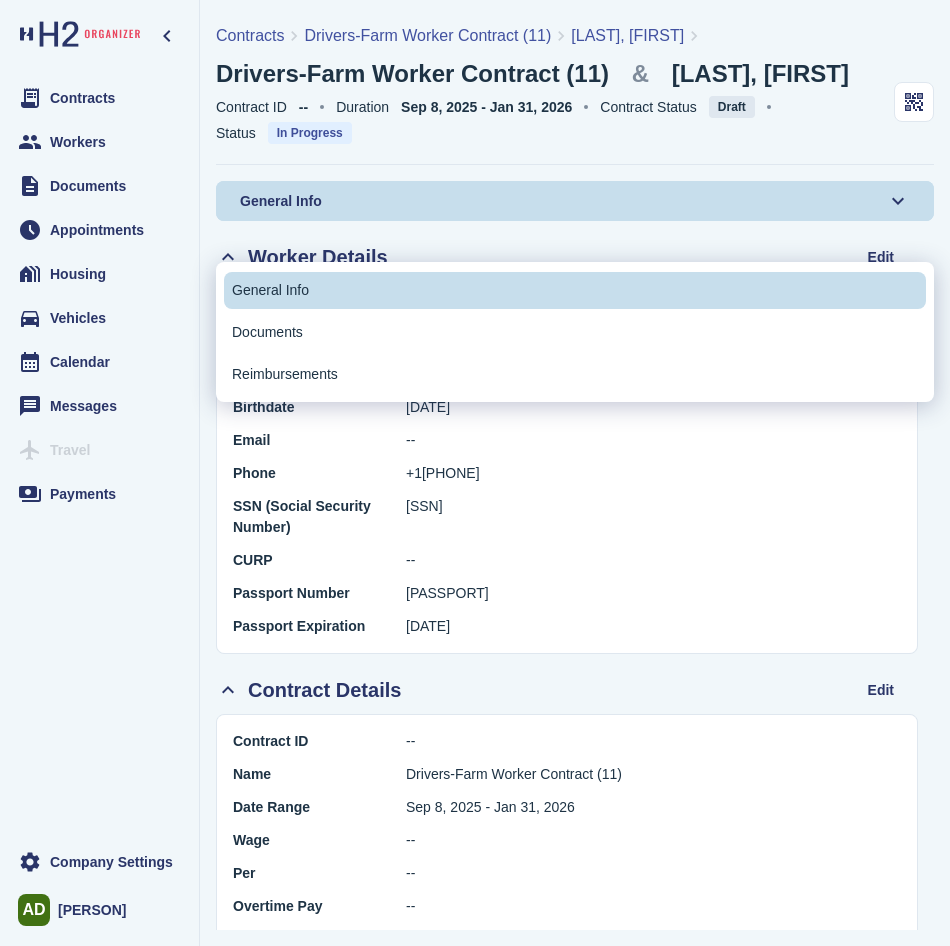click on "Documents" at bounding box center [267, 332] 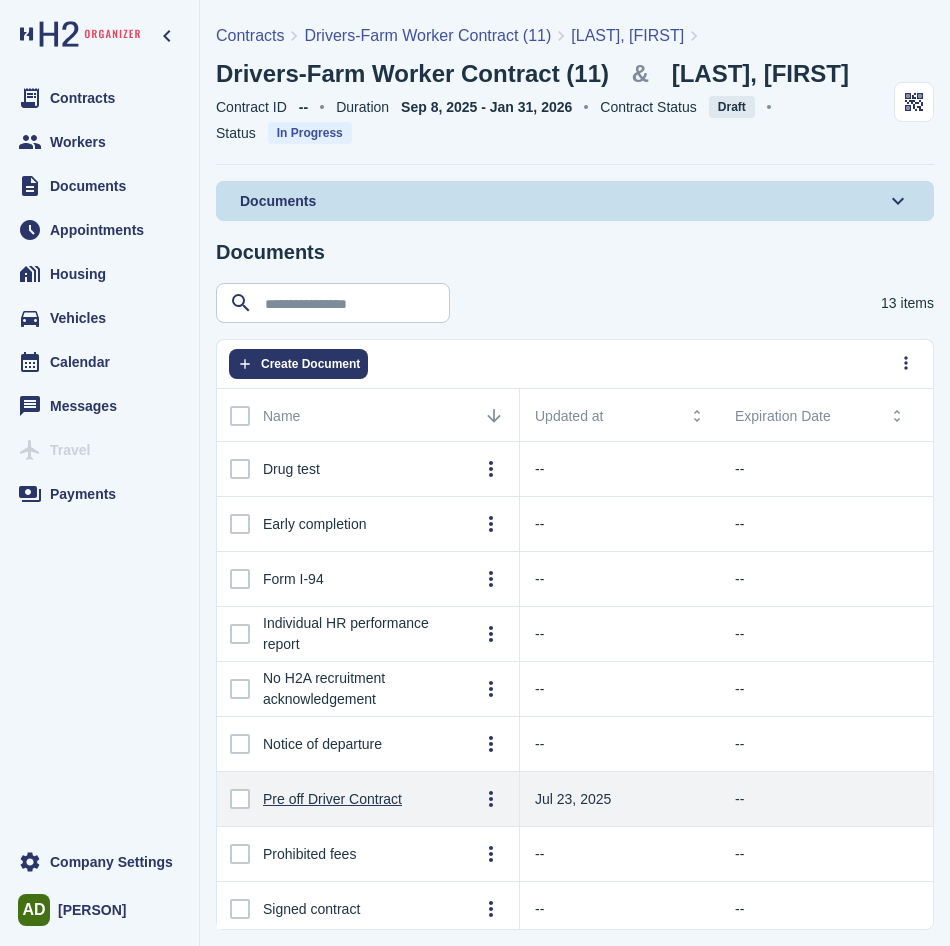 click on "Pre off Driver Contract" at bounding box center (332, 799) 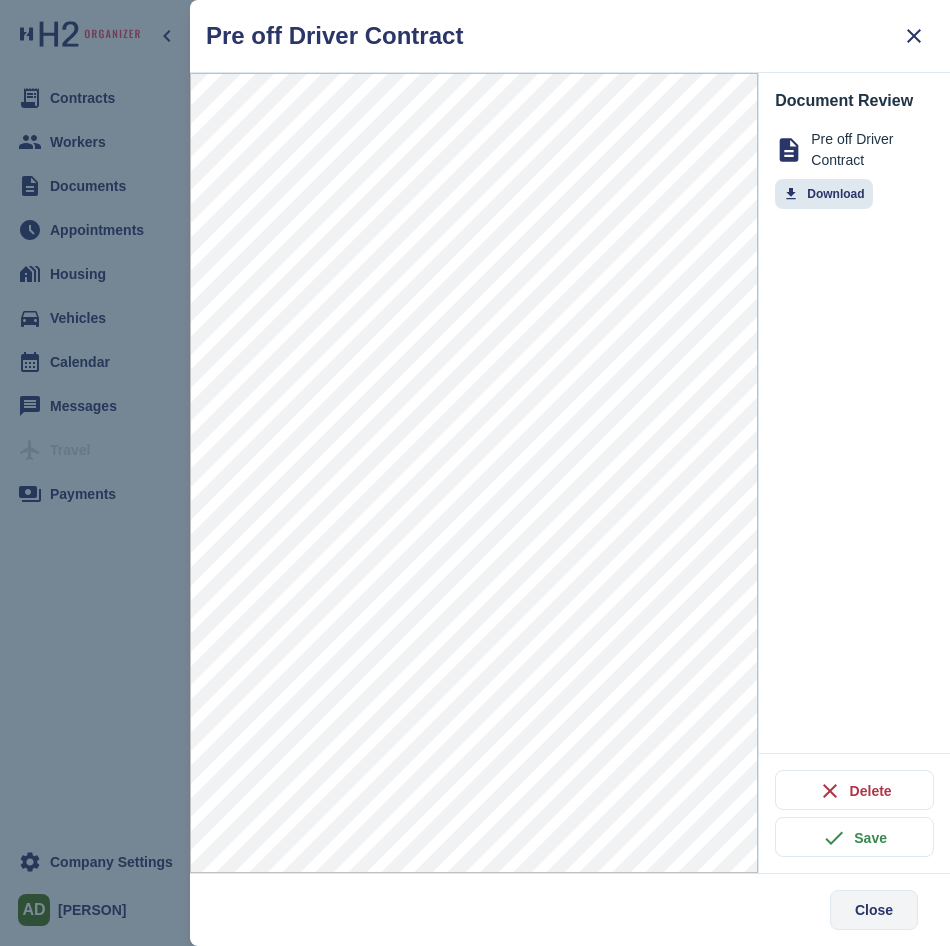 click on "Close" at bounding box center [874, 910] 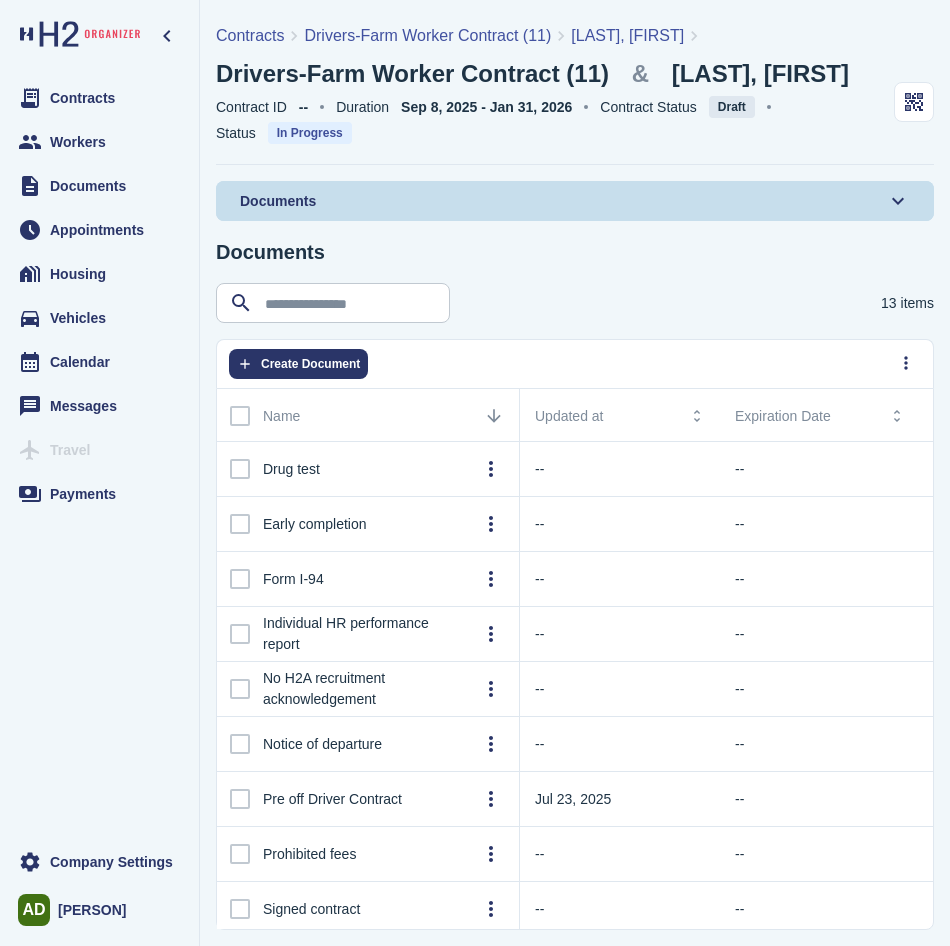 click on "Documents" at bounding box center [575, 252] 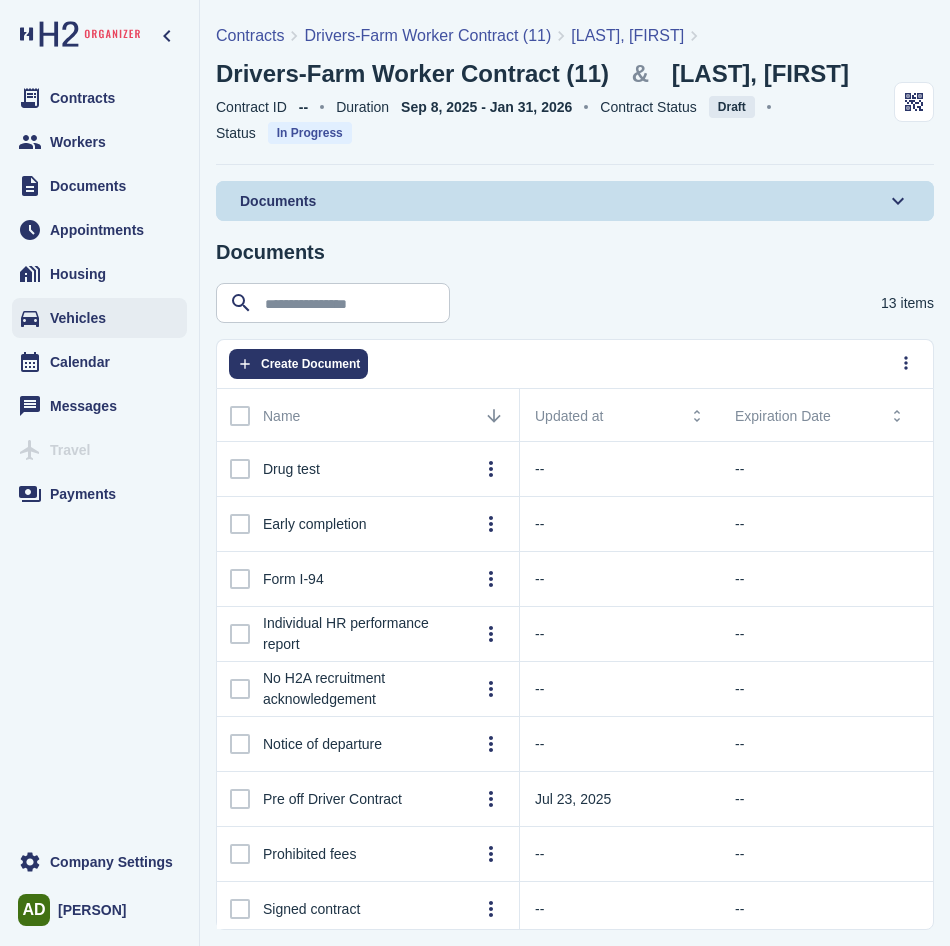 click on "Vehicles" at bounding box center (78, 318) 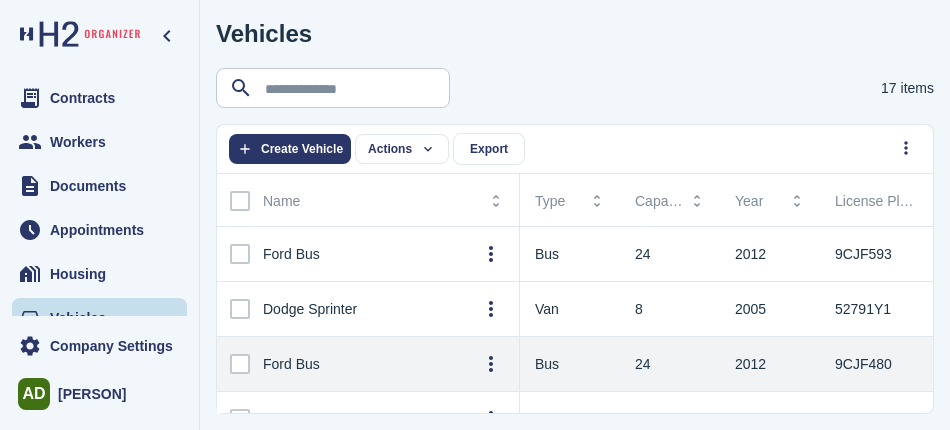 scroll, scrollTop: 100, scrollLeft: 0, axis: vertical 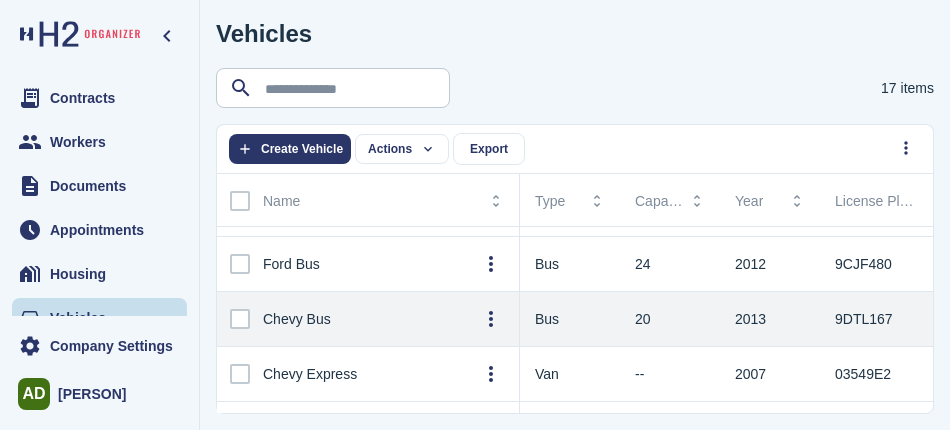 click on "9DTL167" 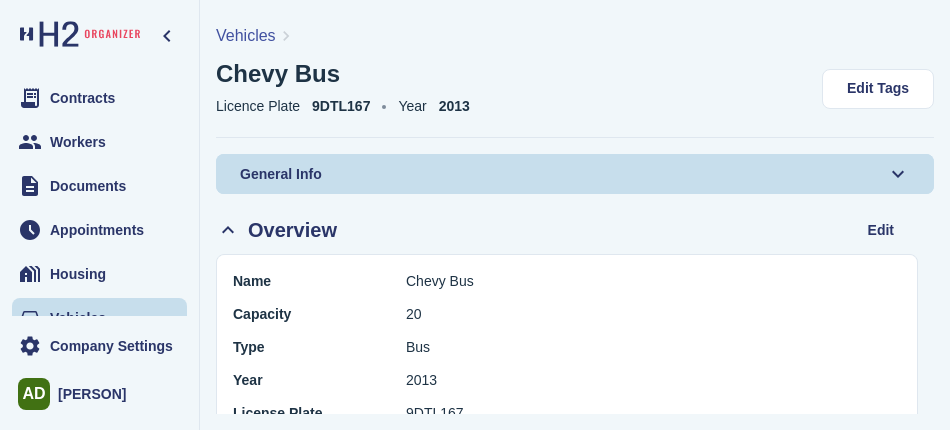 click on "General Info" at bounding box center (575, 174) 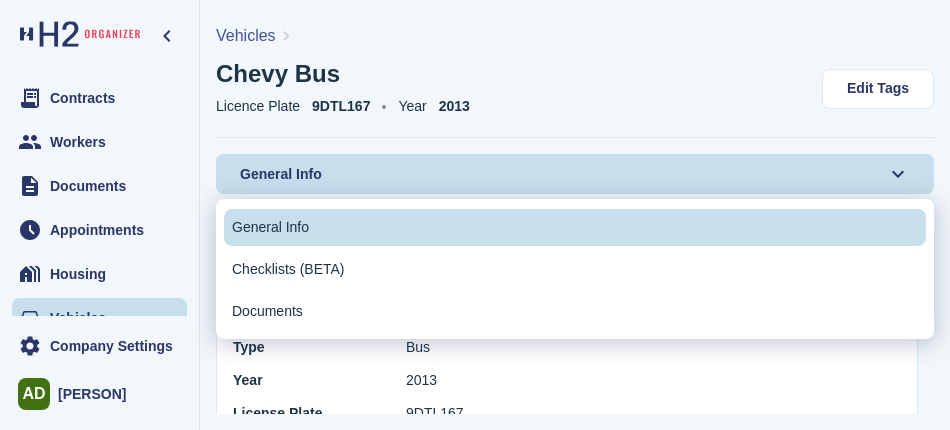 click on "Documents" at bounding box center (575, 311) 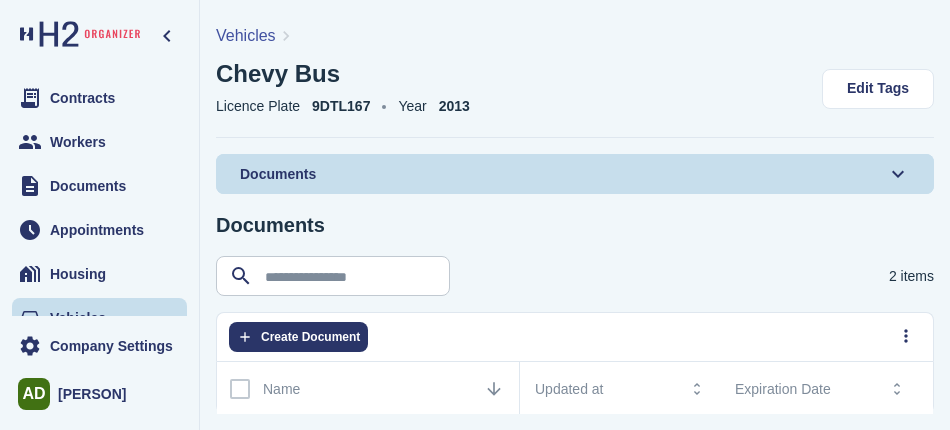 click on "Documents" at bounding box center [575, 174] 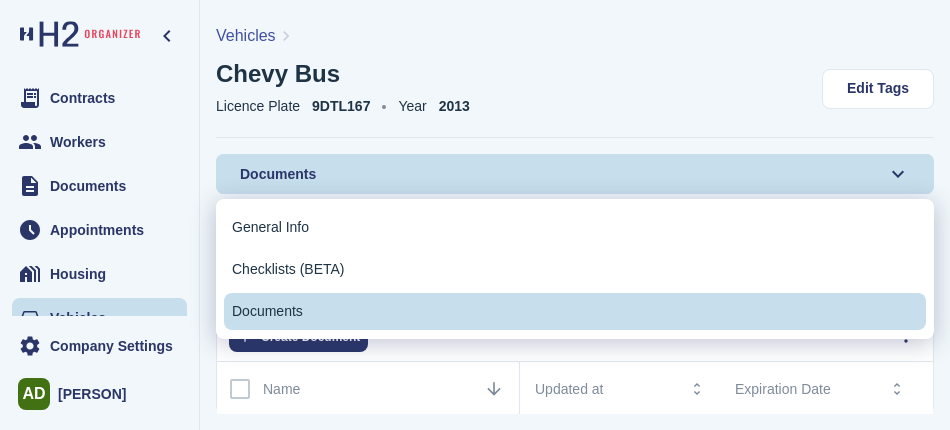 click on "Checklists (BETA)" at bounding box center [575, 269] 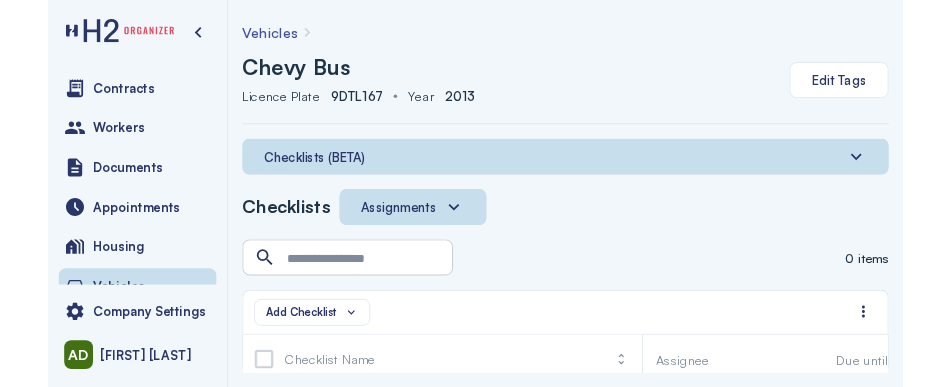 scroll, scrollTop: 0, scrollLeft: 0, axis: both 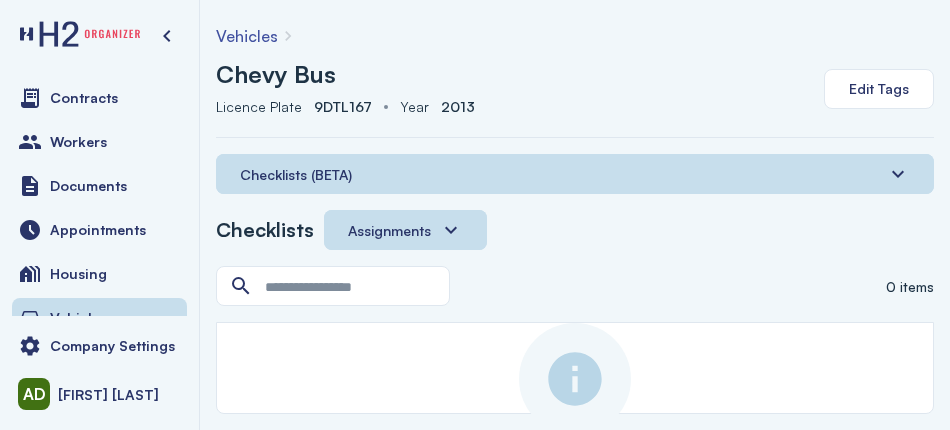 drag, startPoint x: 582, startPoint y: 429, endPoint x: 580, endPoint y: 463, distance: 34.058773 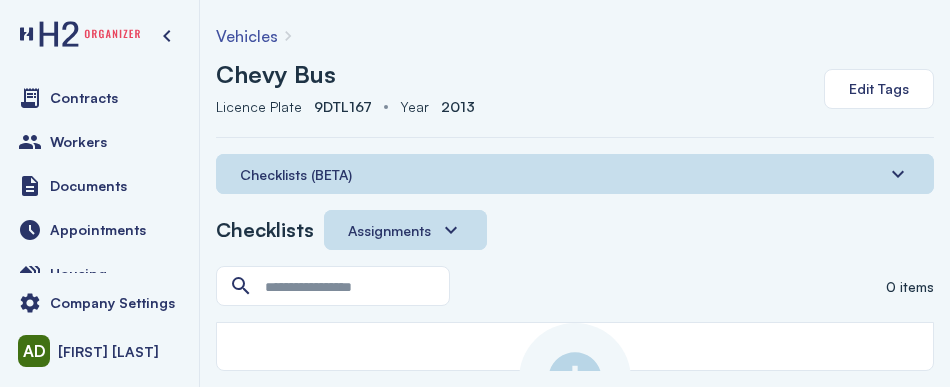 click on "Checklists (BETA)" at bounding box center [575, 174] 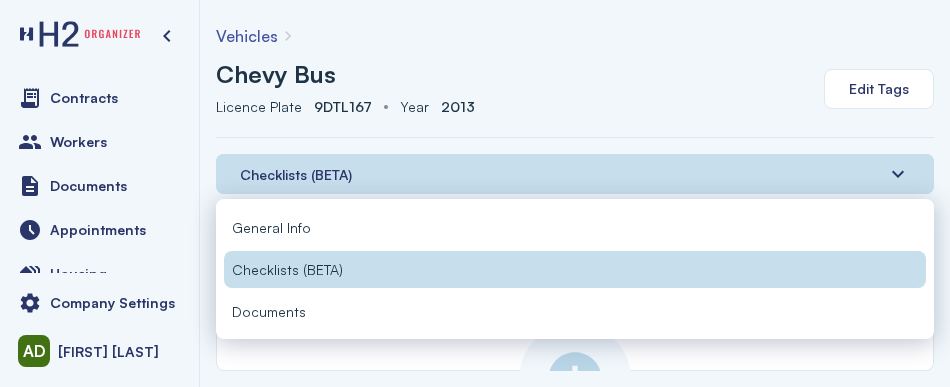 click on "General Info" at bounding box center (575, 227) 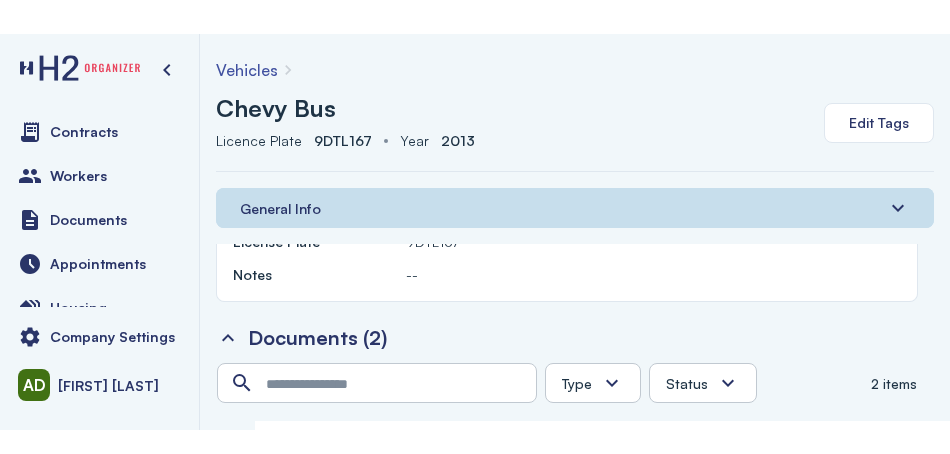scroll, scrollTop: 293, scrollLeft: 0, axis: vertical 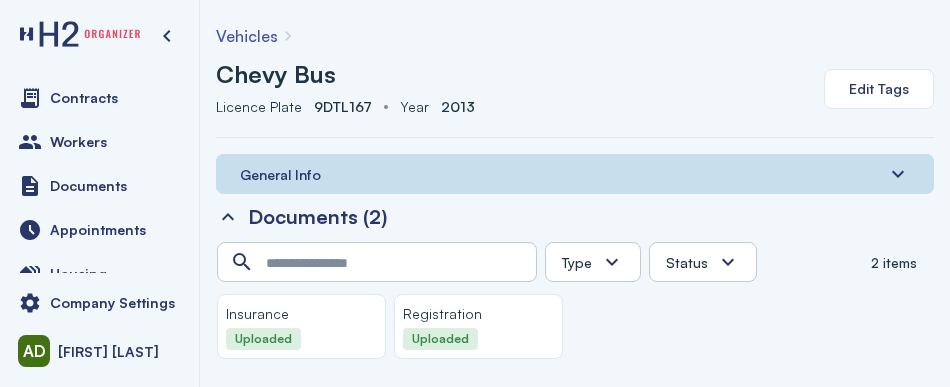 click 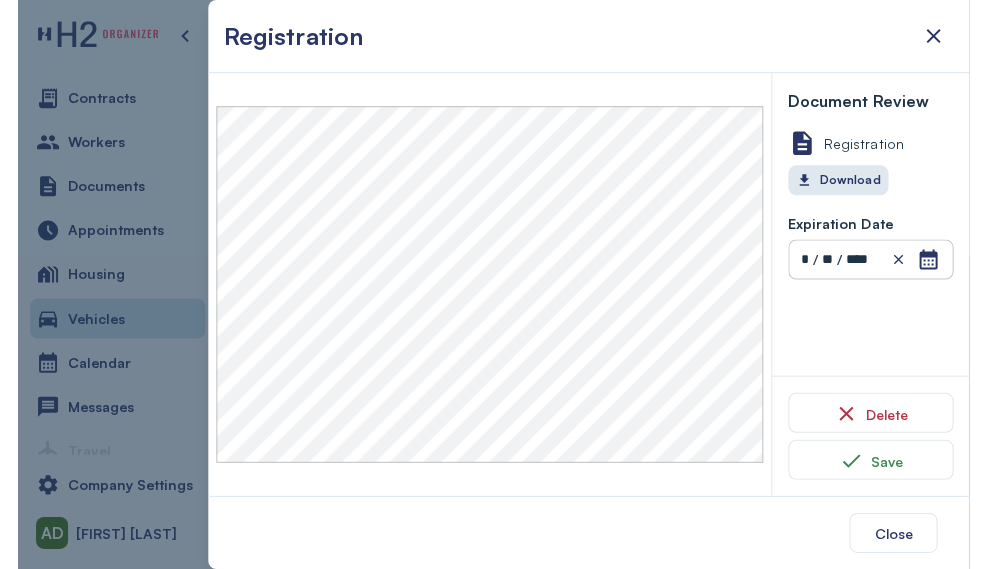 scroll, scrollTop: 111, scrollLeft: 0, axis: vertical 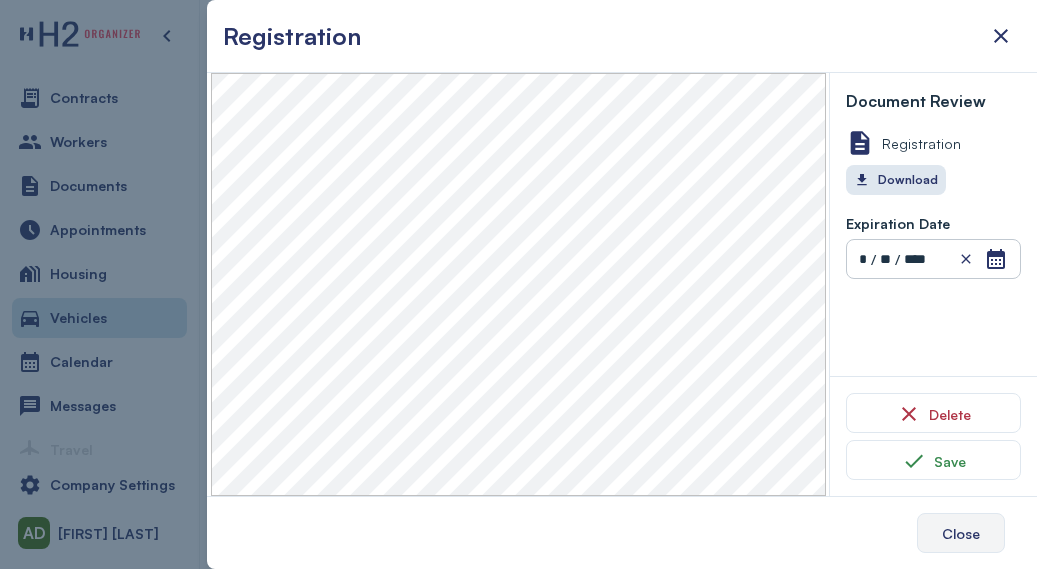 click on "Close" at bounding box center [961, 533] 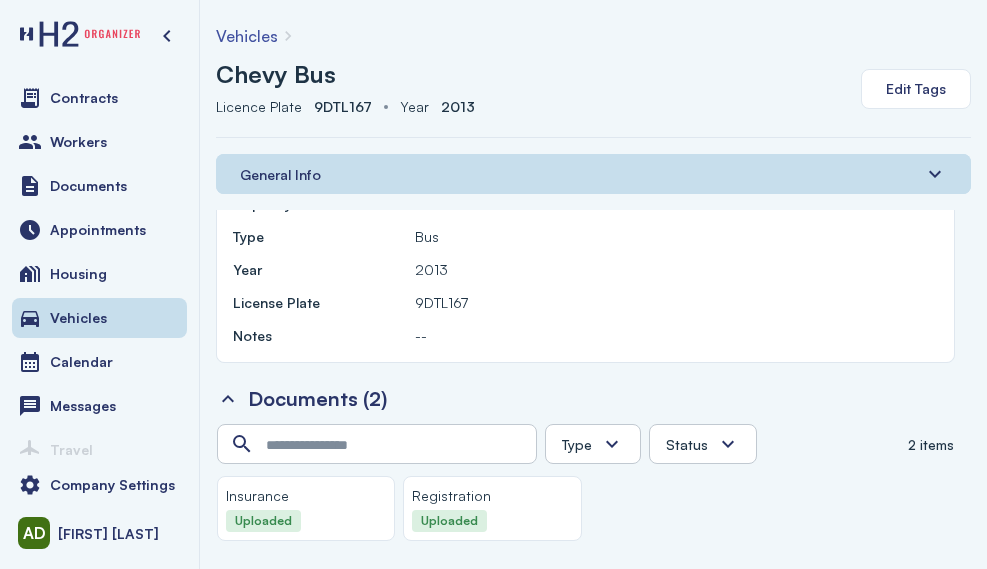 click 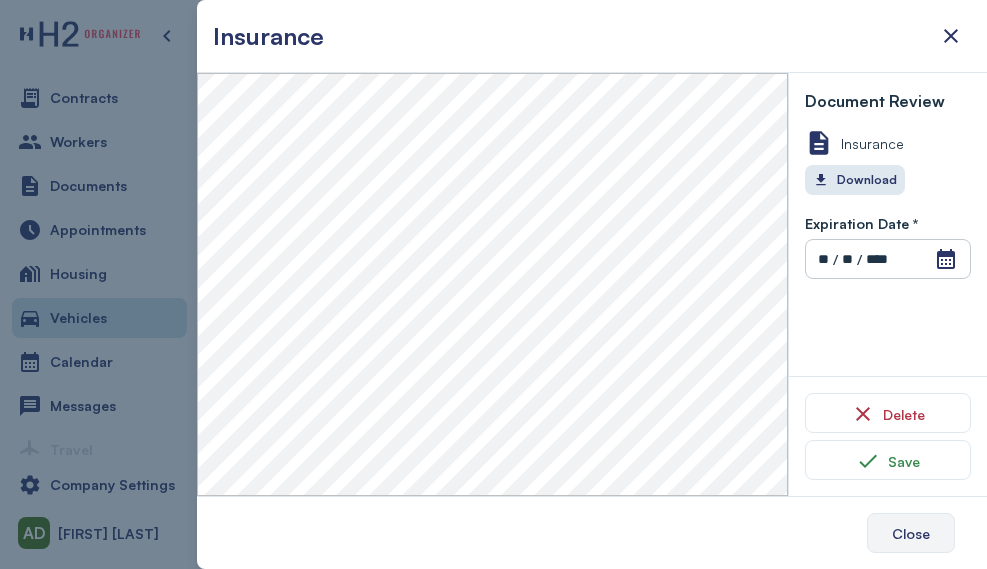 click on "Close" at bounding box center [911, 533] 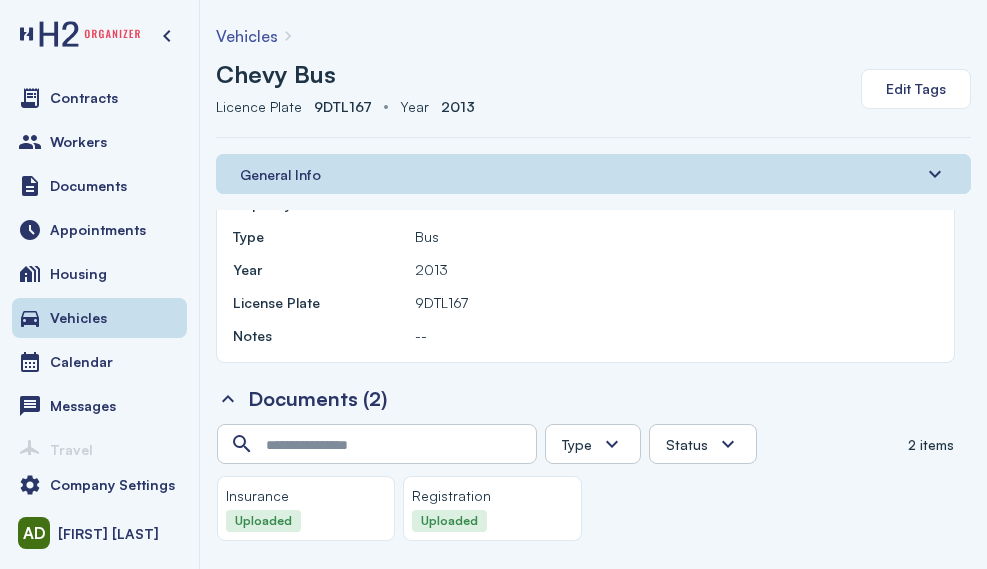 click 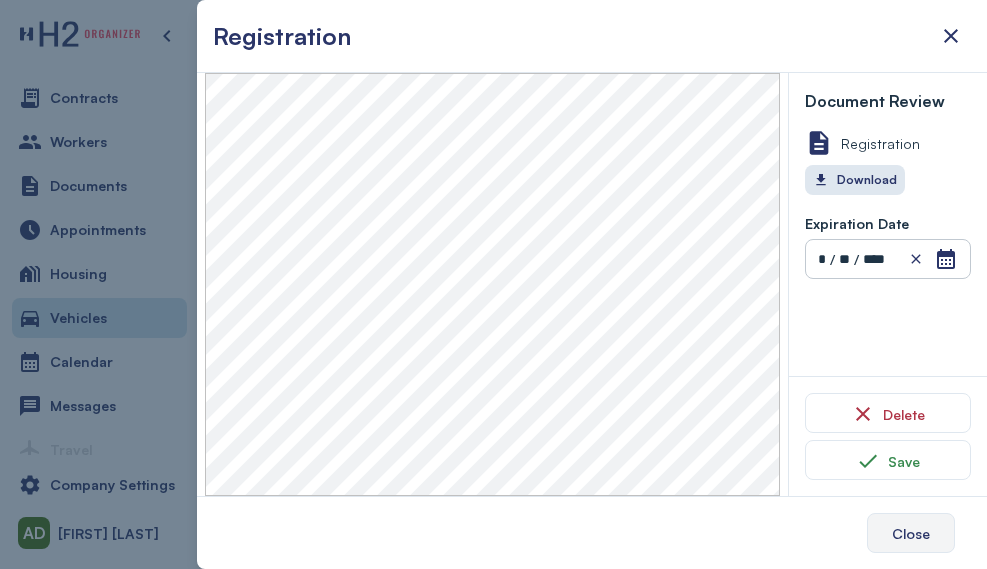 click on "Close" at bounding box center (911, 533) 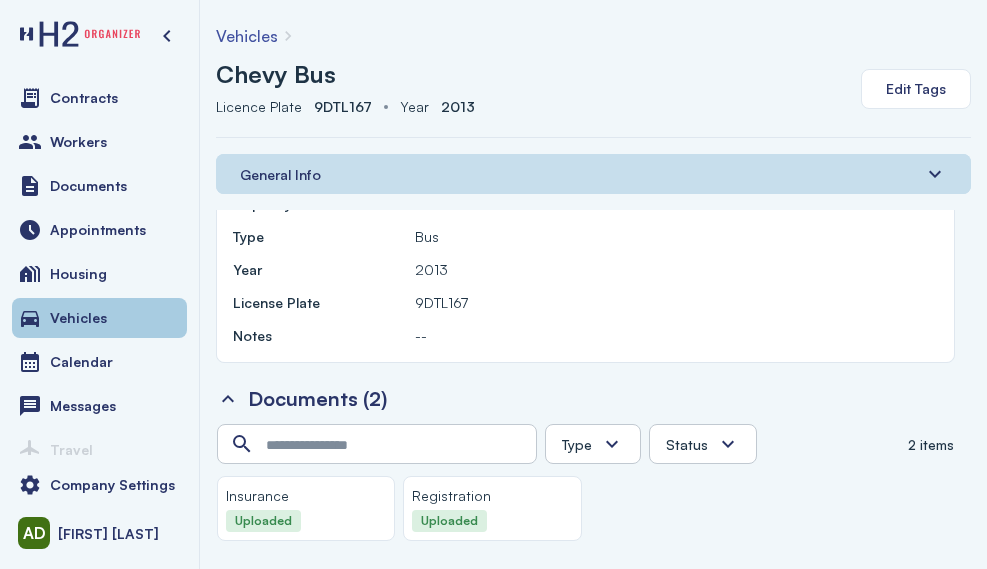 click on "Vehicles" at bounding box center (99, 318) 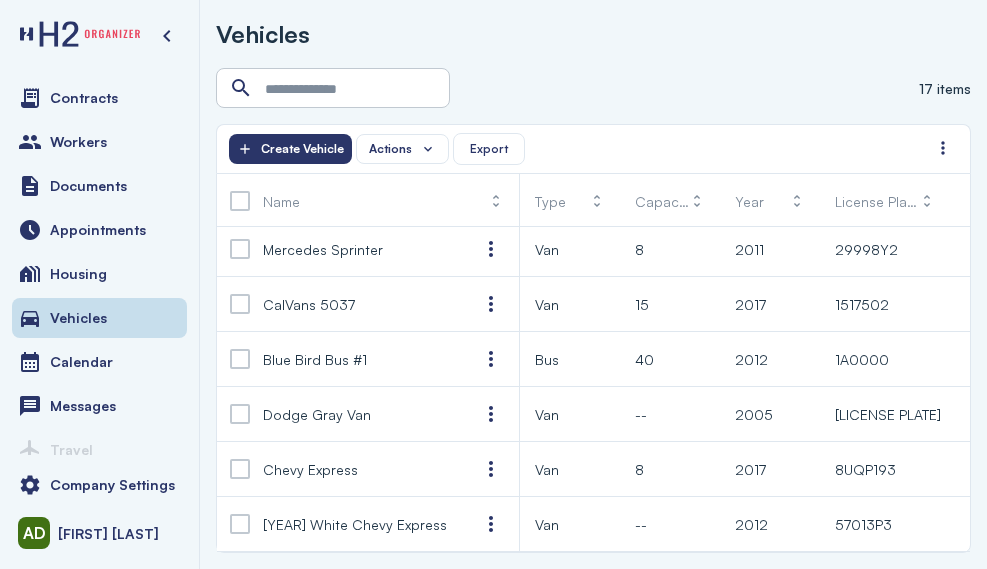 scroll, scrollTop: 610, scrollLeft: 0, axis: vertical 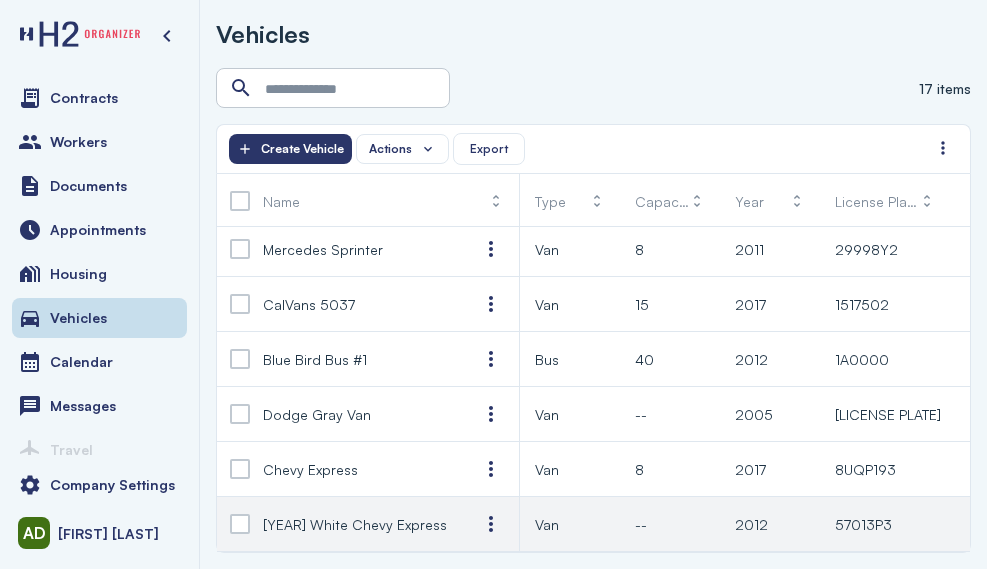 click on "57013P3" at bounding box center [863, 524] 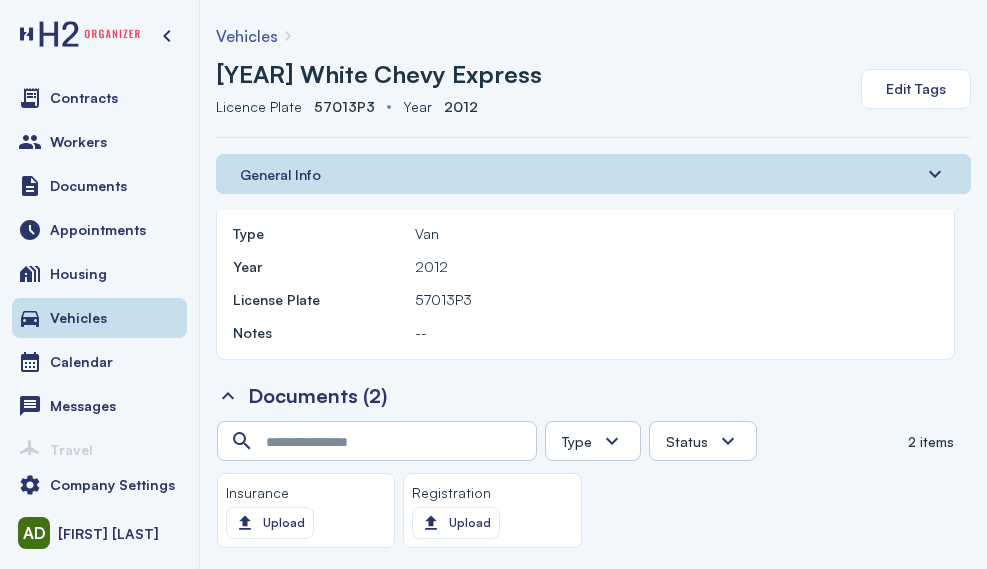 scroll, scrollTop: 116, scrollLeft: 0, axis: vertical 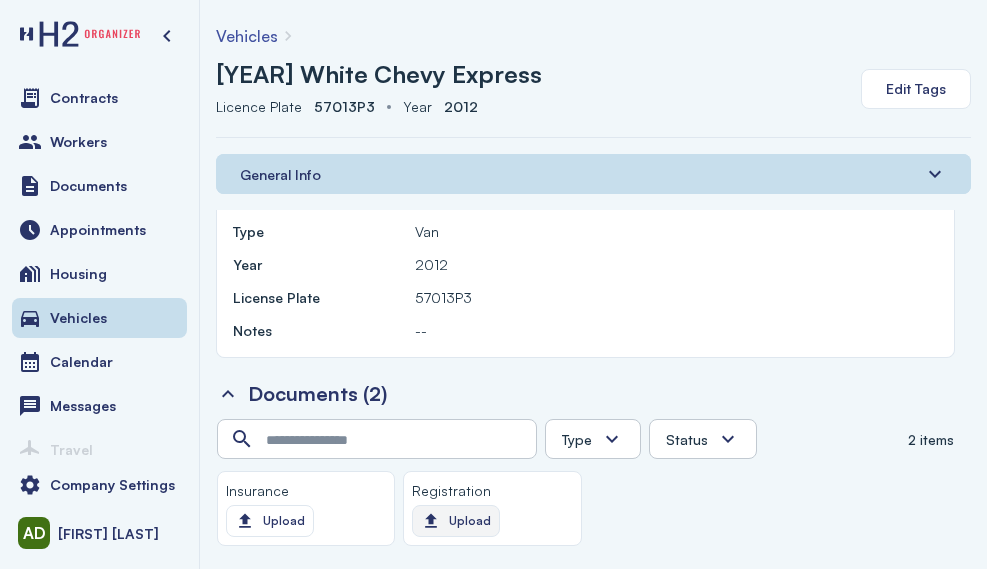 click on "Upload" 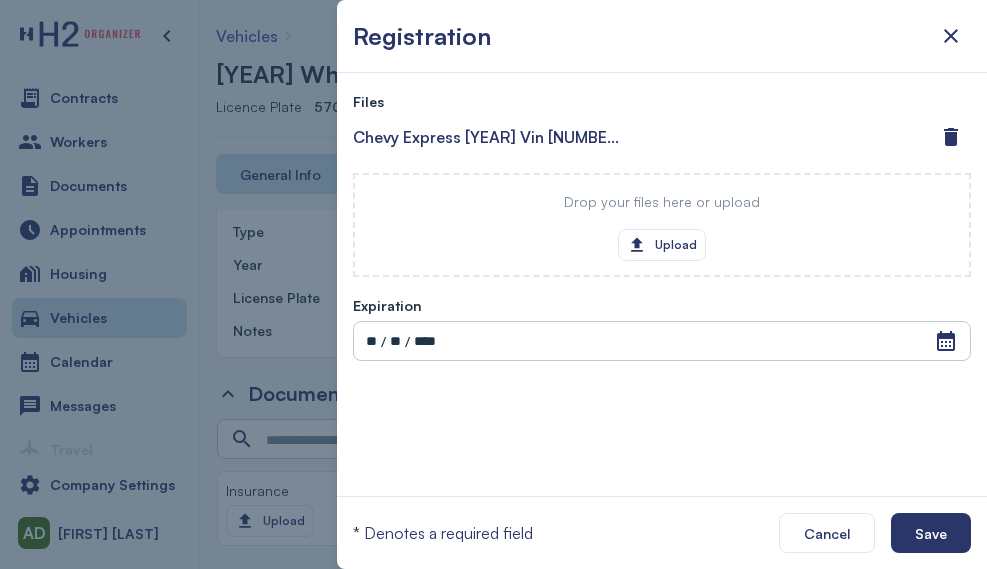 click on "**" at bounding box center (371, 341) 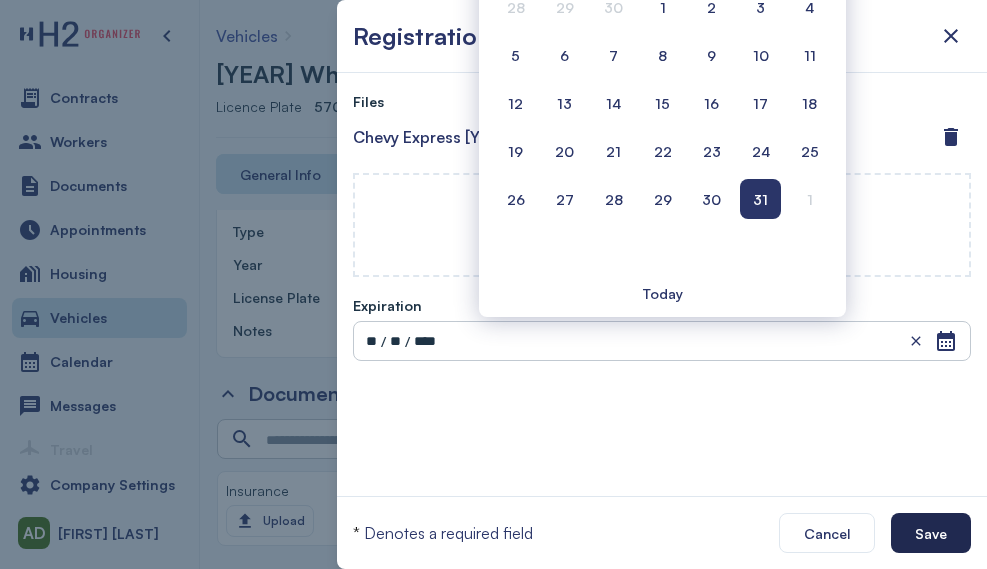 click on "Save" at bounding box center (931, 533) 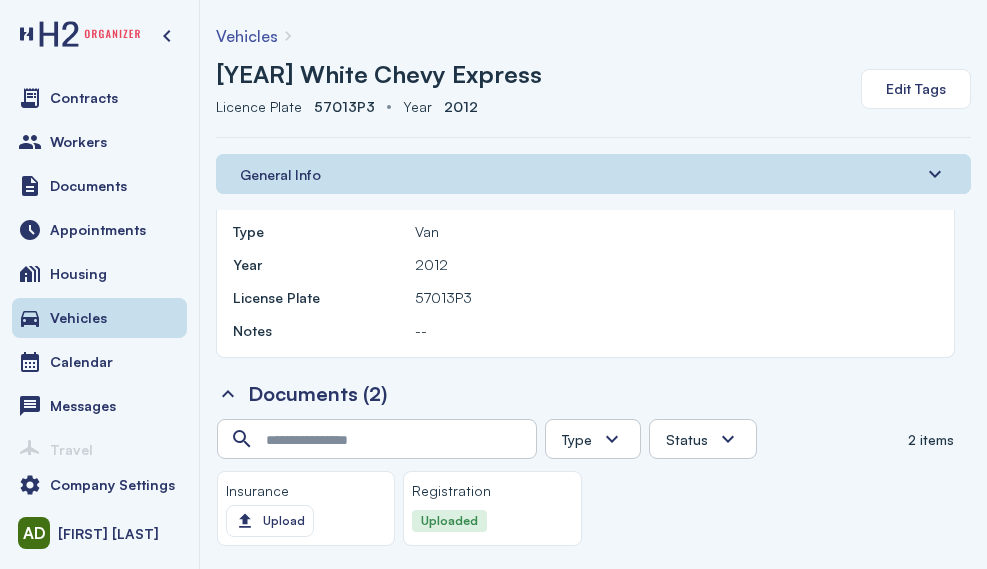 click on "Vehicles         [YEAR] White Chevy Express   Licence Plate   Licence Plate   57013P3   Year   Year   [YEAR]       Edit Tags         General Info               Overview         Edit           Name   [YEAR] White Chevy Express   Capacity   --   Type   Van   Year   [YEAR]   License Plate   57013P3   Notes   --           Documents (2)                           Type         Insurance Registration       Status         Uploaded Not Uploaded Not Verified     2 items   Insurance               Upload       Registration         Uploaded" at bounding box center [593, 284] 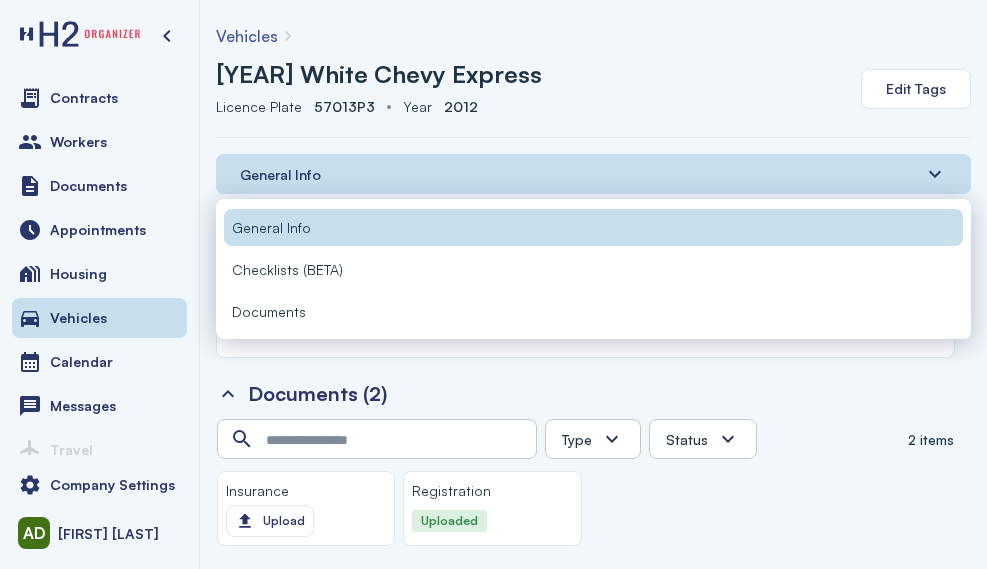 click on "General Info         Checklists (BETA)         Documents" at bounding box center [593, 269] 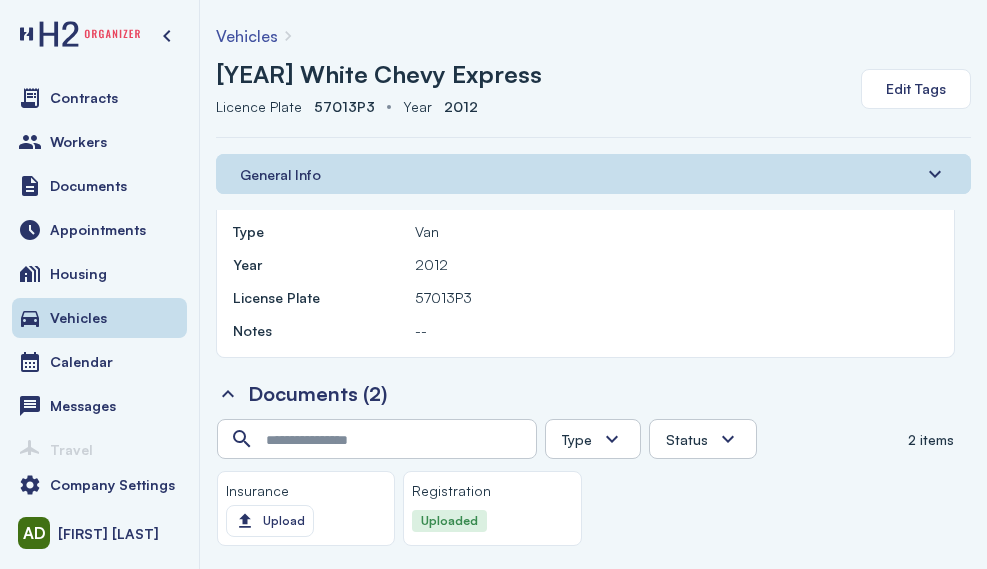 click on "General Info" at bounding box center (593, 174) 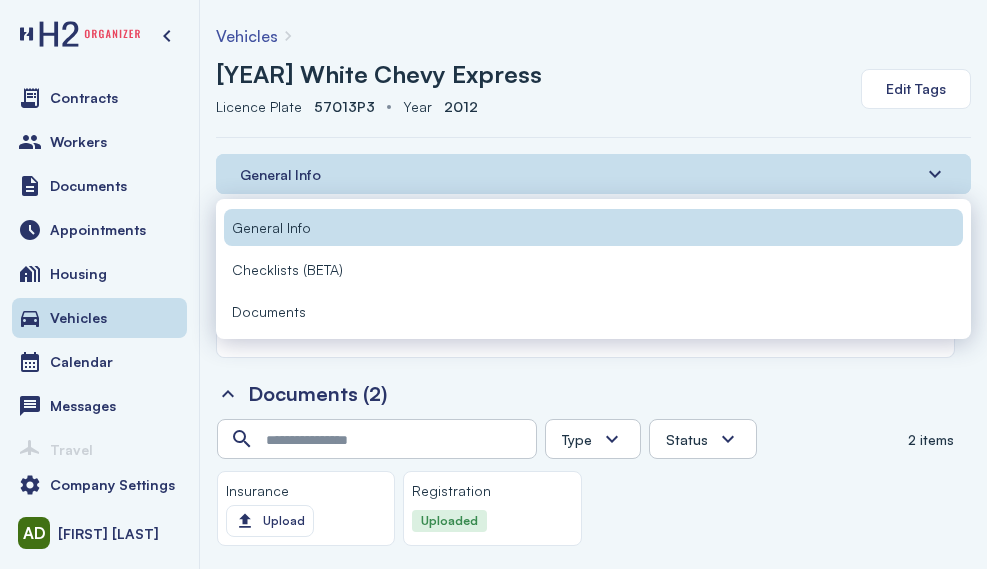 click on "General Info" at bounding box center [593, 227] 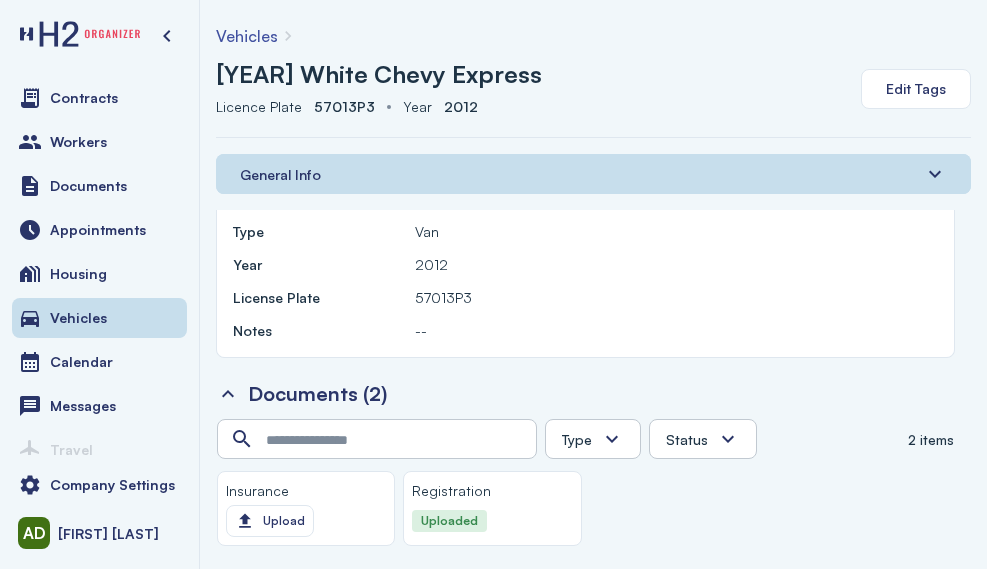 click on "General Info" at bounding box center (593, 174) 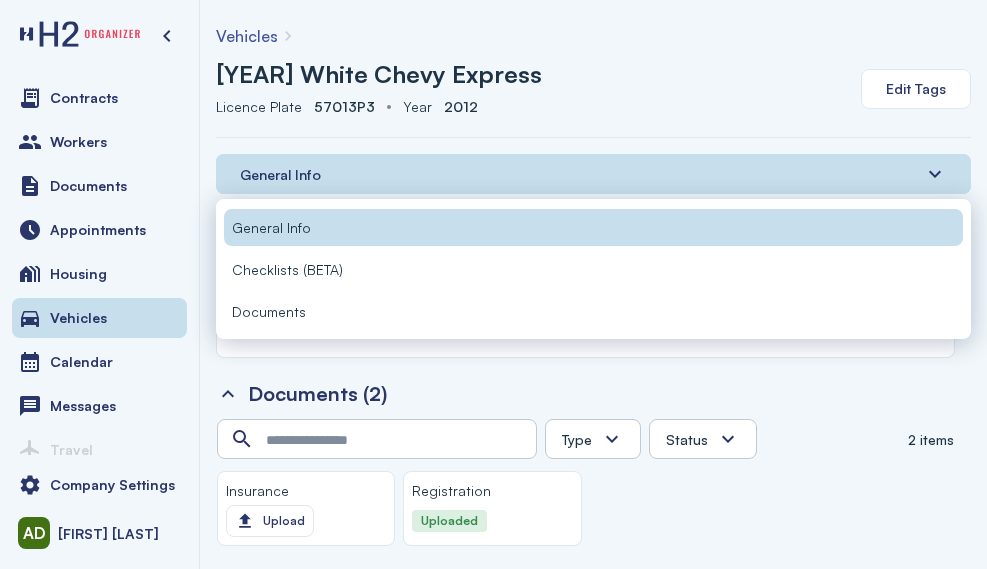 click on "General Info" at bounding box center [593, 227] 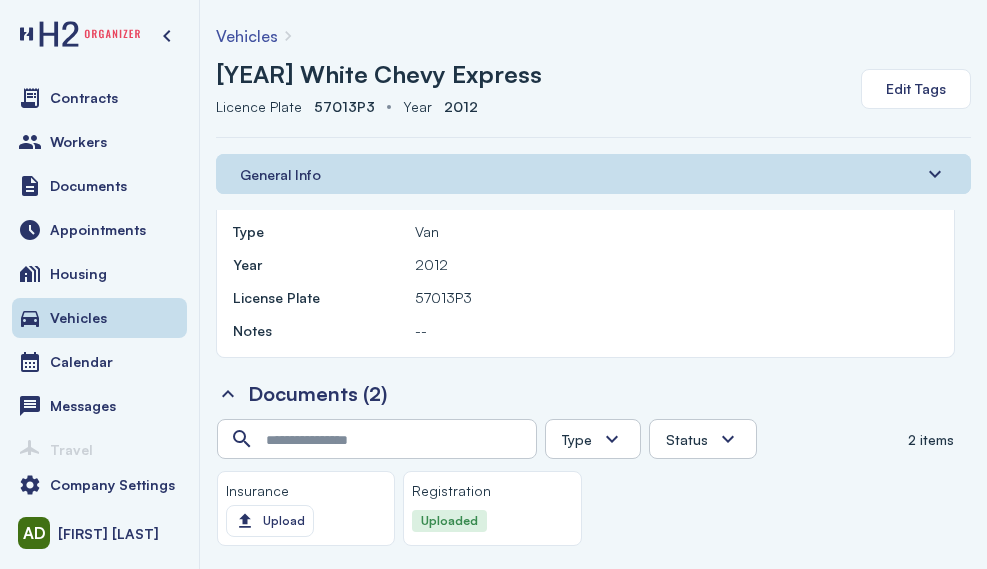 click on "Overview         Edit           Name   [YEAR] White Chevy Express   Capacity   --   Type   Van   Year   [YEAR]   License Plate   57013P3   Notes   --           Documents (2)                           Type         Insurance Registration       Status         Uploaded Not Uploaded Not Verified     2 items   Insurance               Upload       Registration         Uploaded" at bounding box center [593, 381] 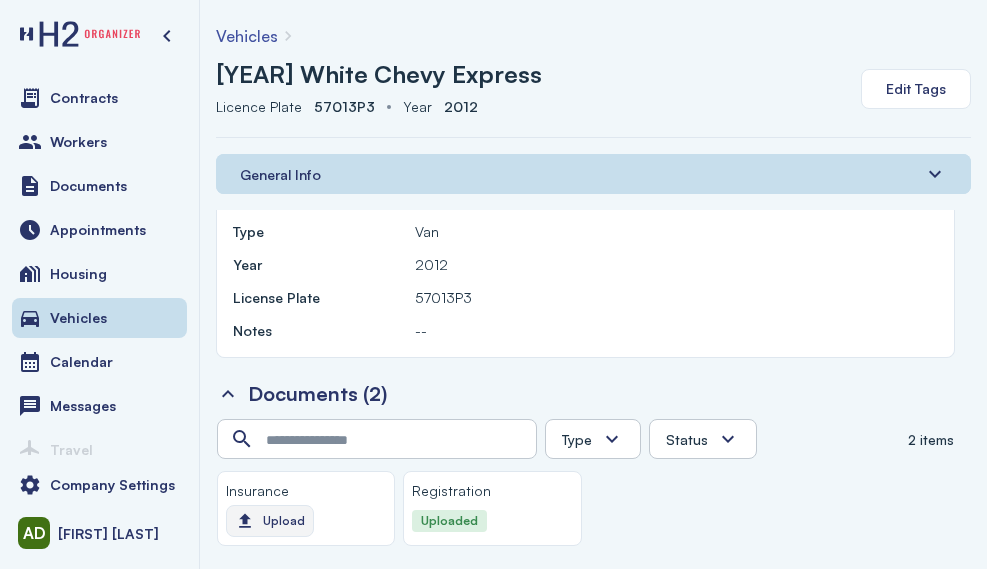 click on "Upload" at bounding box center [270, 521] 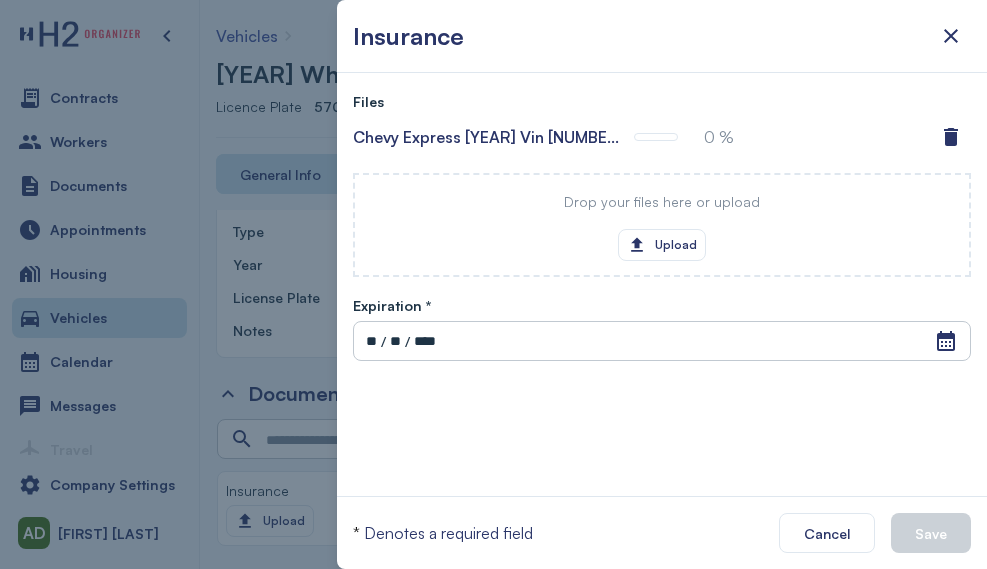 click on "**" at bounding box center (371, 341) 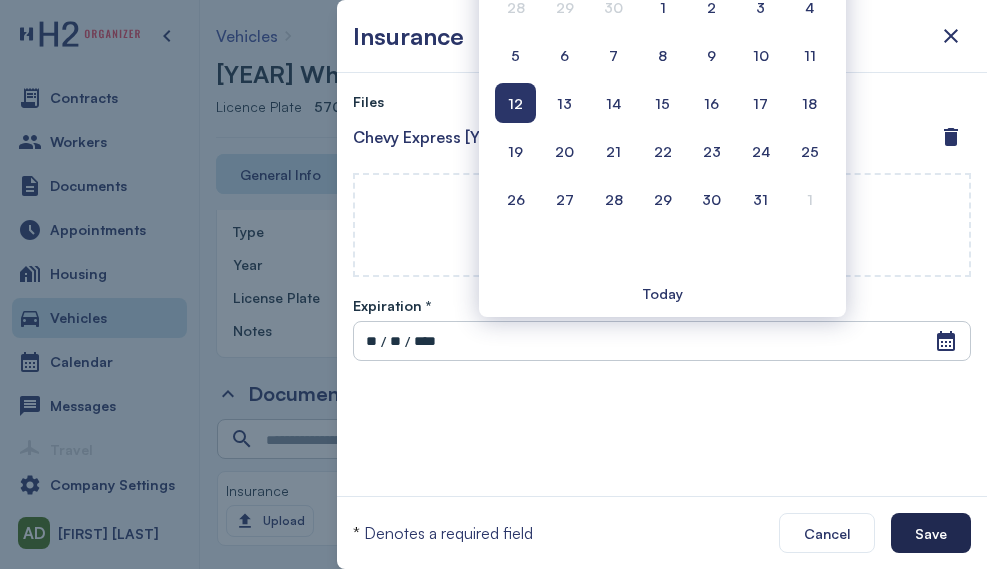 click on "Save" at bounding box center (931, 533) 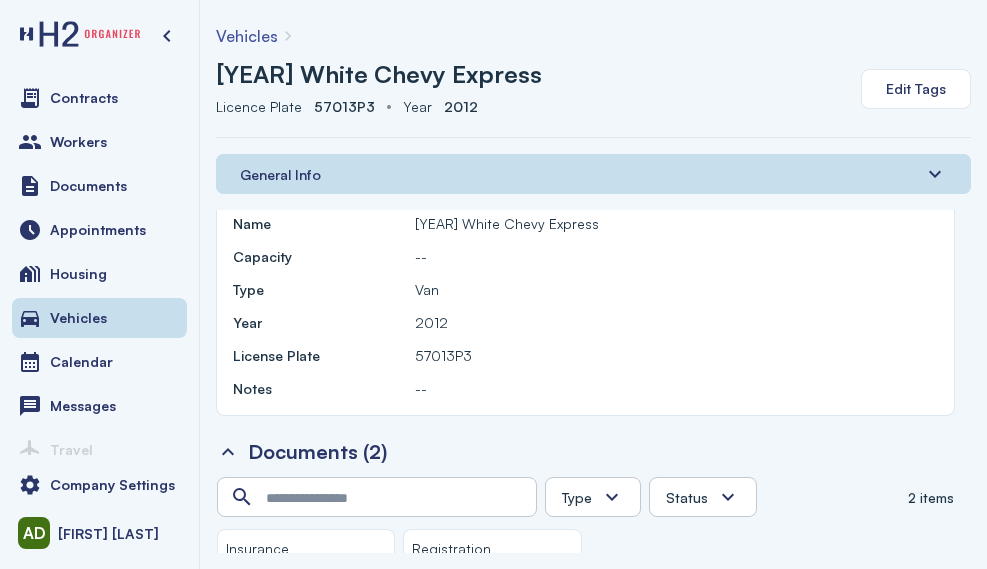 scroll, scrollTop: 11, scrollLeft: 0, axis: vertical 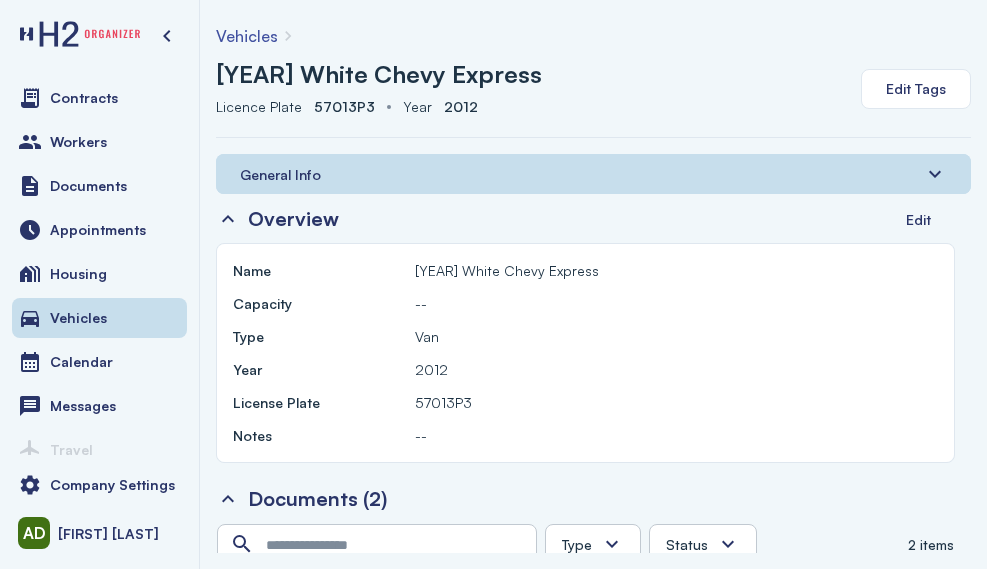 click on "Documents (2)" at bounding box center (585, 499) 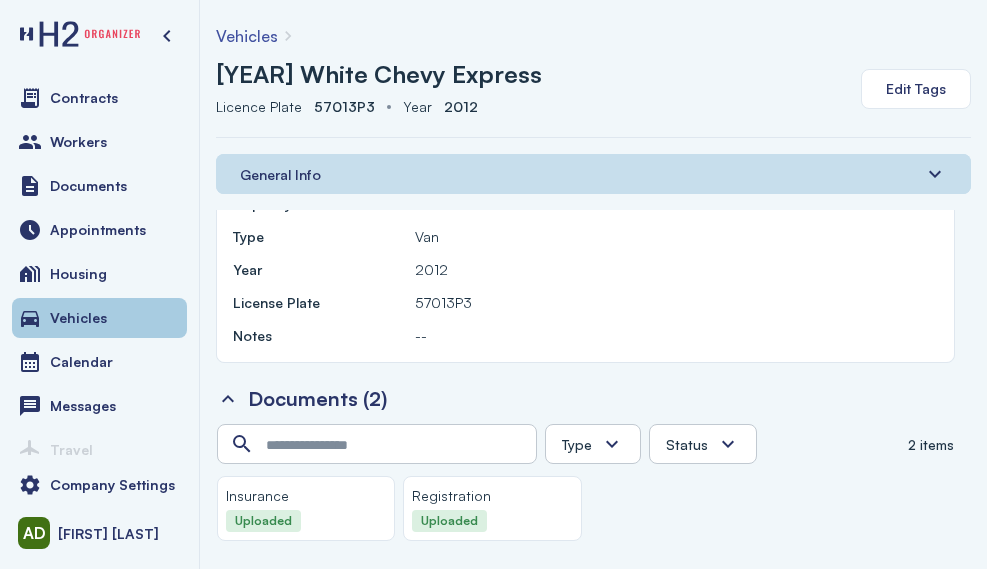 click on "Vehicles" at bounding box center (99, 318) 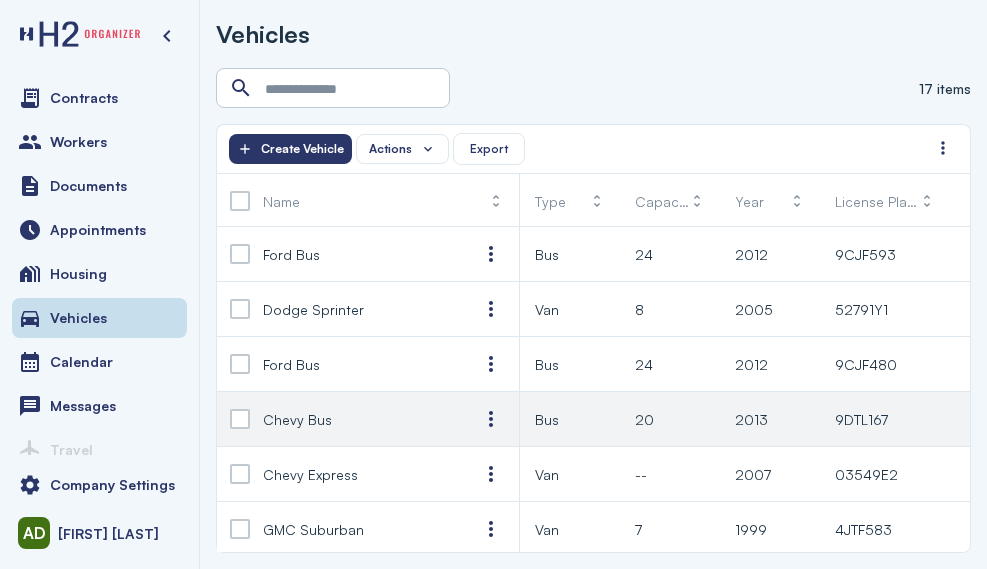 scroll, scrollTop: 100, scrollLeft: 0, axis: vertical 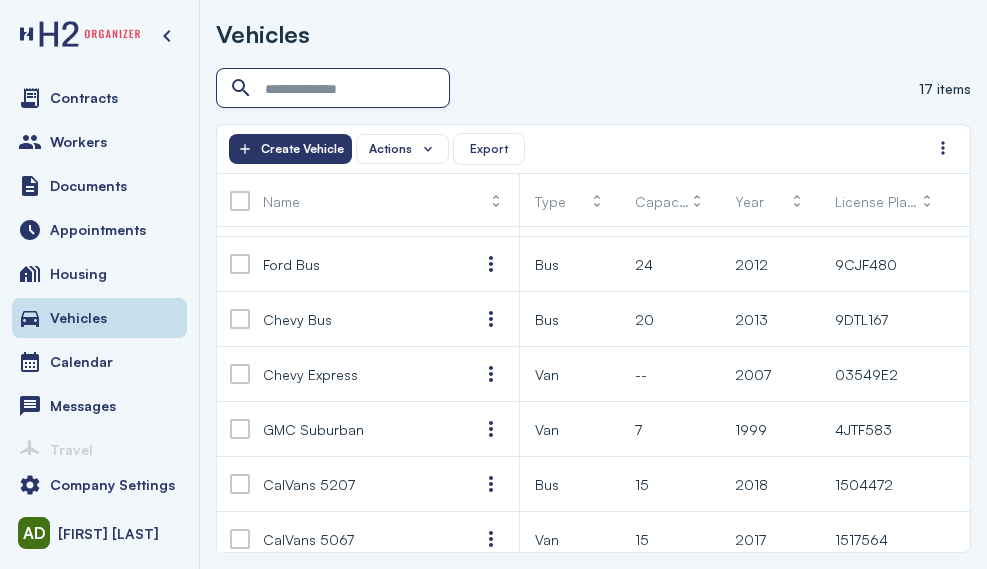 click at bounding box center [335, 89] 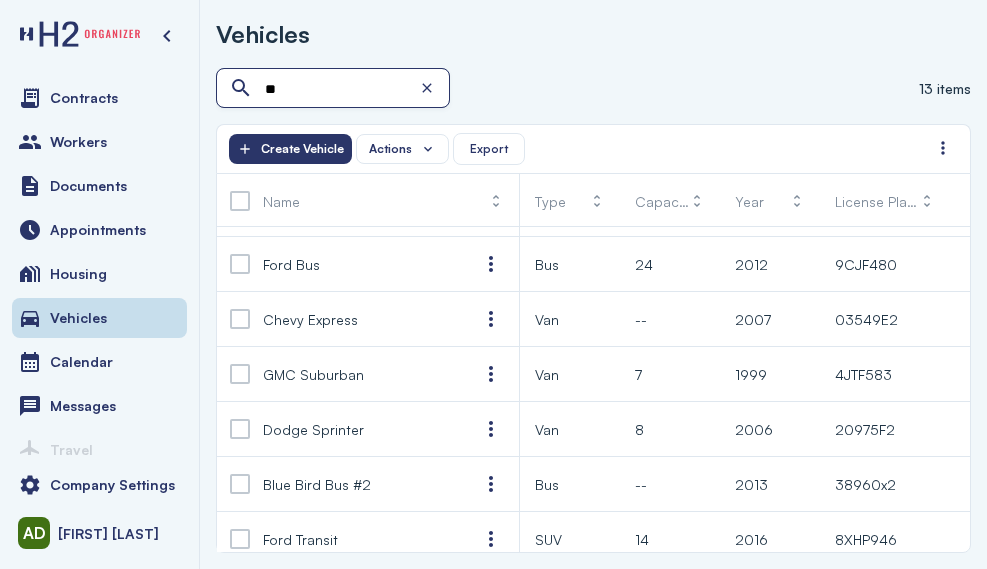 scroll, scrollTop: 0, scrollLeft: 0, axis: both 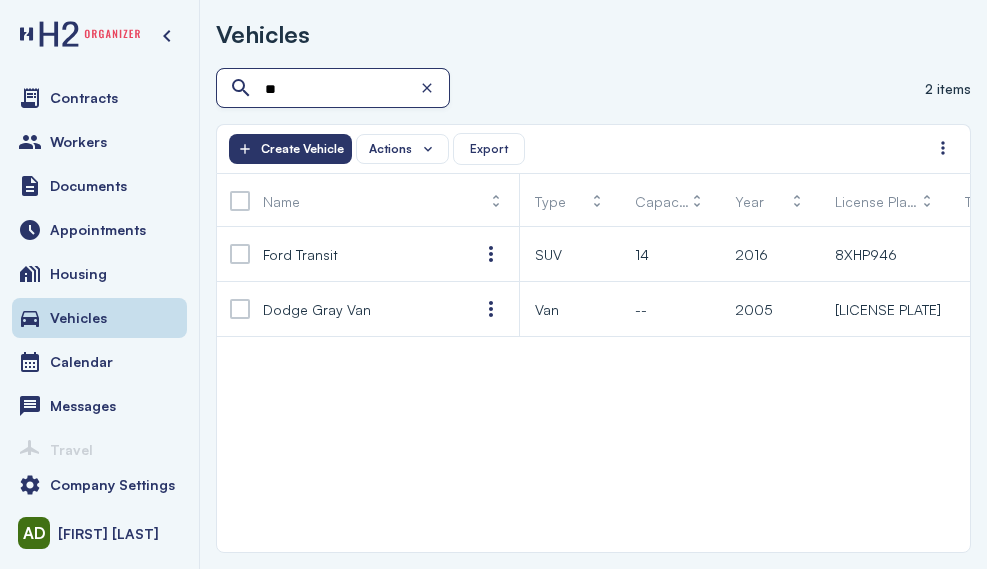 type on "*" 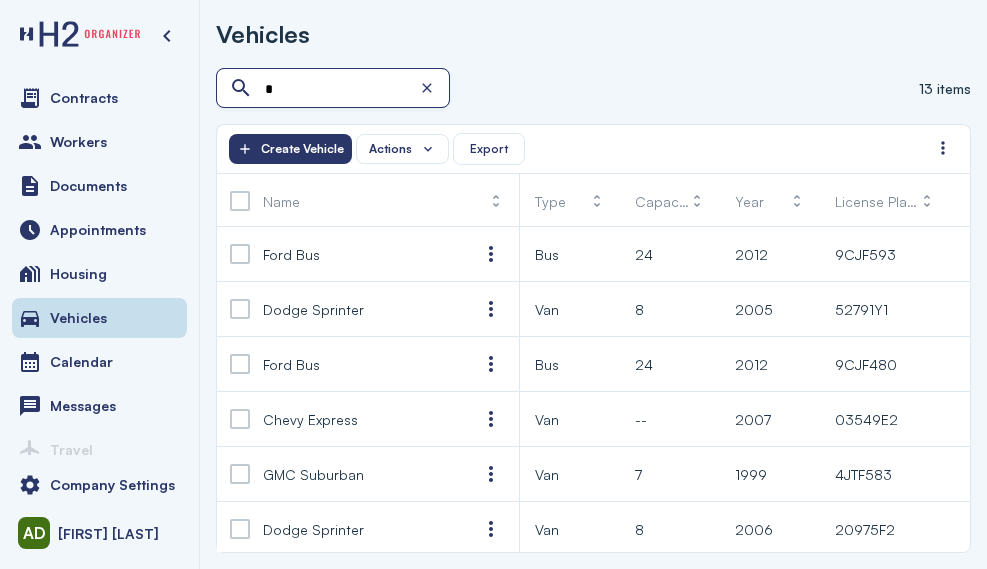 type 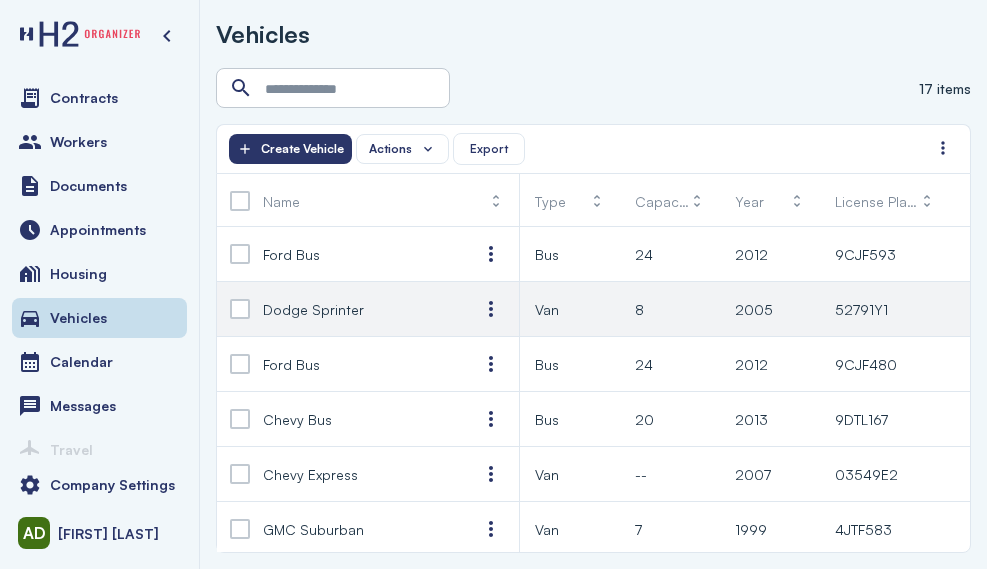 click on "52791Y1" at bounding box center [861, 309] 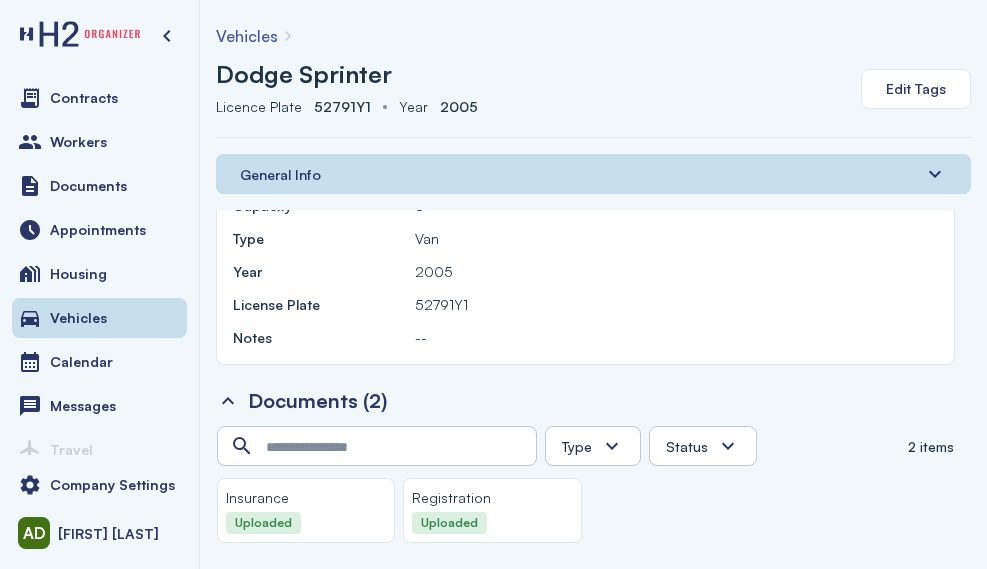scroll, scrollTop: 111, scrollLeft: 0, axis: vertical 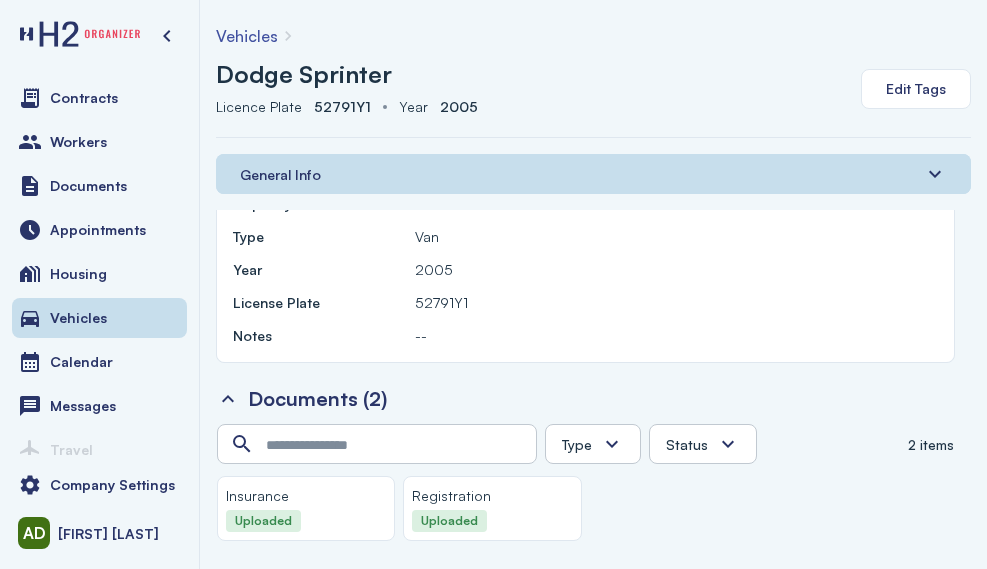 click 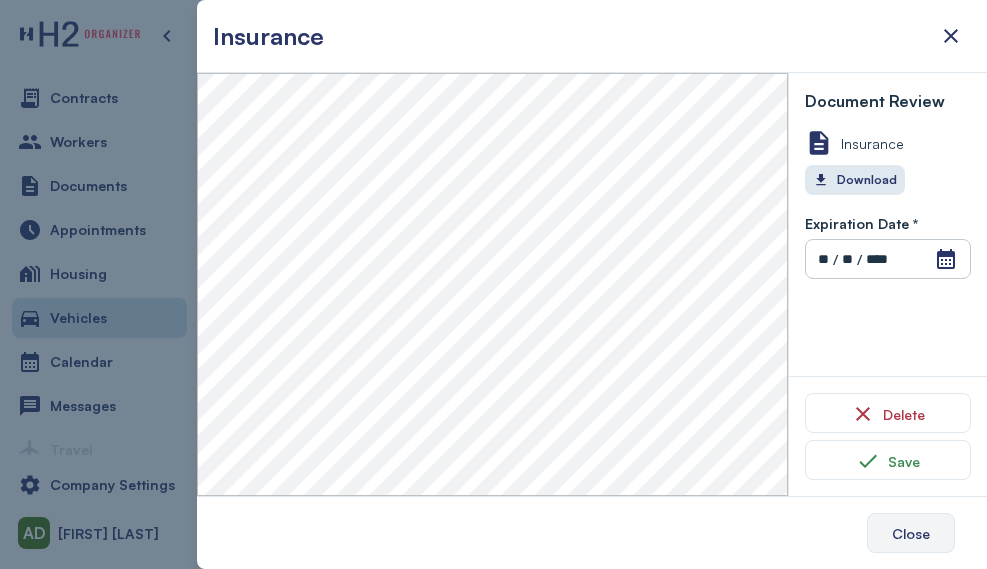 click on "Close" at bounding box center (911, 533) 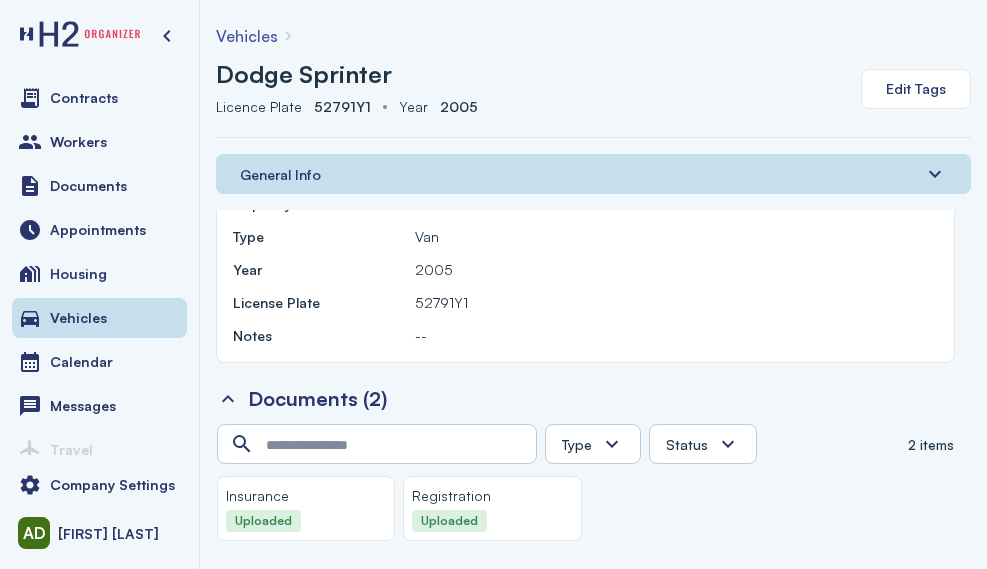 click 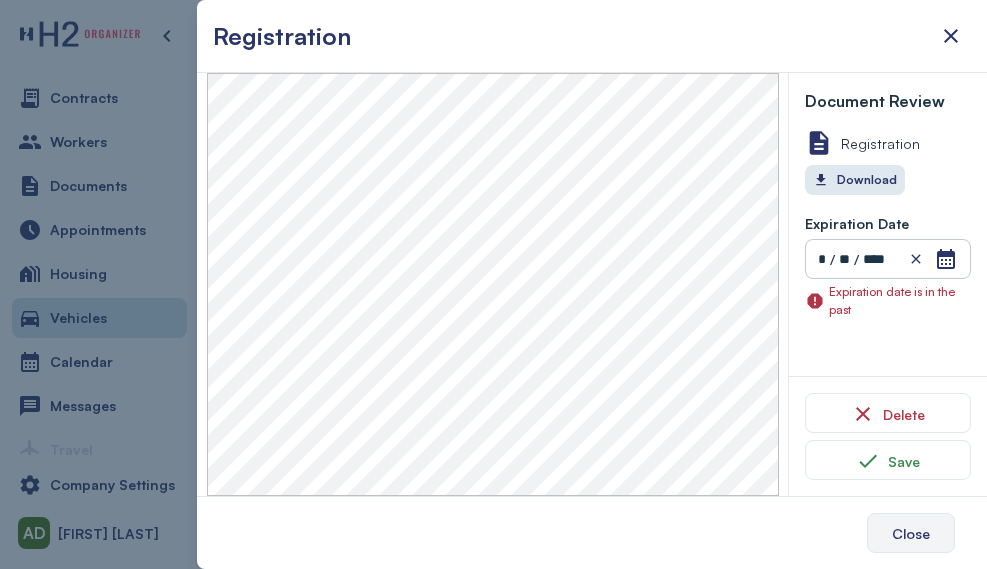 click on "Close" at bounding box center (911, 533) 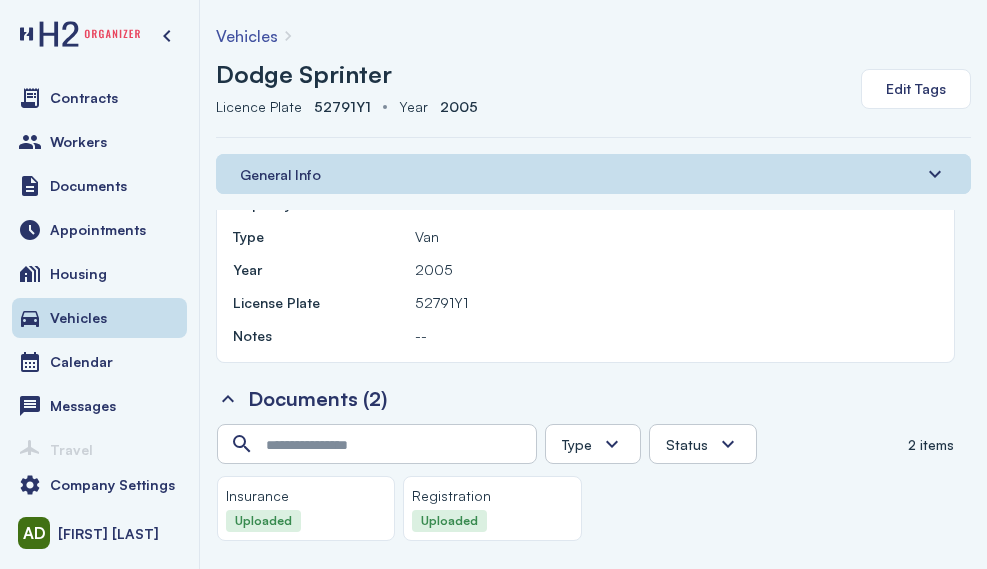 click 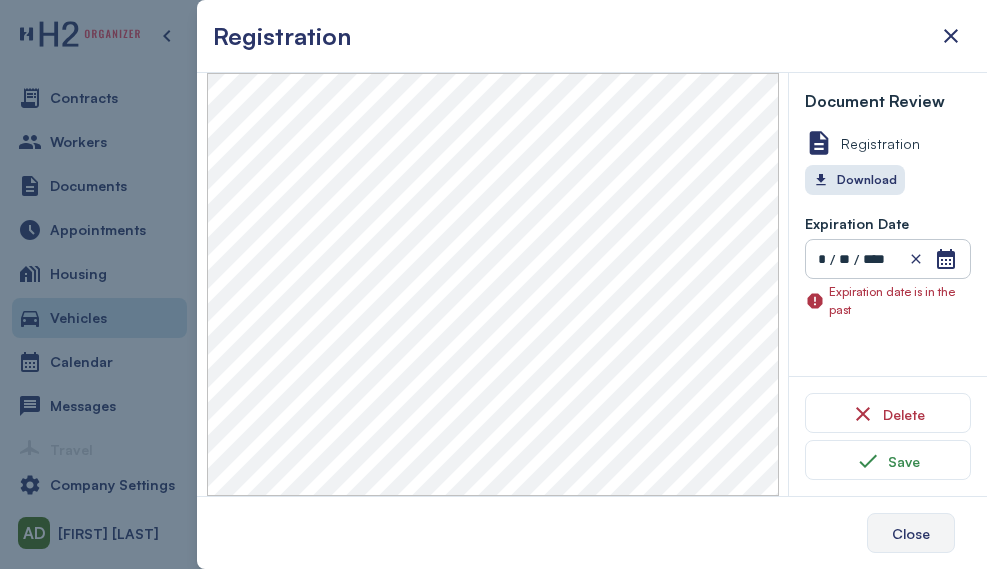 click on "Close" at bounding box center (911, 533) 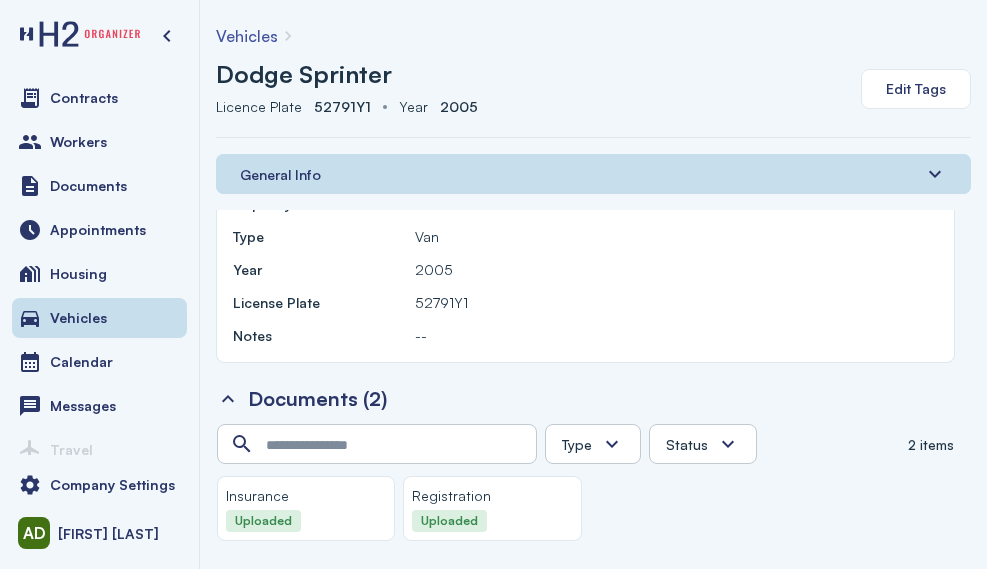 click 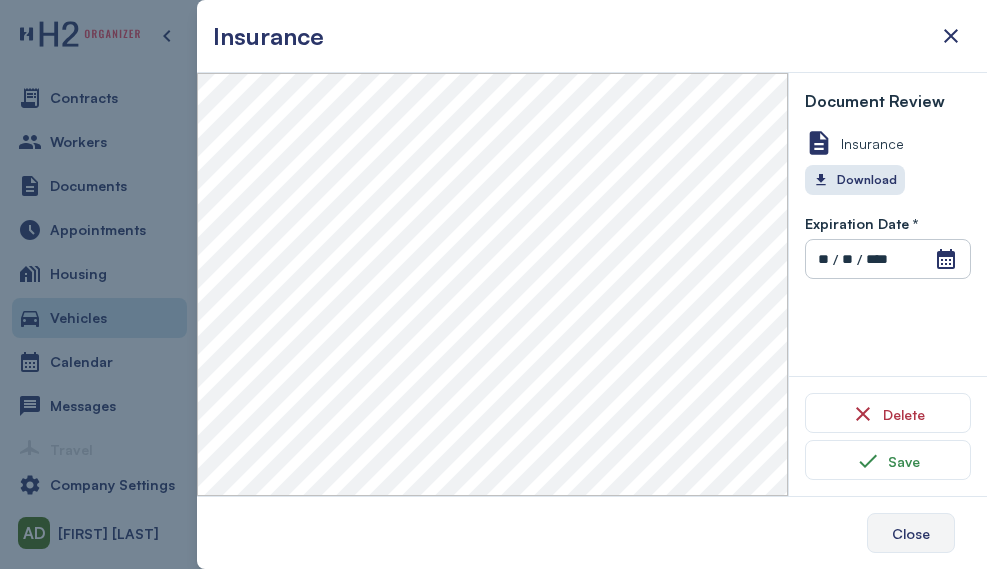 click on "Close" at bounding box center [911, 533] 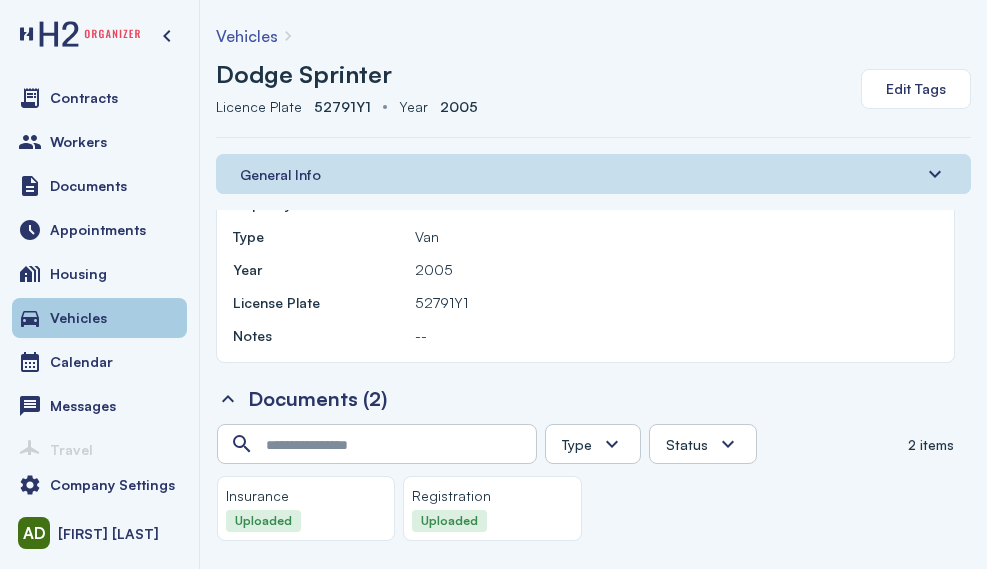 click on "Vehicles" at bounding box center [99, 318] 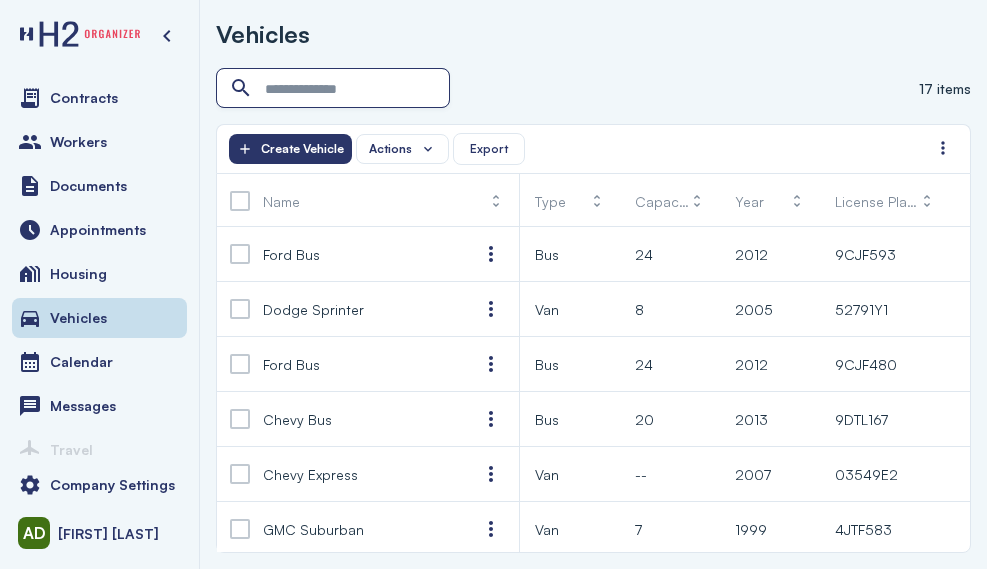 click at bounding box center [335, 89] 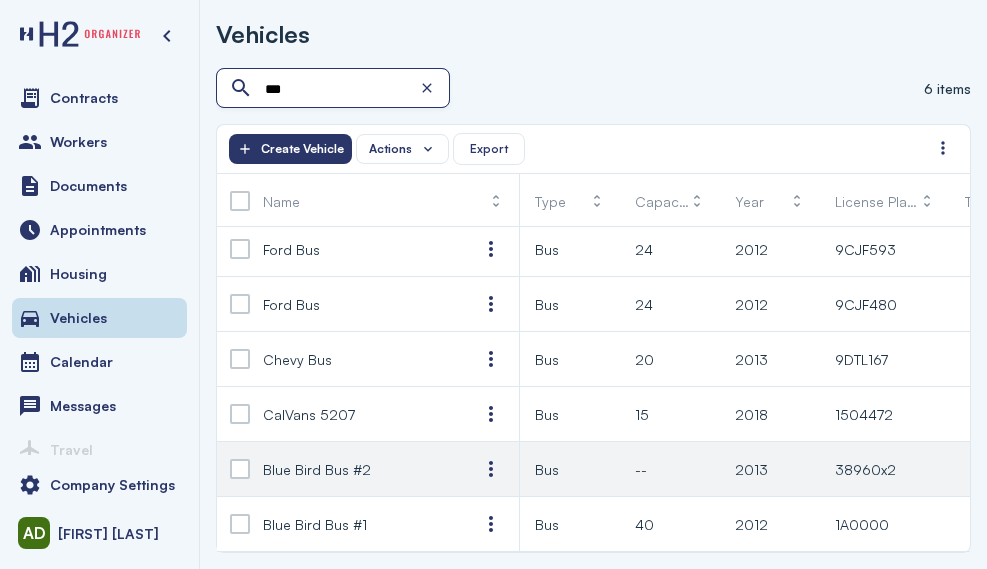 scroll, scrollTop: 0, scrollLeft: 0, axis: both 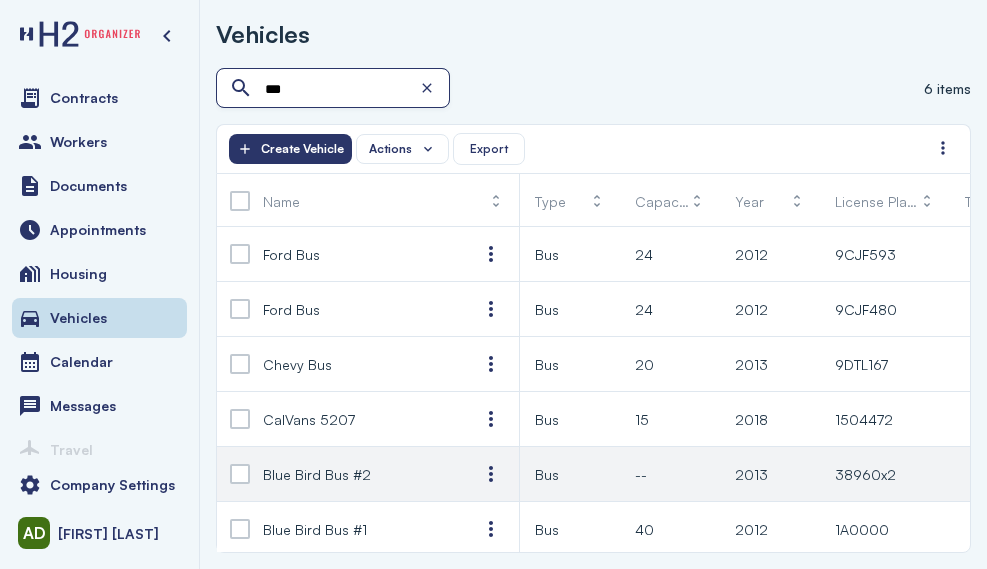 type on "***" 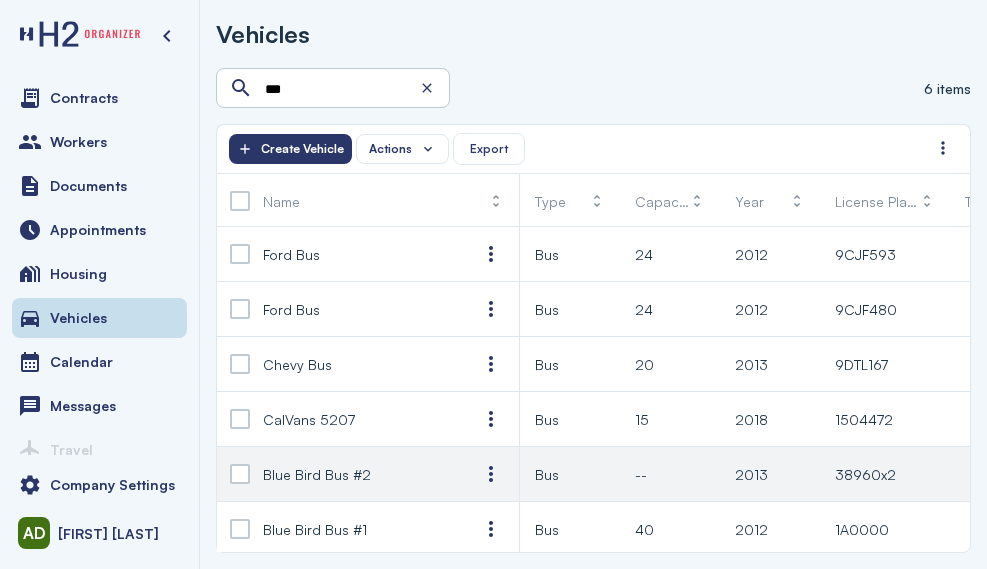 click on "38960x2" at bounding box center (865, 474) 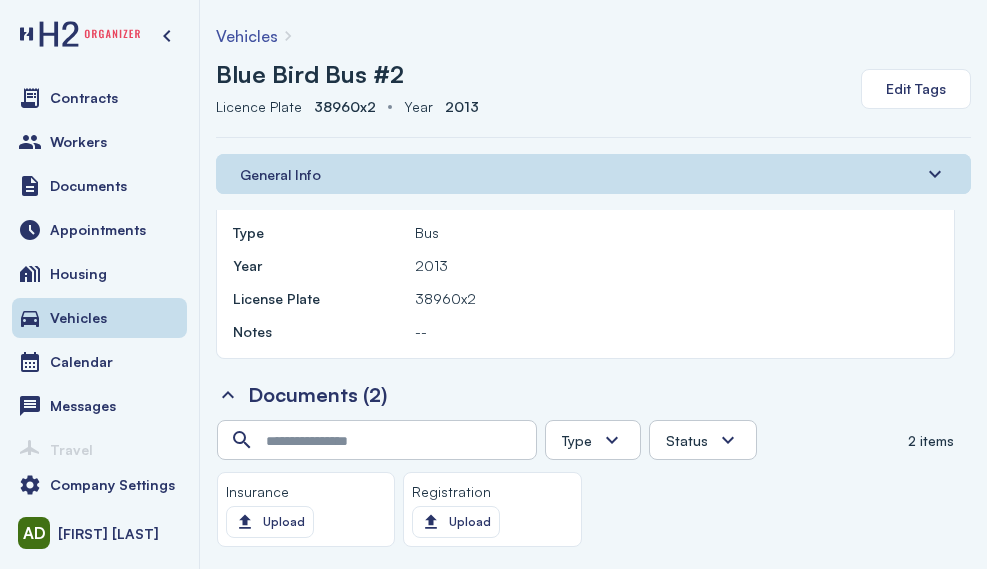 scroll, scrollTop: 116, scrollLeft: 0, axis: vertical 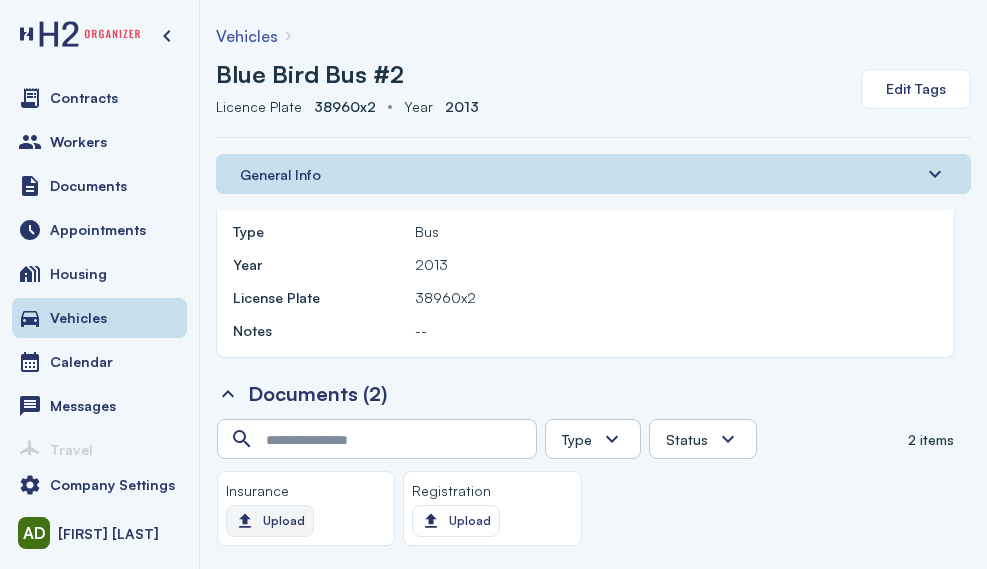 click on "Upload" at bounding box center (270, 521) 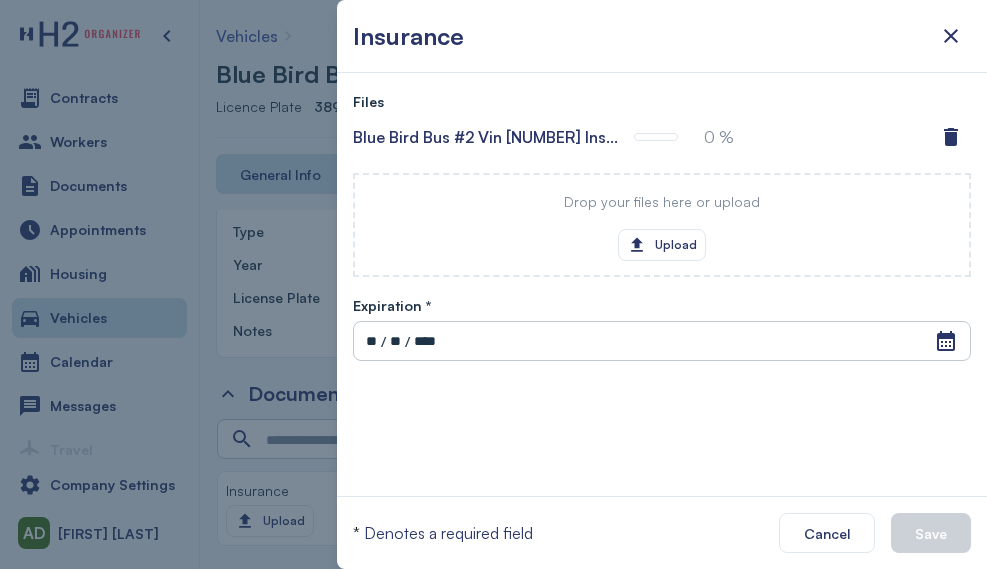 drag, startPoint x: 334, startPoint y: 355, endPoint x: 355, endPoint y: 349, distance: 21.84033 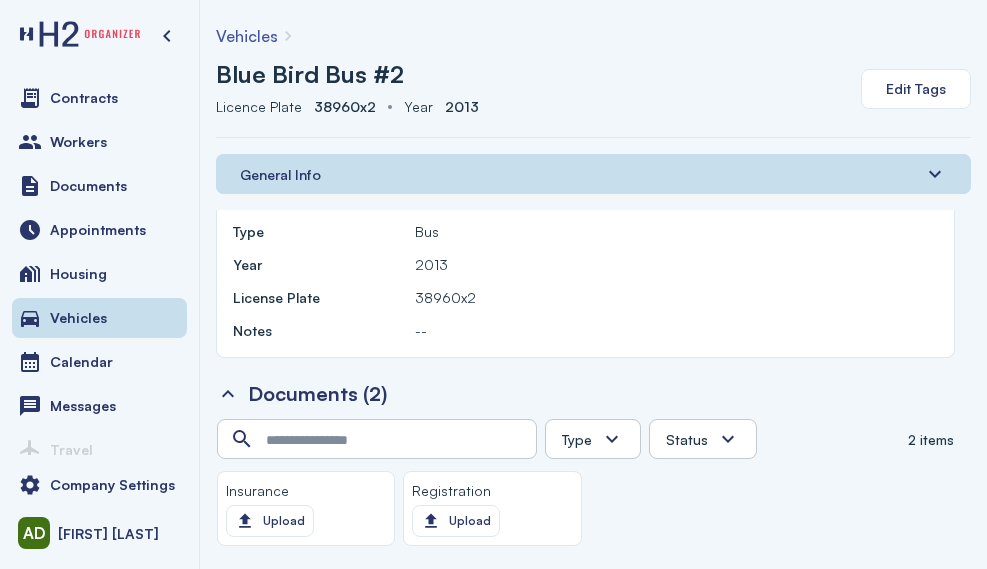 click 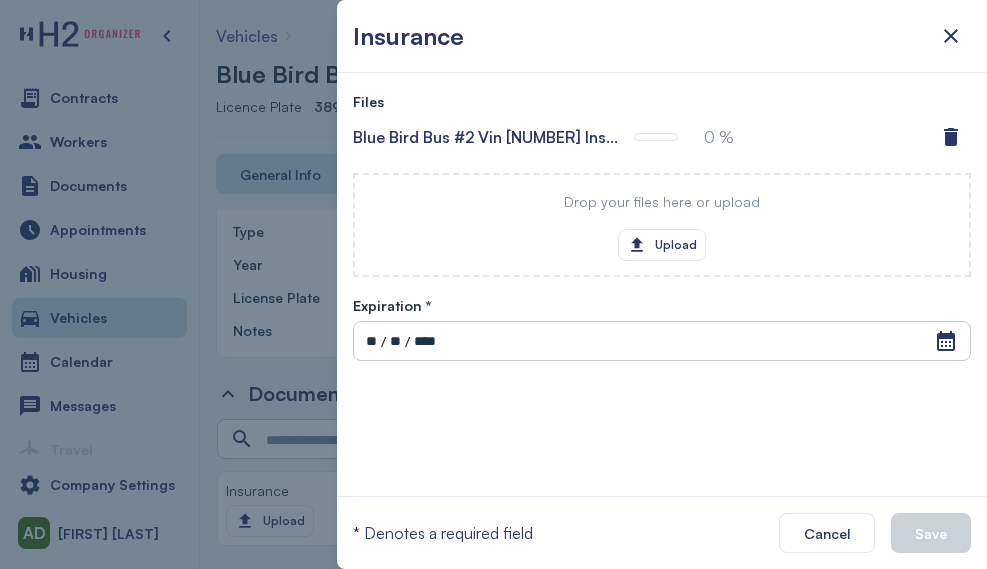 click on "**" at bounding box center (371, 341) 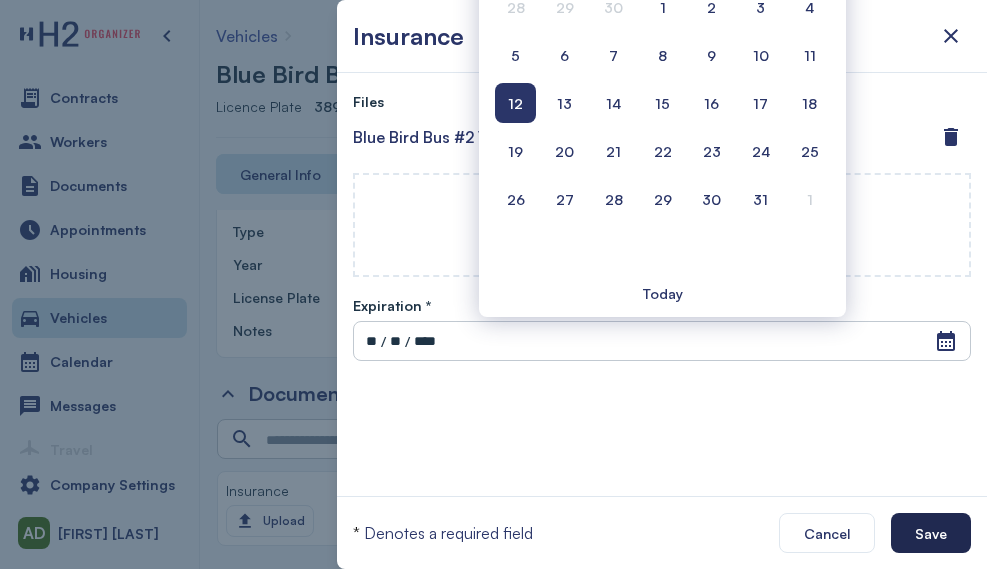 click on "Save" at bounding box center [931, 533] 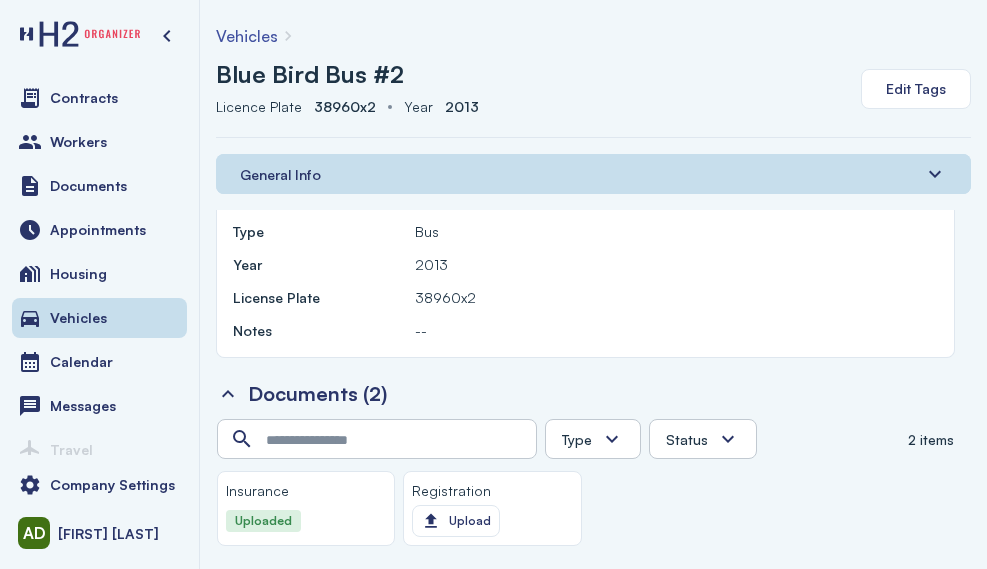 click 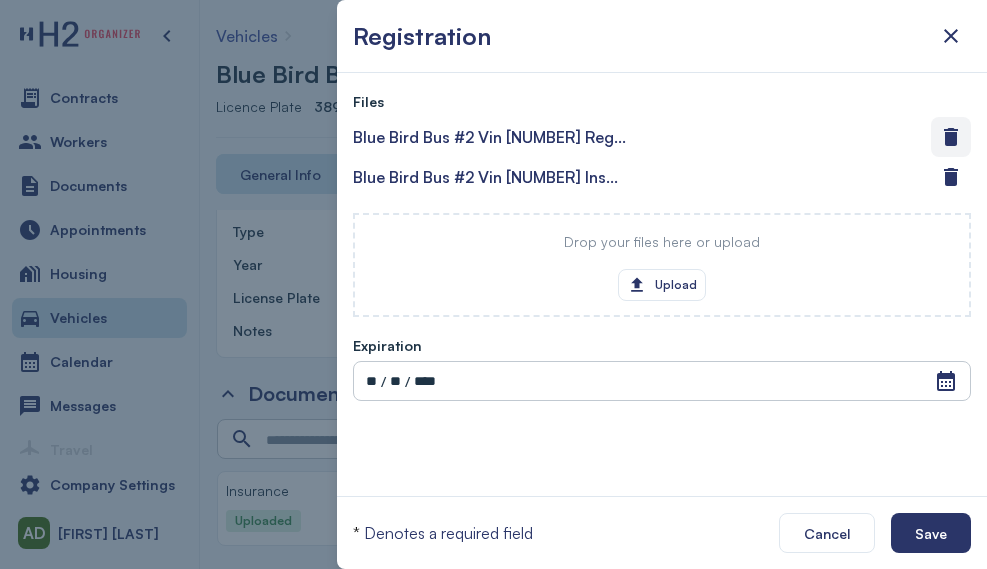 click at bounding box center [951, 137] 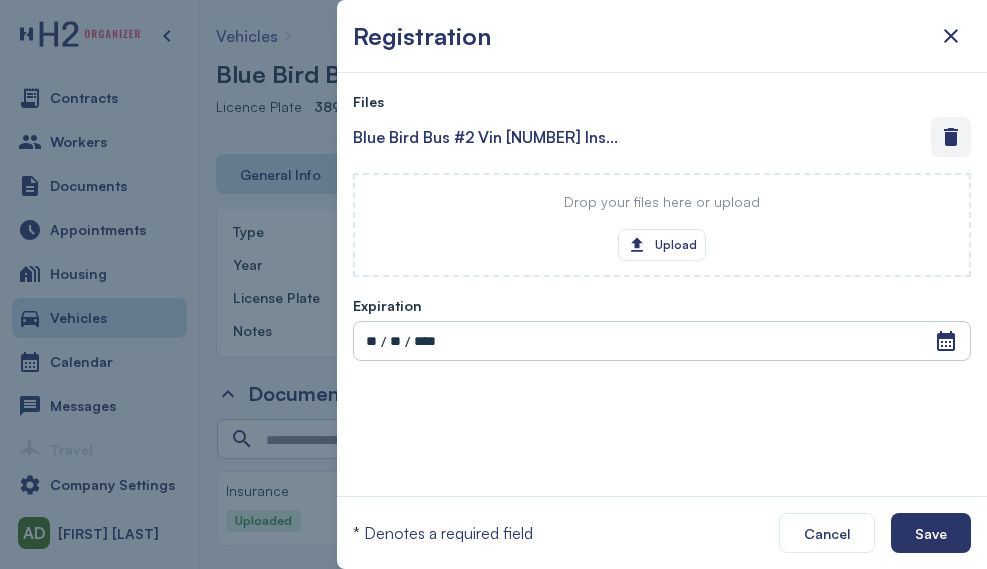 click at bounding box center (951, 137) 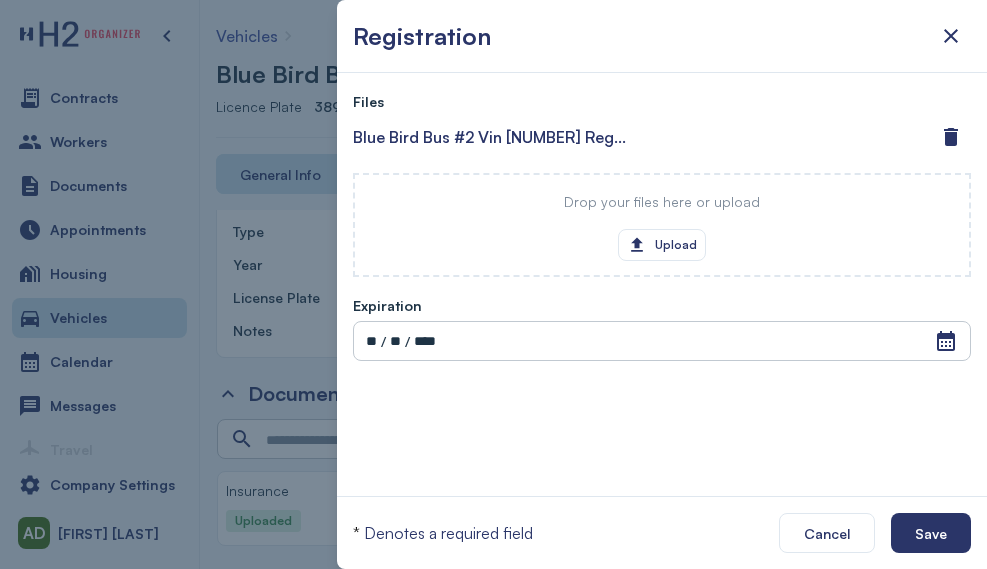 click on "**" at bounding box center [371, 341] 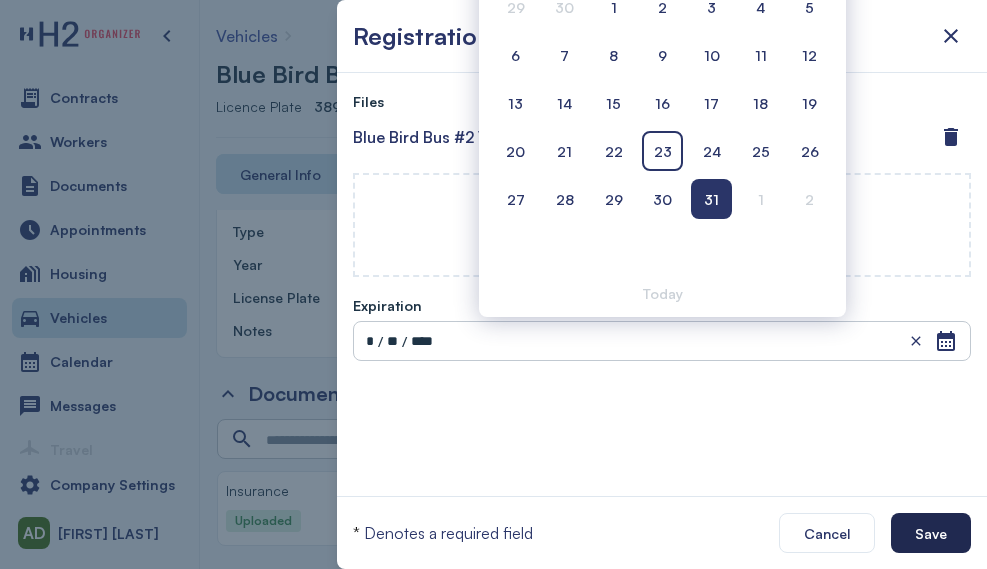 click on "Save" at bounding box center (931, 533) 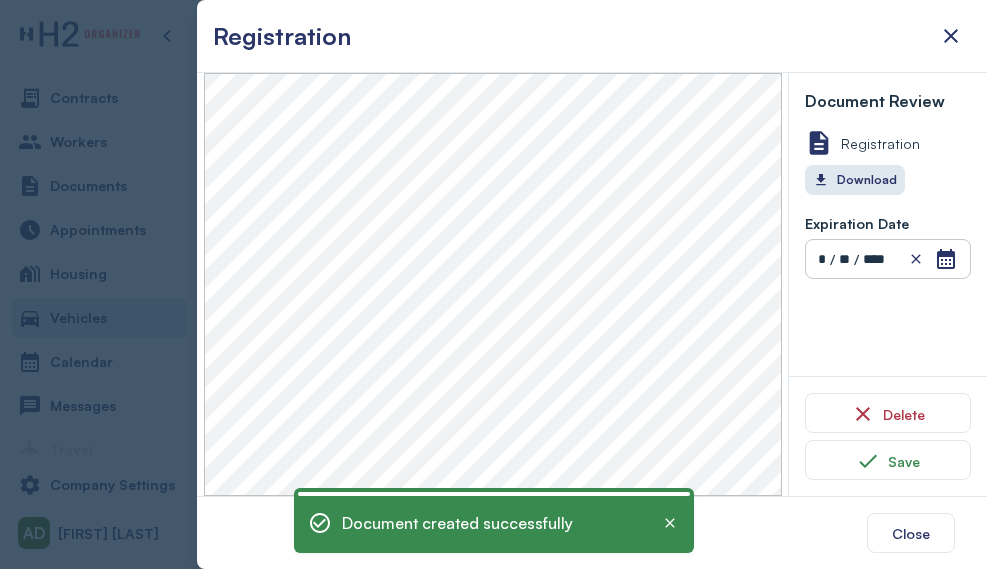 scroll, scrollTop: 111, scrollLeft: 0, axis: vertical 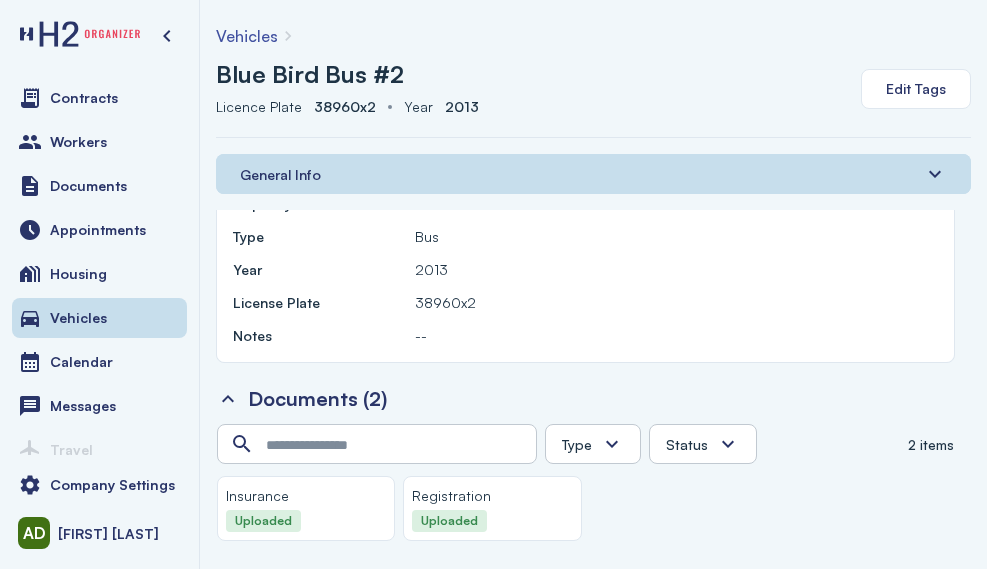 click 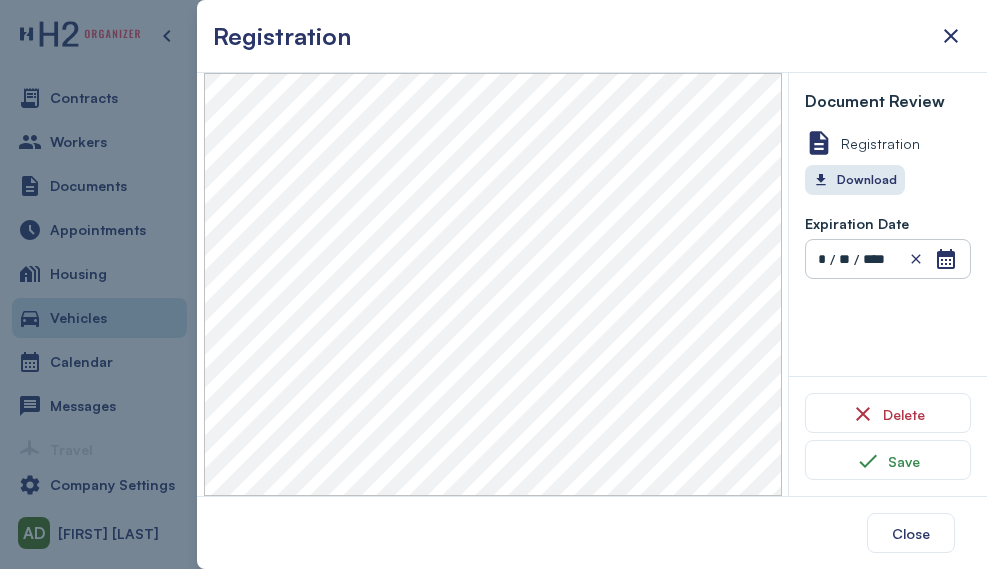 type 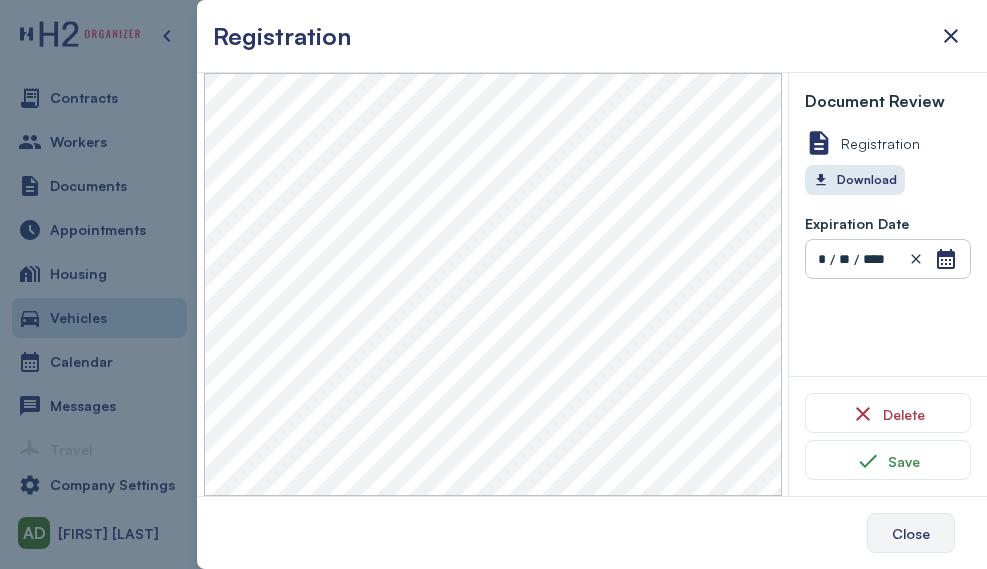 click on "Close" at bounding box center (911, 533) 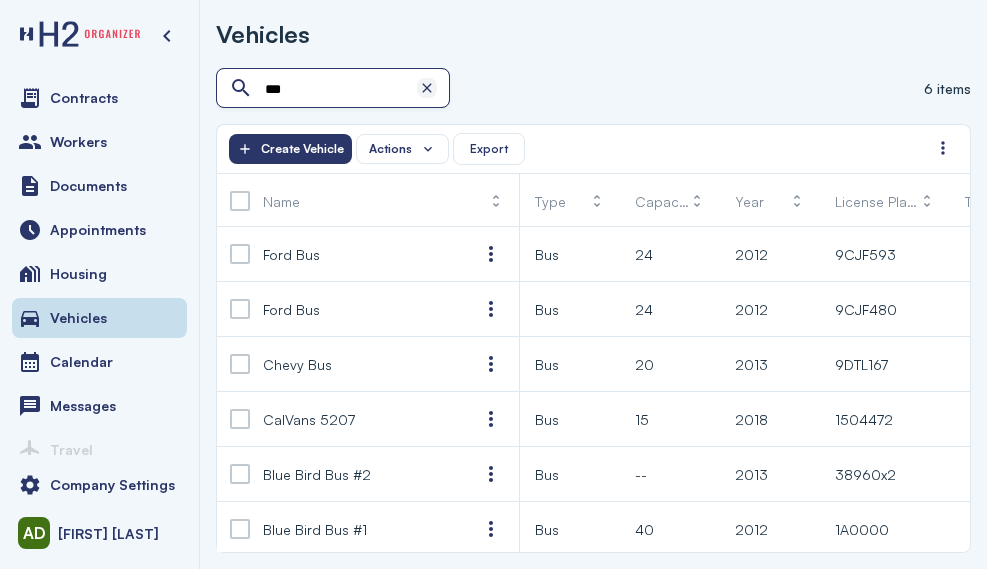 click at bounding box center [427, 88] 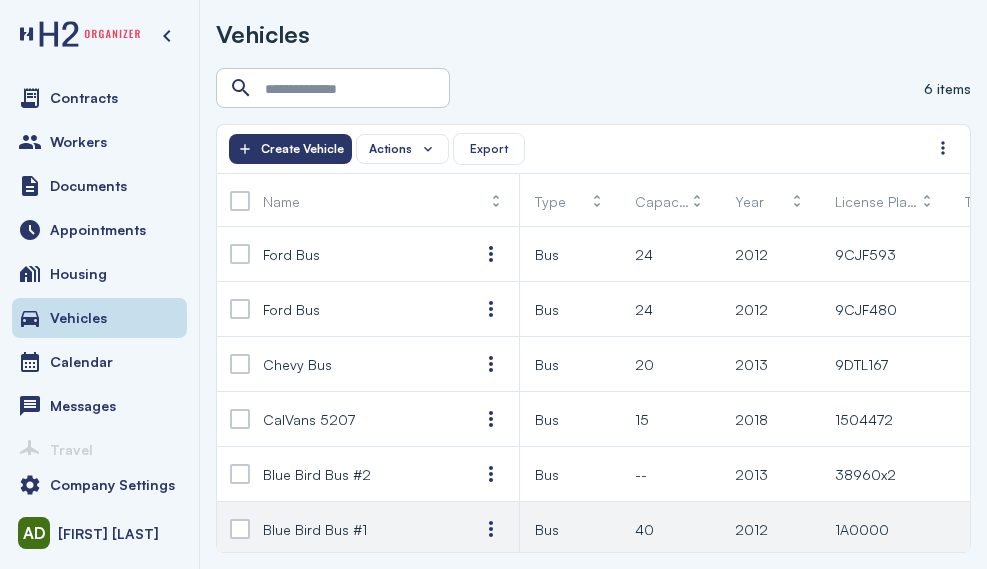 click on "Blue Bird Bus #1" 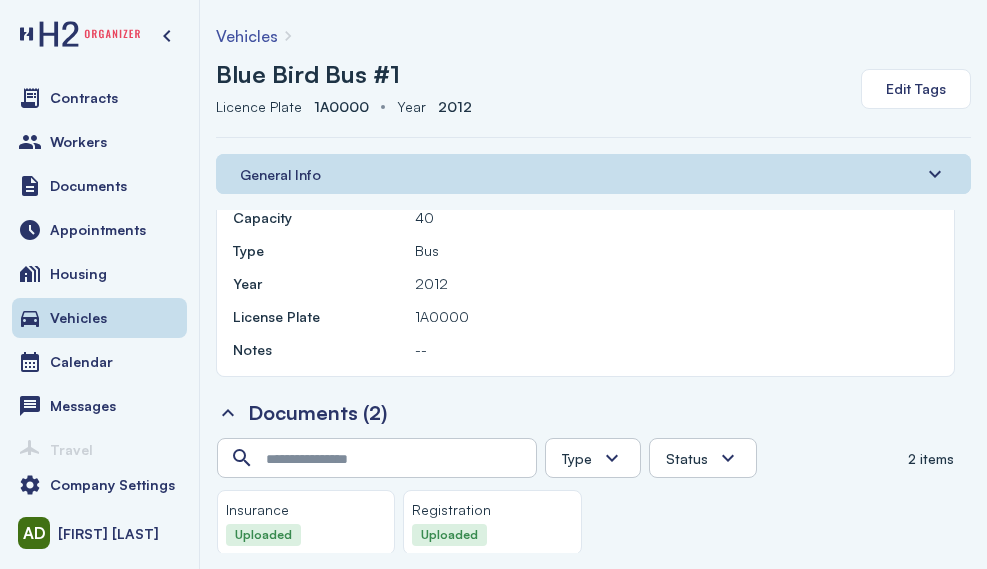 scroll, scrollTop: 111, scrollLeft: 0, axis: vertical 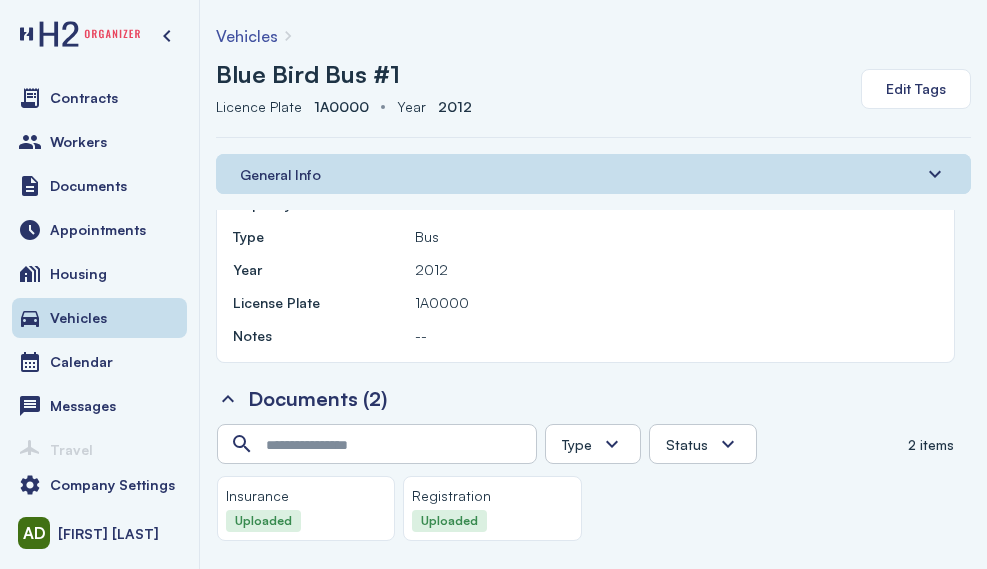 click 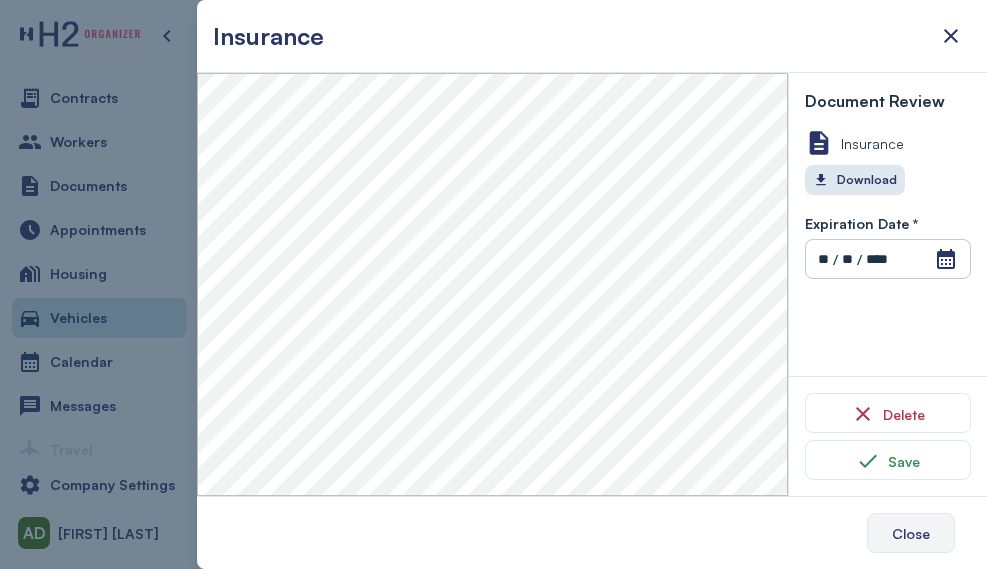 click on "Close" at bounding box center [911, 533] 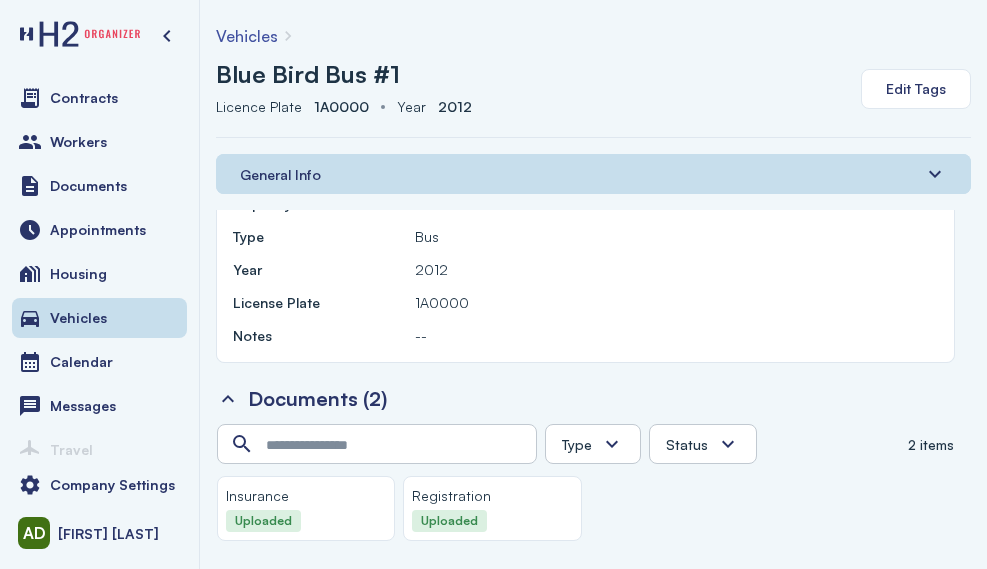 click 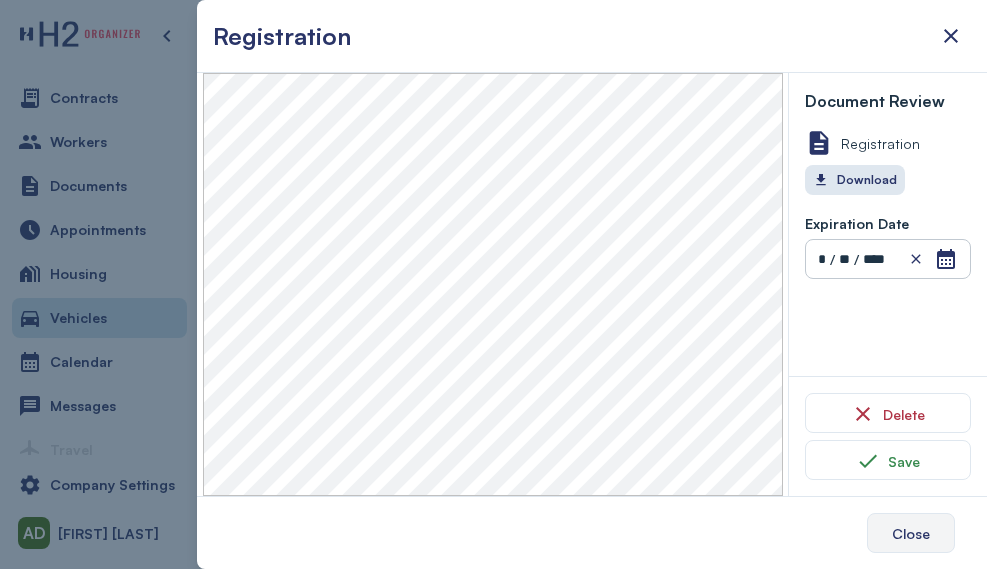 click on "Close" at bounding box center (911, 533) 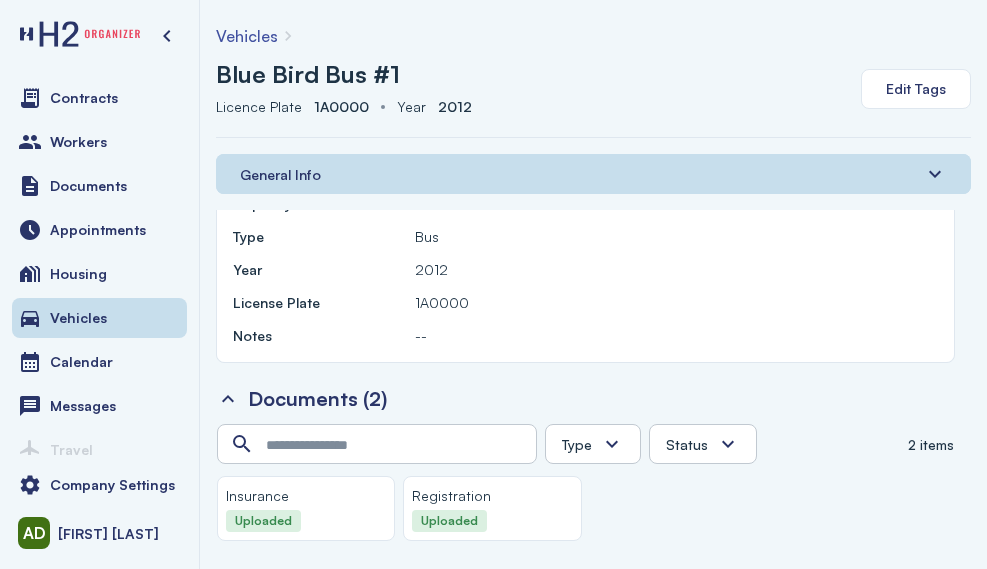 click 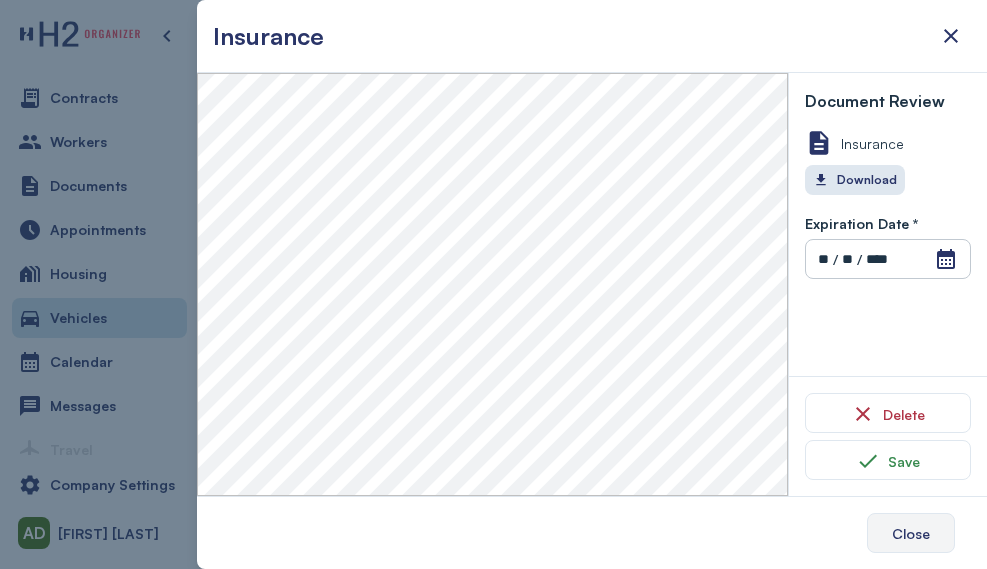 click on "Close" at bounding box center (911, 533) 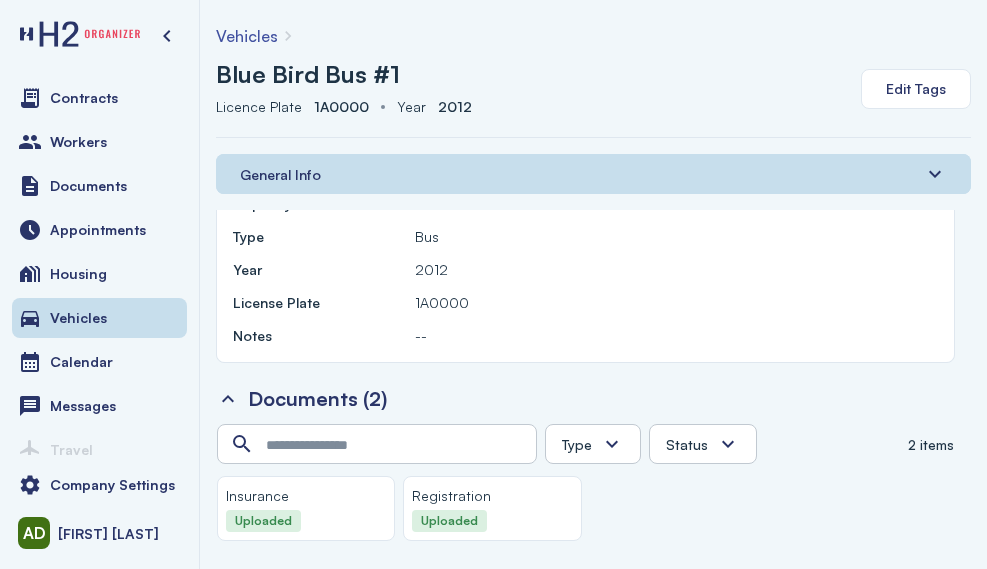 click 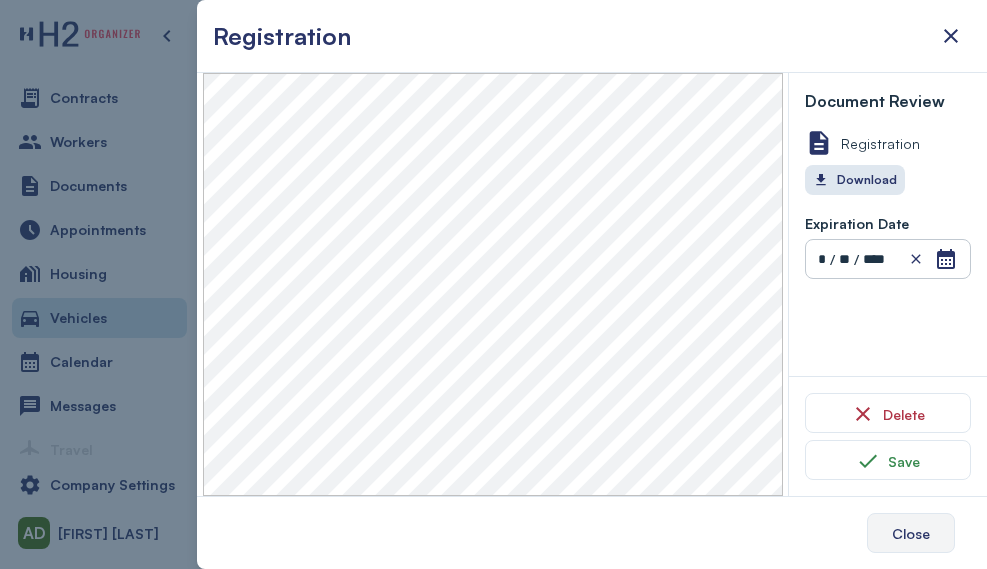 click on "Close" at bounding box center (911, 533) 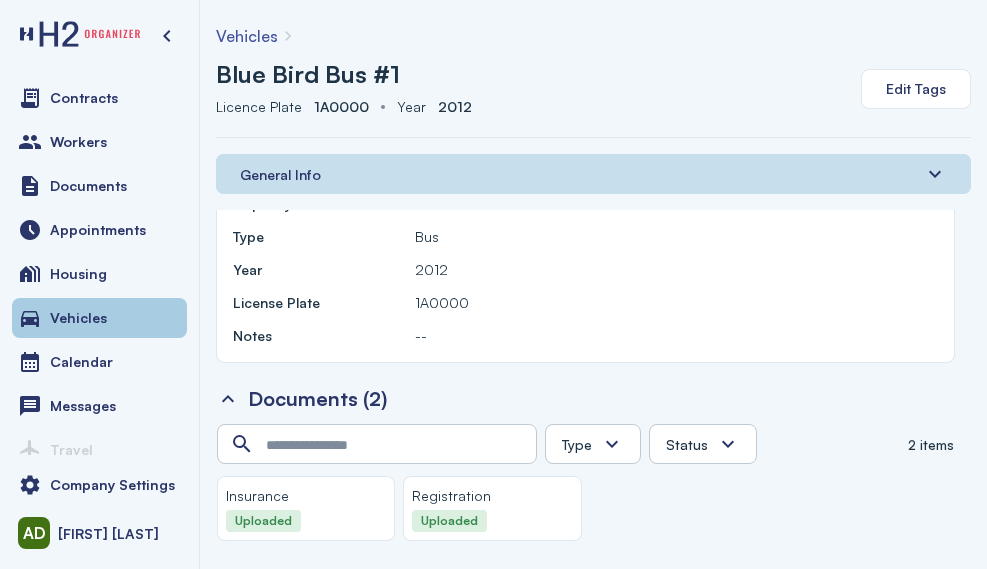 click on "Vehicles" at bounding box center (99, 318) 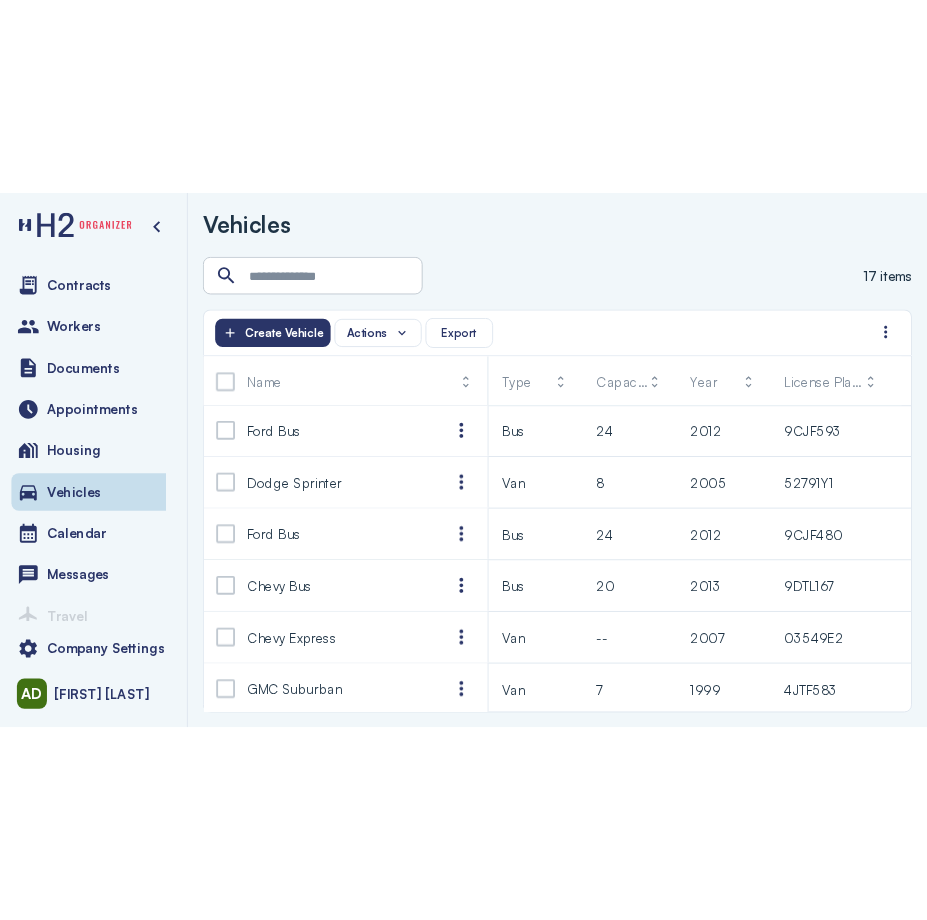 scroll, scrollTop: 0, scrollLeft: 0, axis: both 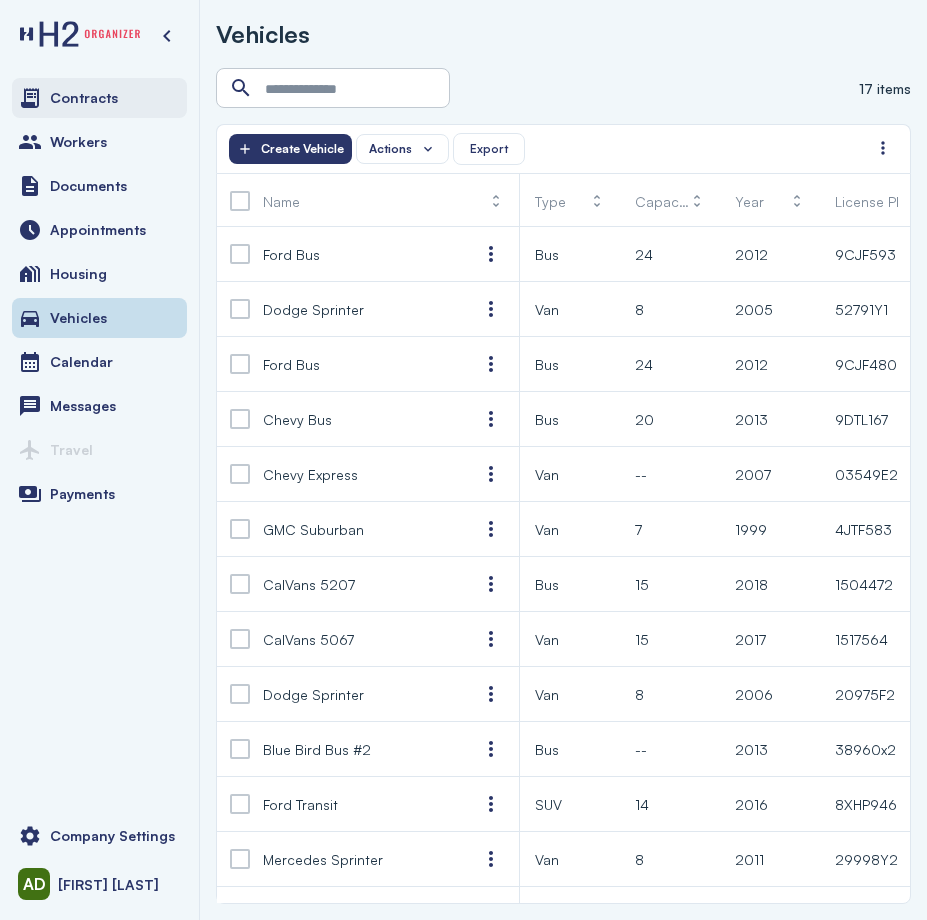 click on "Contracts" at bounding box center (99, 98) 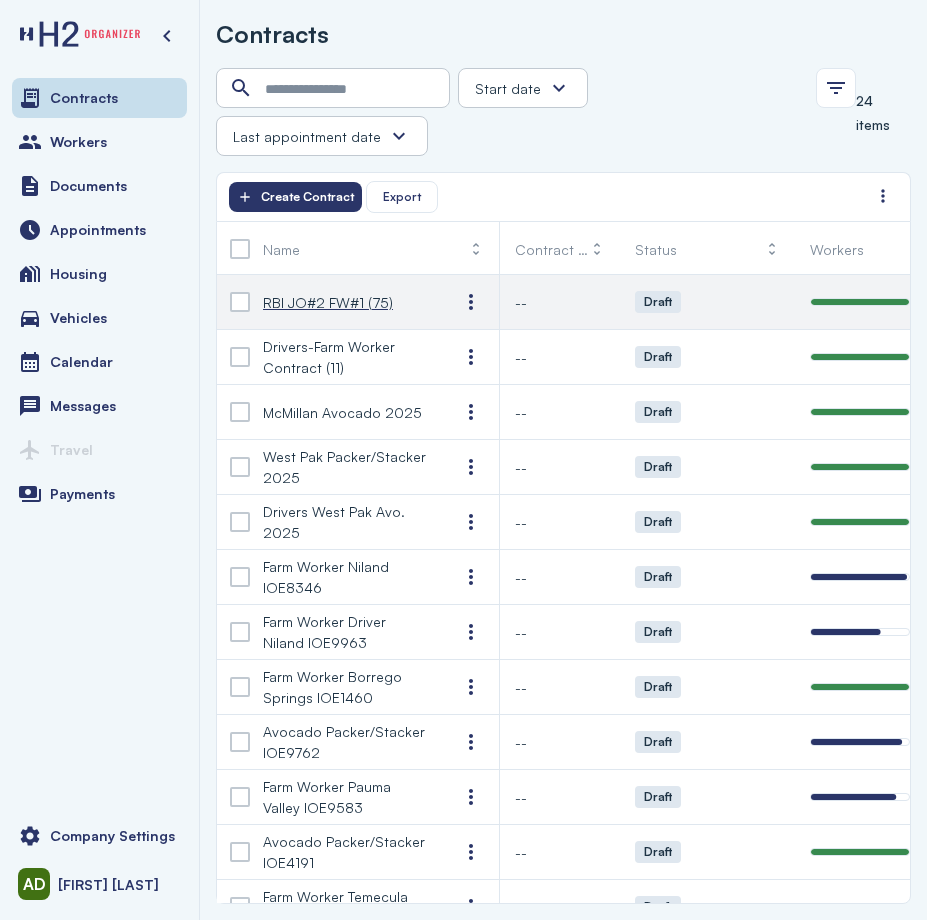 click on "RBI JO#2 FW#1 (75)" at bounding box center (328, 302) 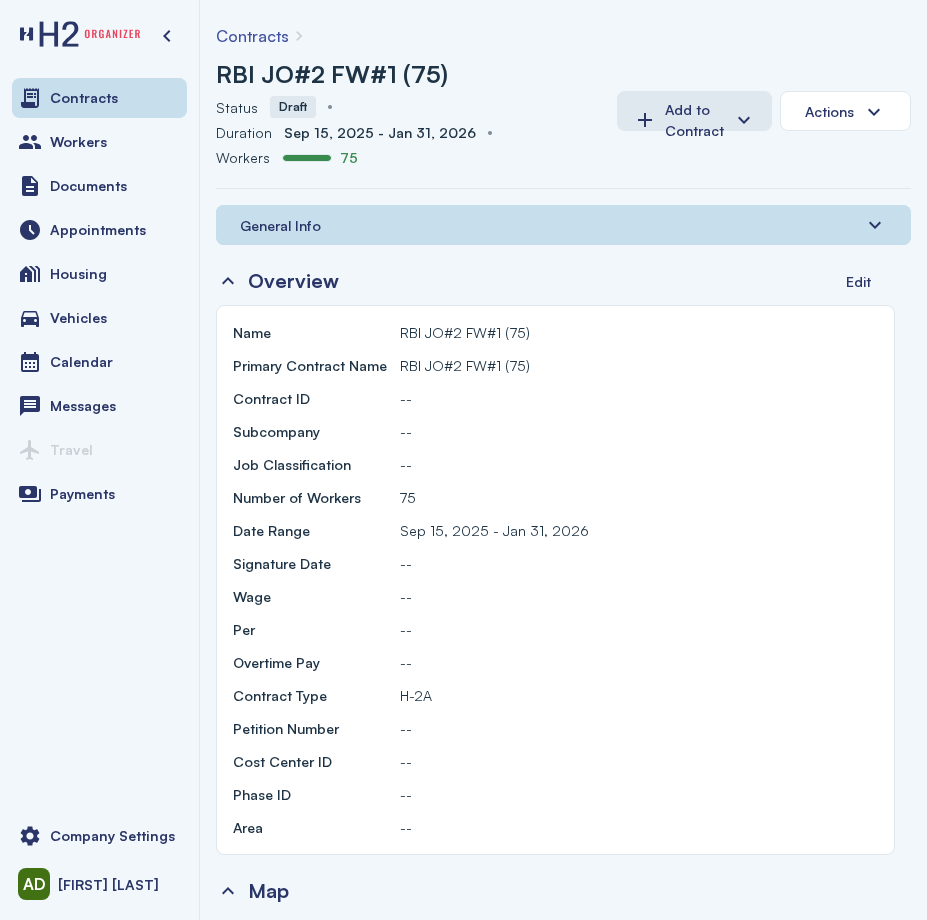 click on "RBI JO#2 FW#1 (75)    Status   Status   Draft     Duration   Duration   [MONTH] [DAY], [YEAR] - [MONTH] [DAY], [YEAR]   Workers   Workers       75       Add to Contract           Actions" at bounding box center [563, 122] 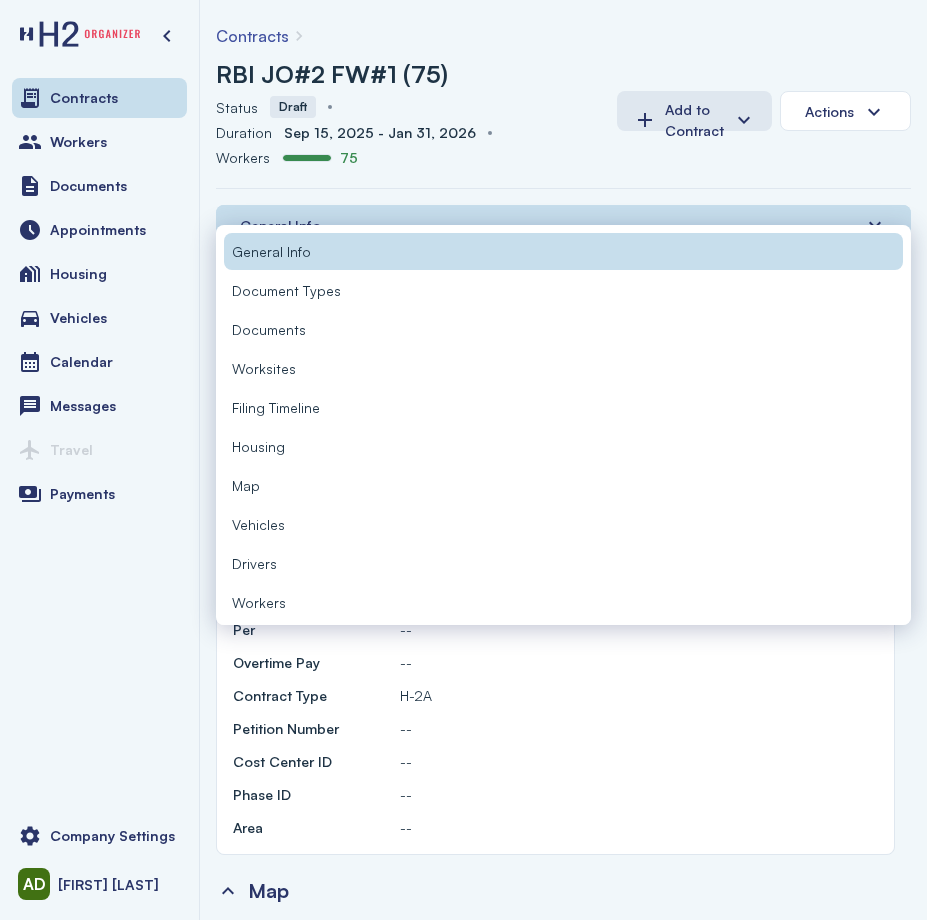 click on "Workers" at bounding box center [563, 602] 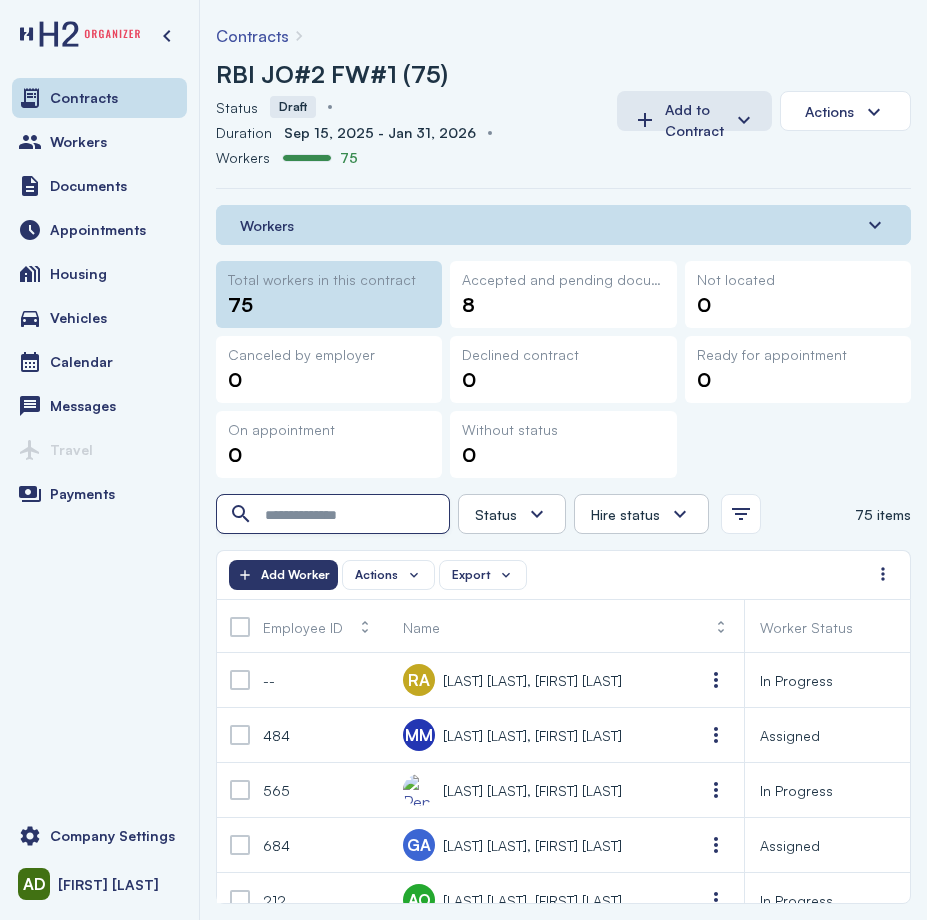 click at bounding box center (335, 515) 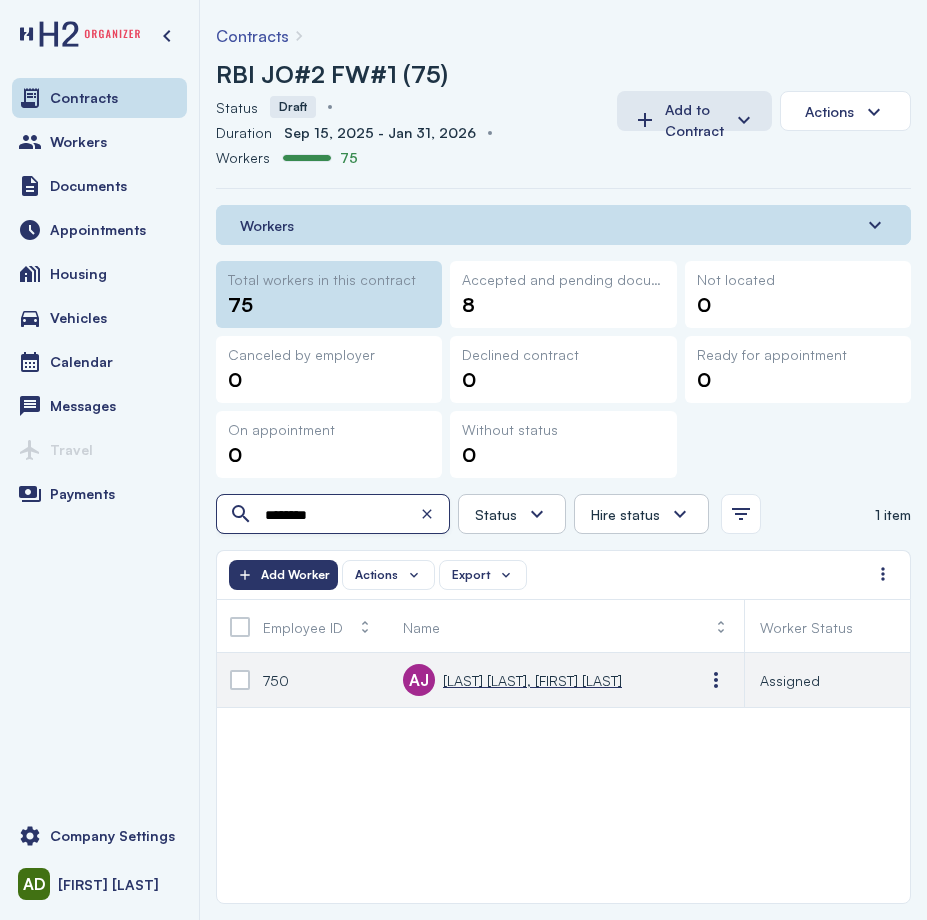 type on "********" 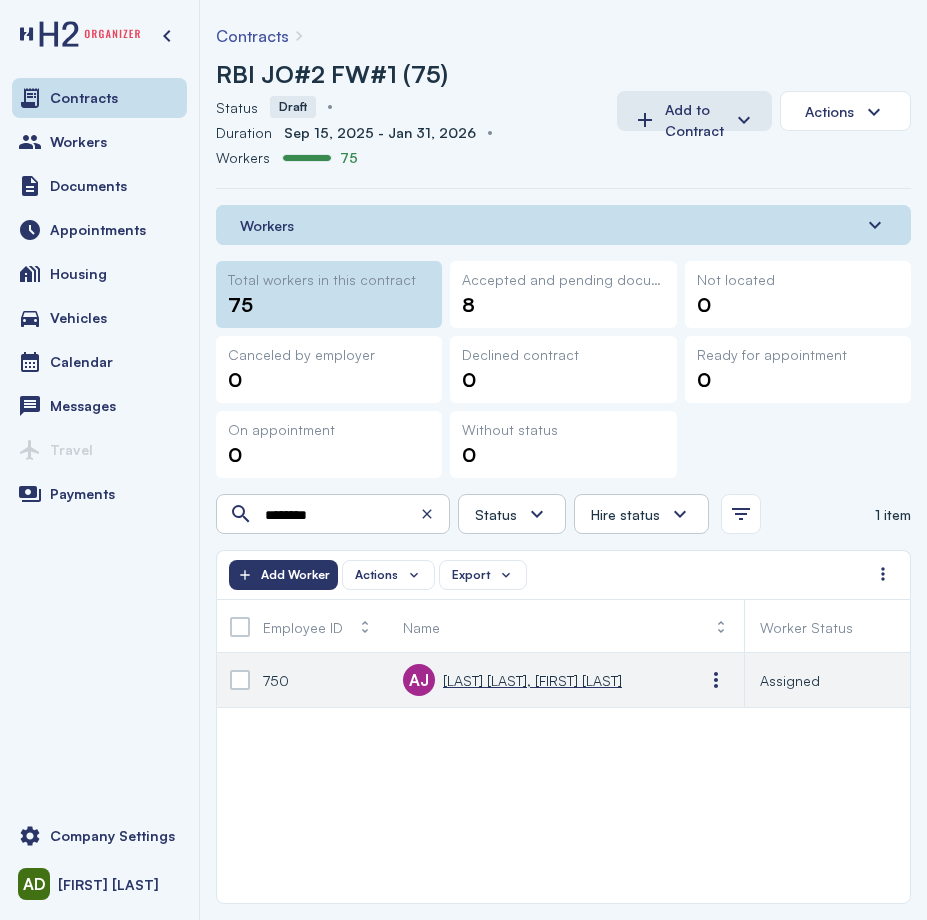 click on "[LAST] [LAST], [FIRST] [LAST]" at bounding box center [532, 680] 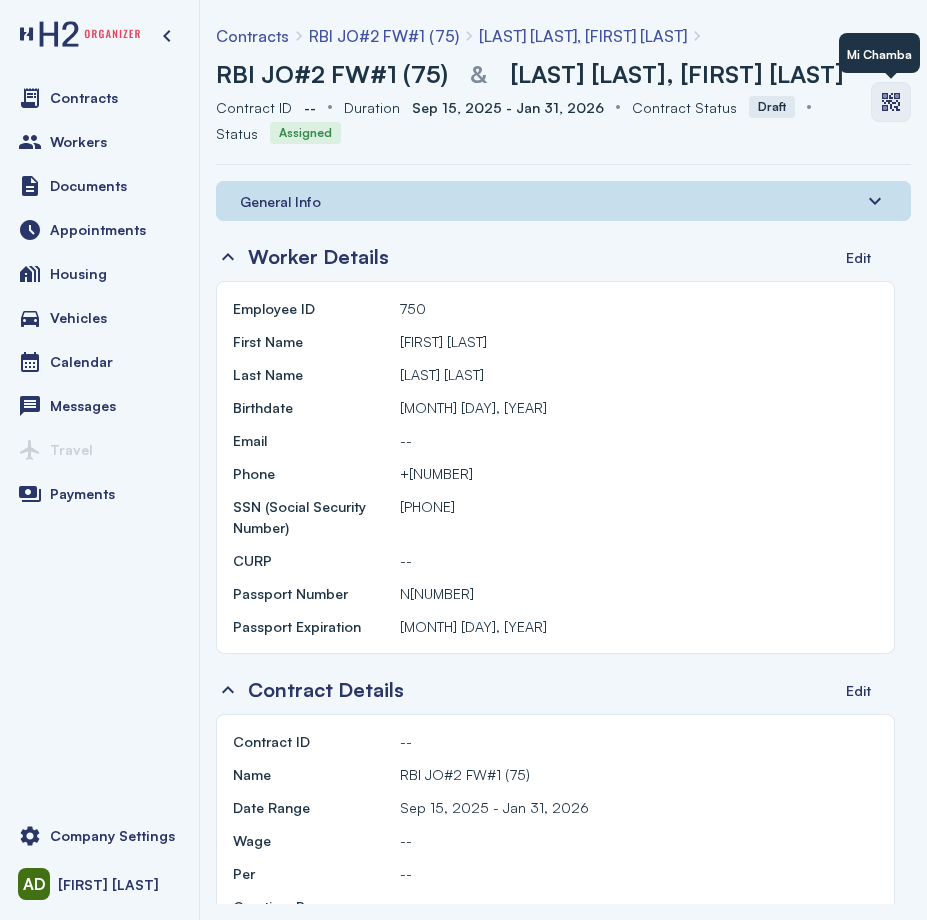 click at bounding box center [891, 102] 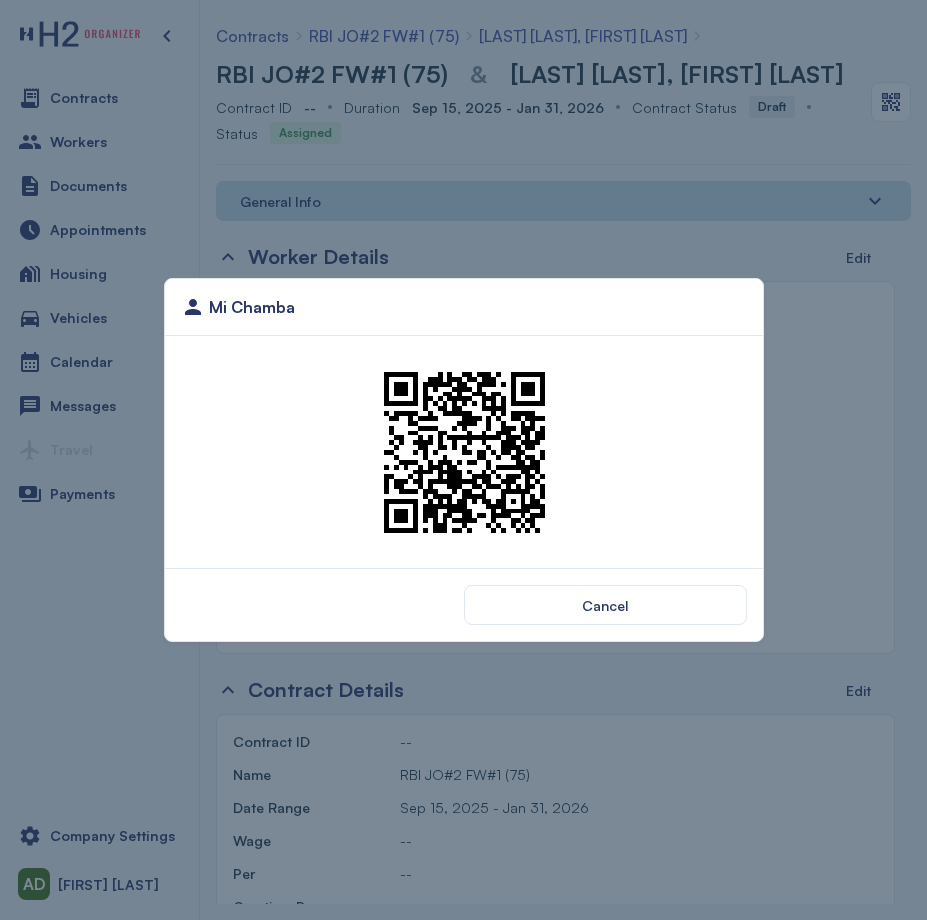 click at bounding box center [464, 452] 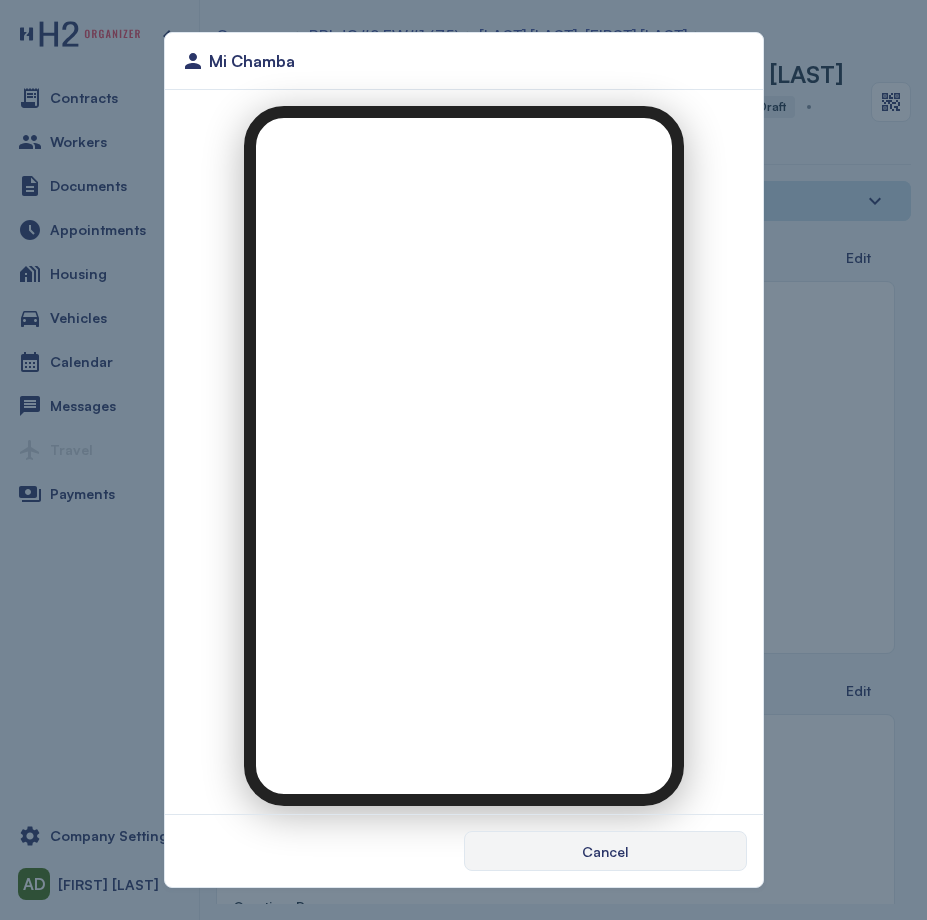 scroll, scrollTop: 0, scrollLeft: 0, axis: both 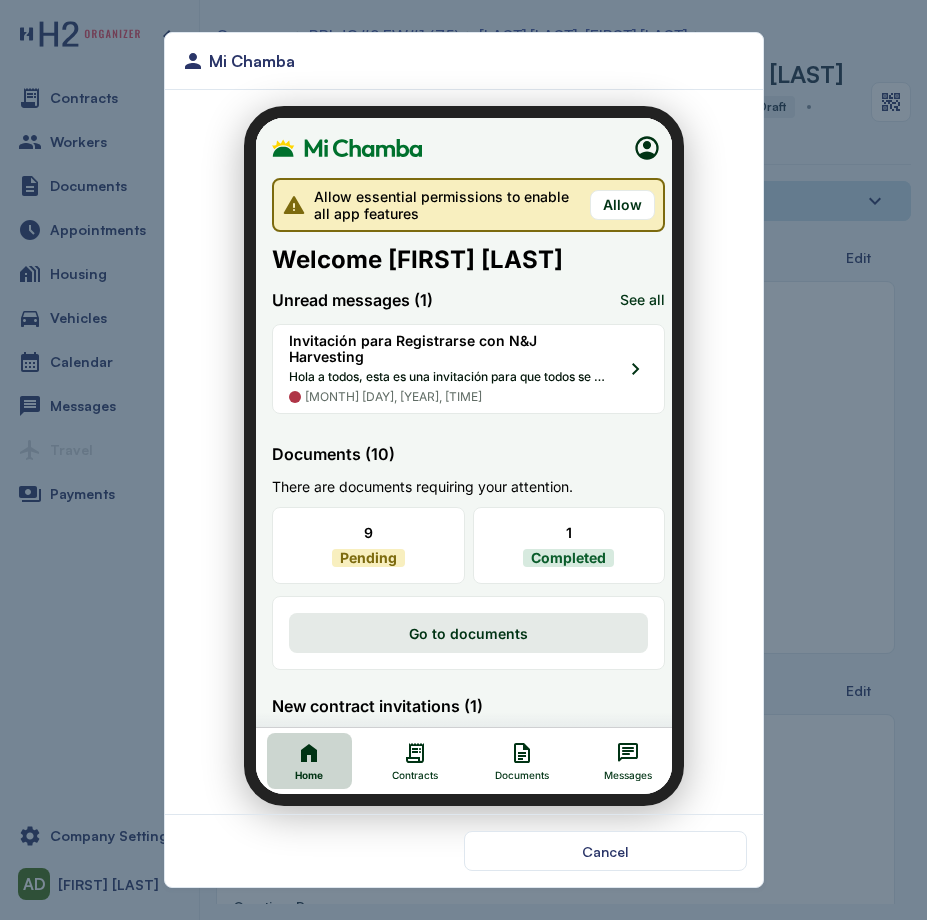 click 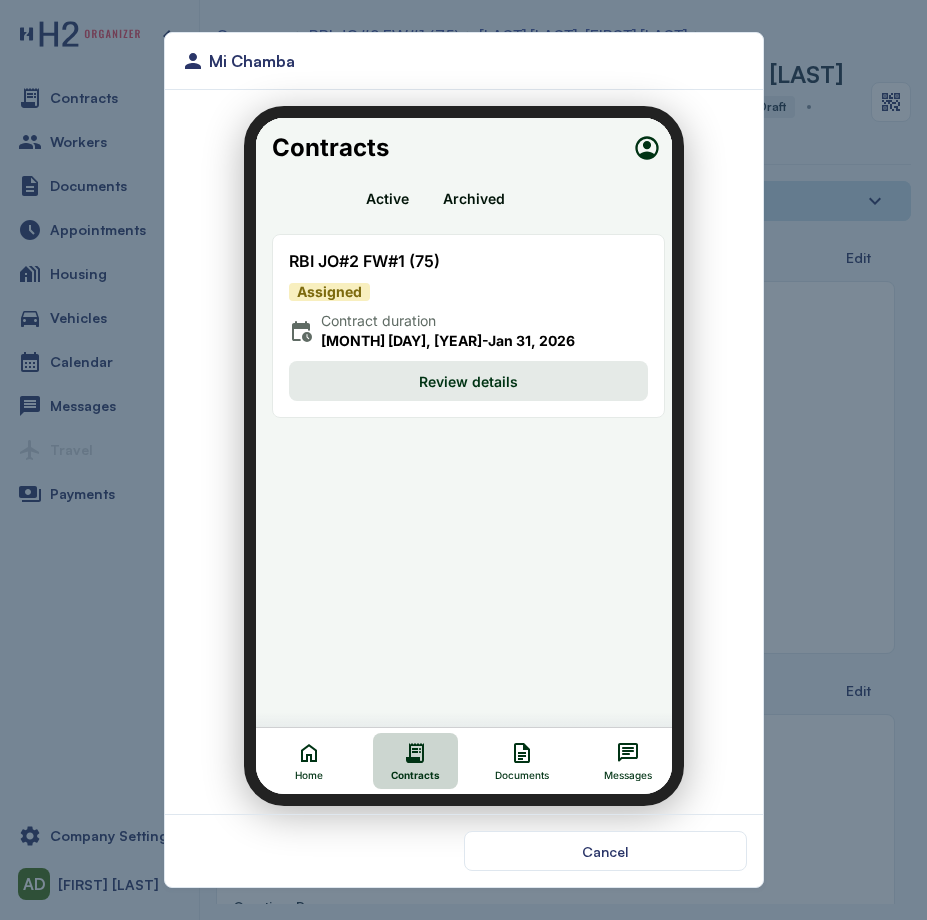 click on "Review details" at bounding box center [455, 369] 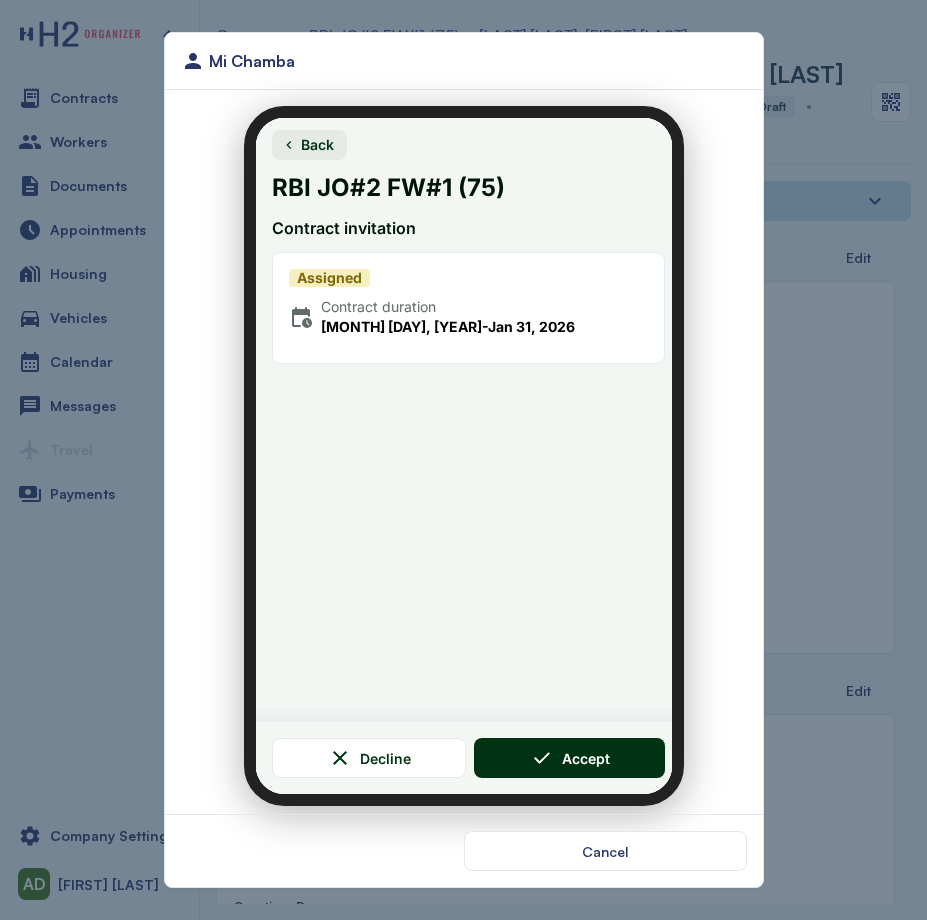 click on "Back" at bounding box center (296, 133) 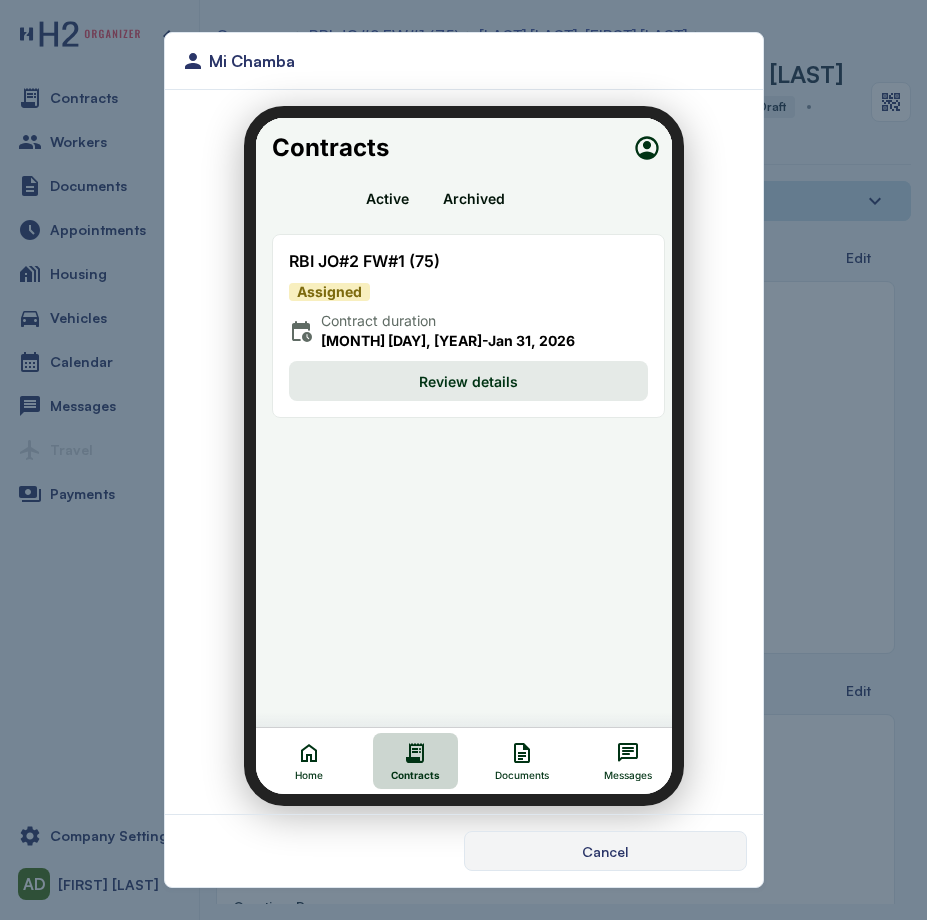 click on "Cancel" at bounding box center (605, 851) 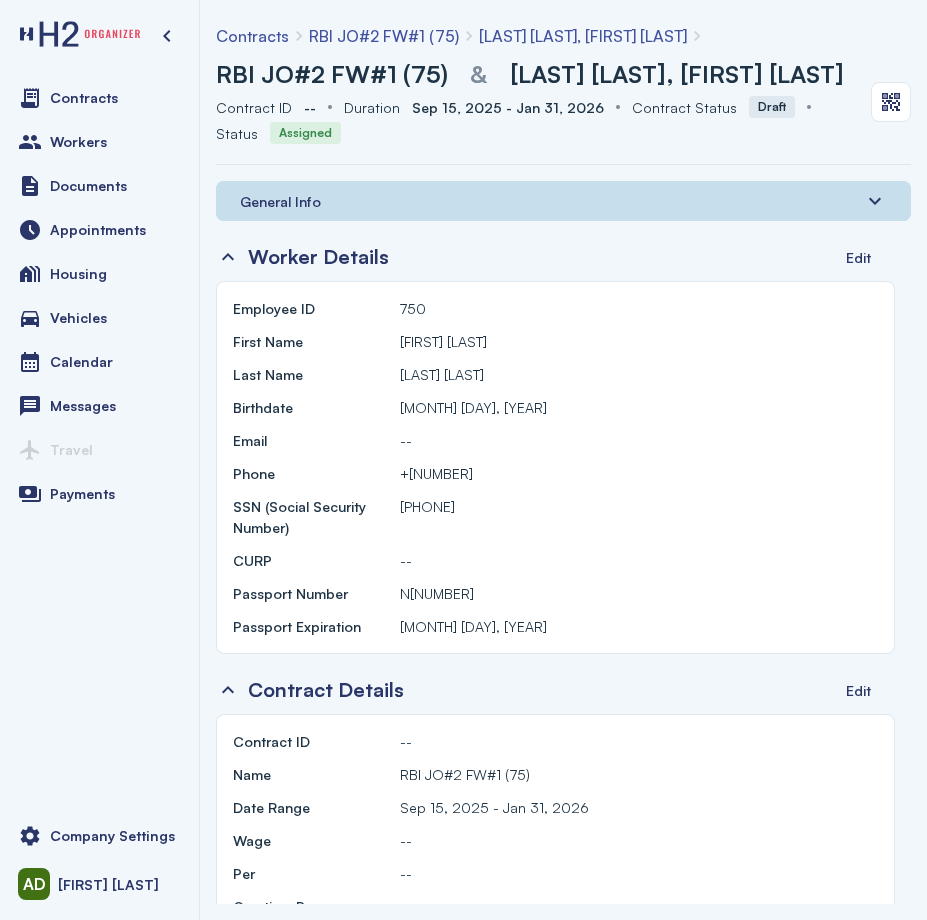 click on "General Info" at bounding box center [563, 201] 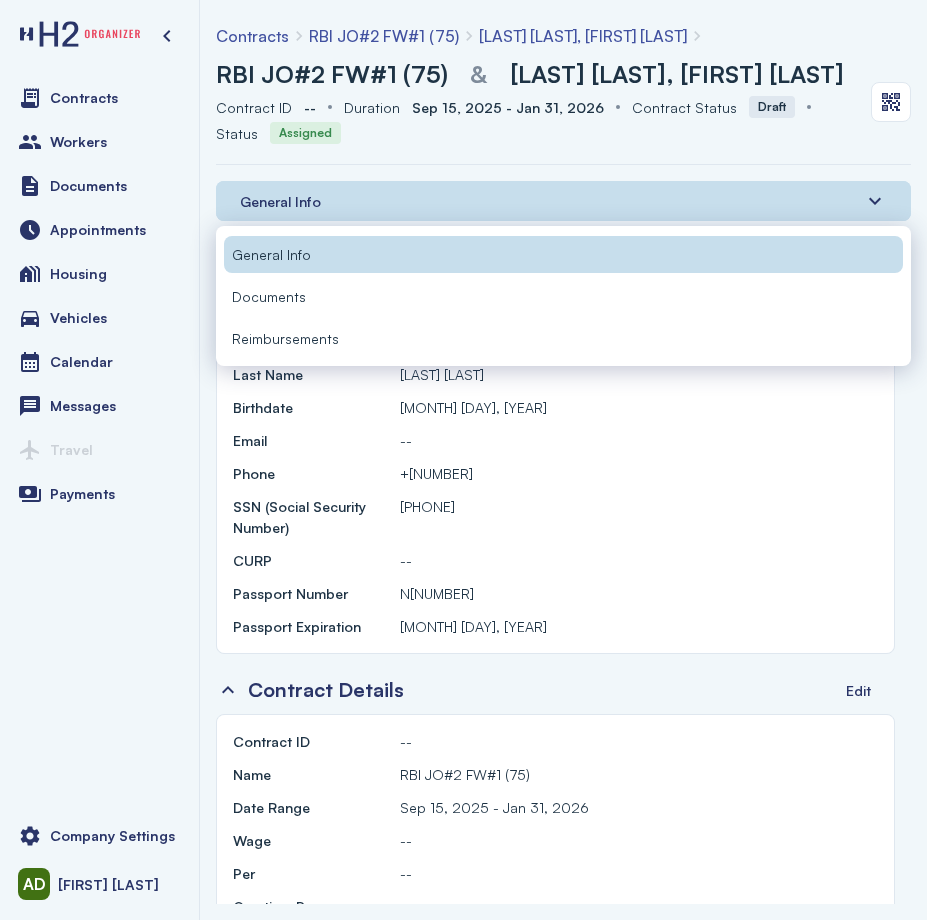 click on "Documents" at bounding box center (563, 296) 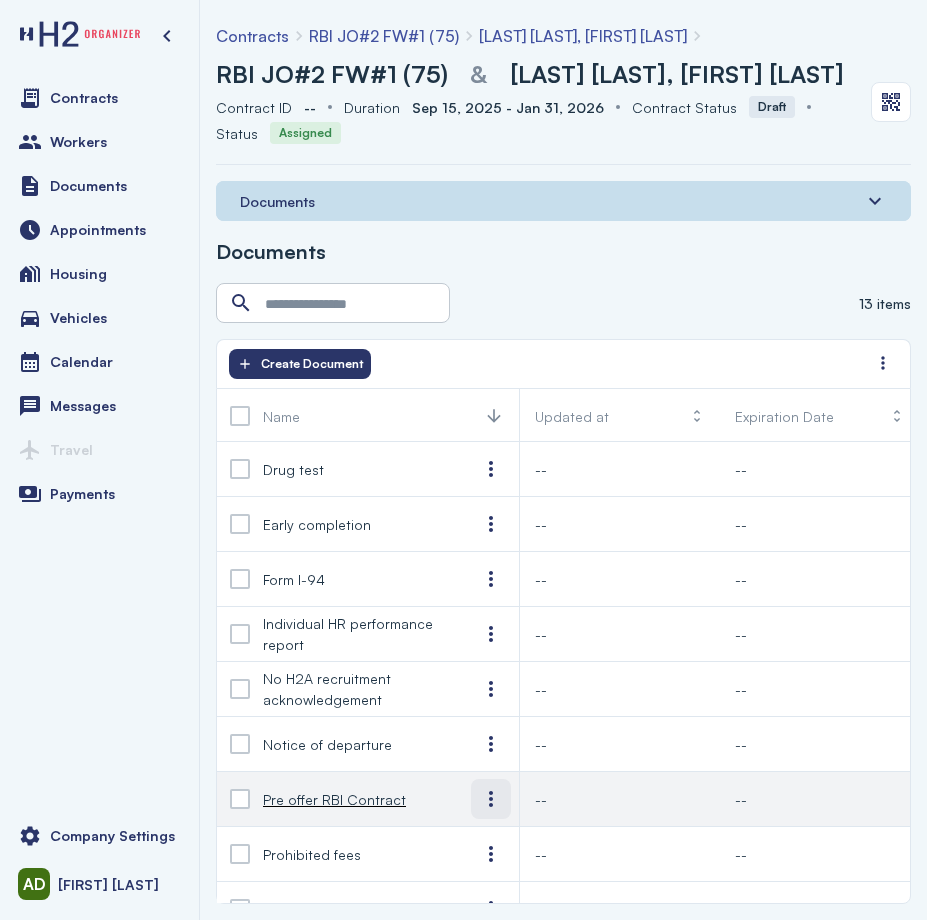 click at bounding box center [491, 799] 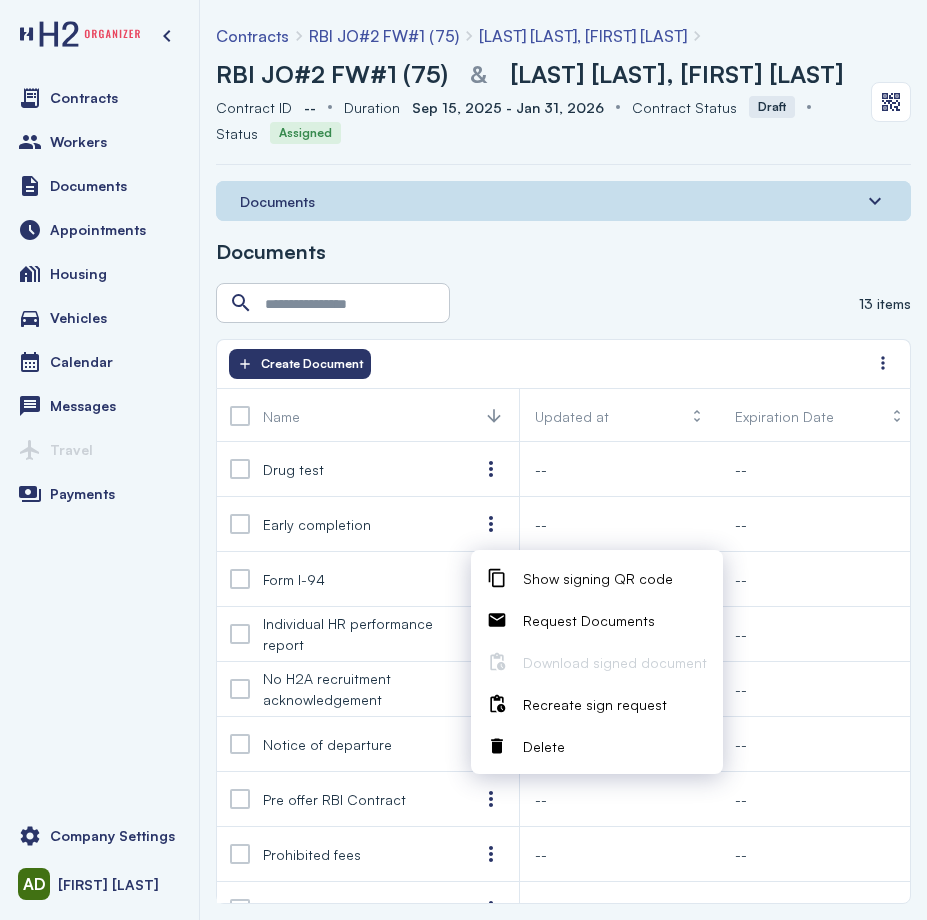 click on "Delete" at bounding box center [615, 746] 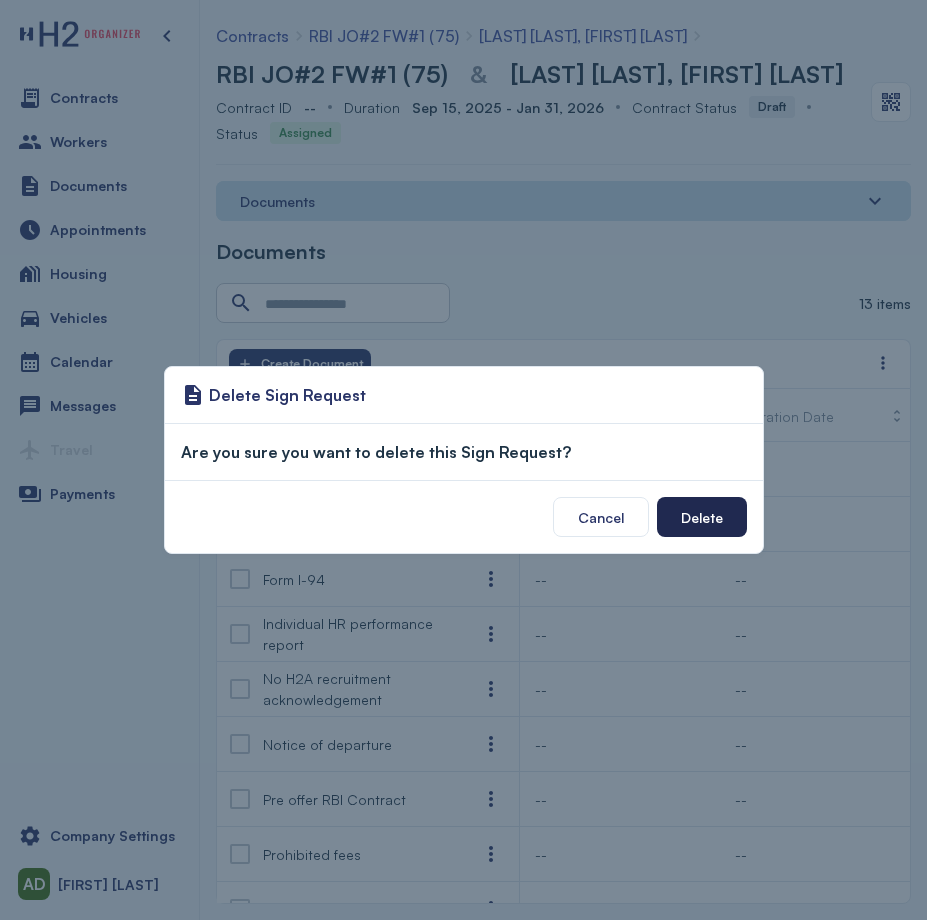 click on "Delete" at bounding box center [702, 517] 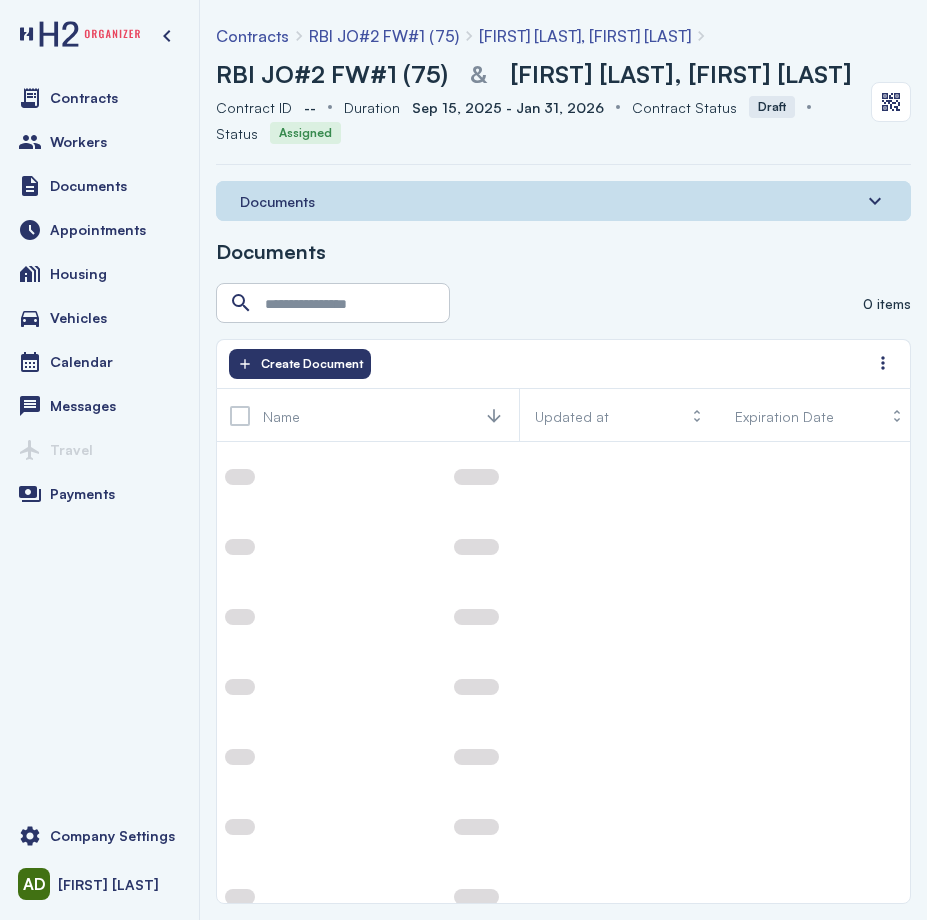 scroll, scrollTop: 0, scrollLeft: 0, axis: both 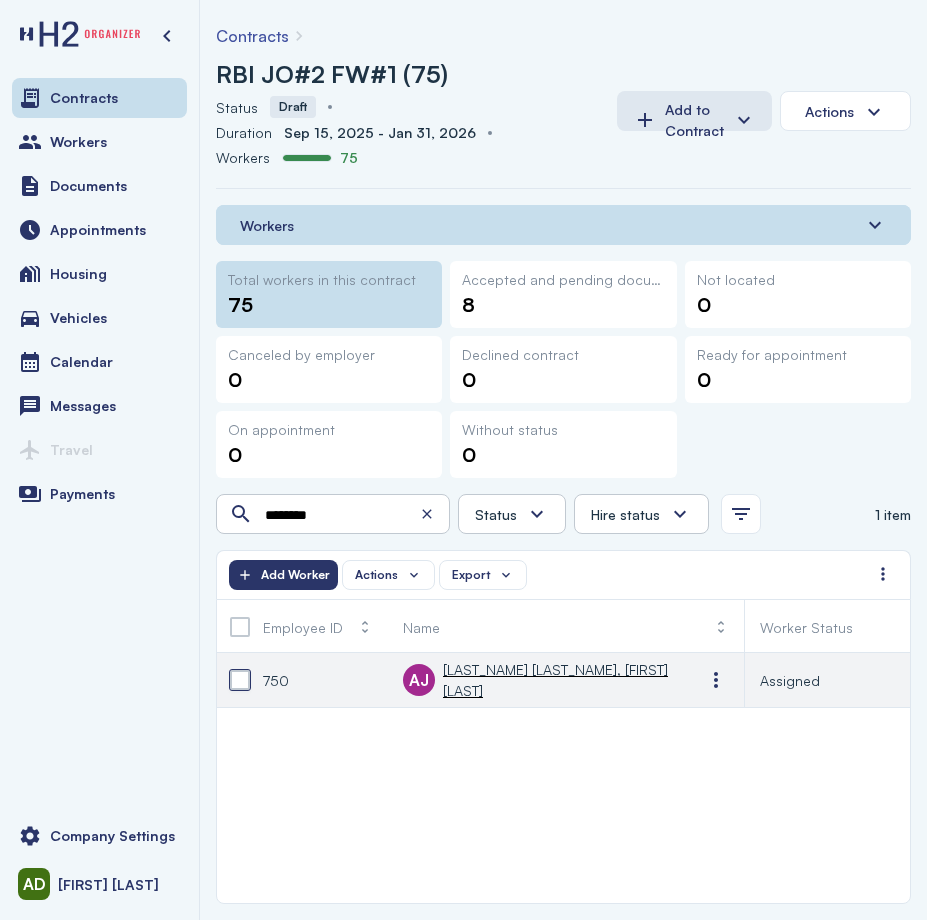 click at bounding box center [240, 680] 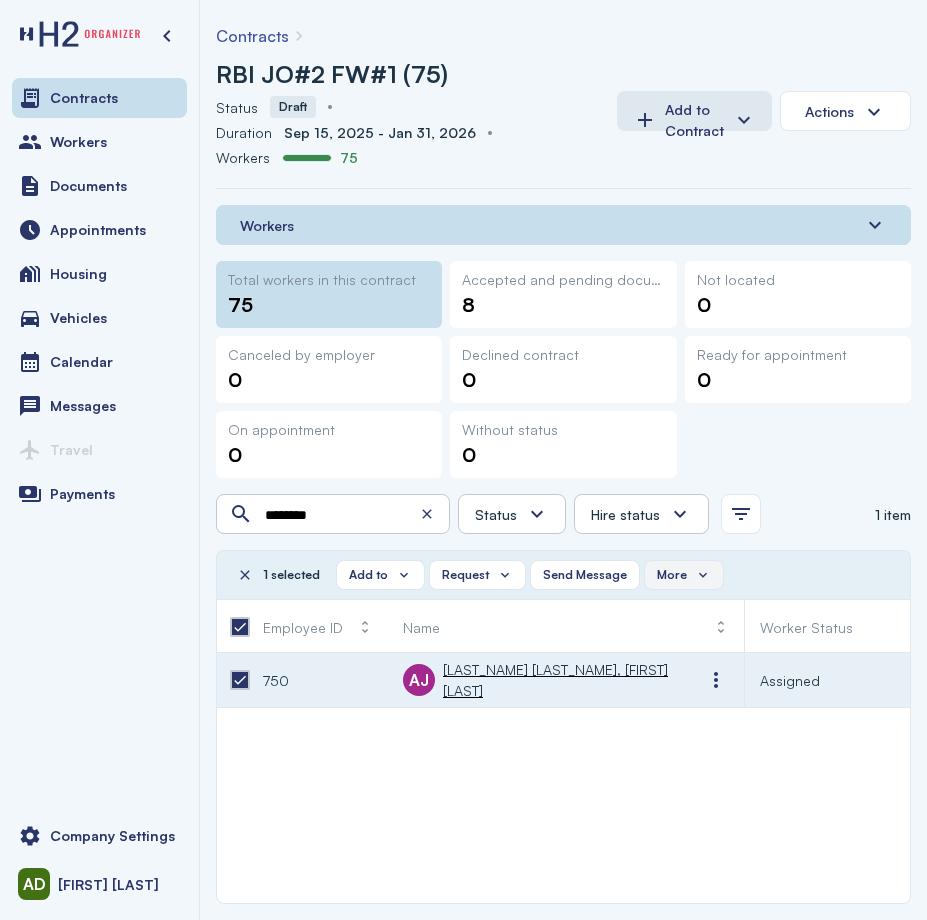 click on "More" at bounding box center [672, 575] 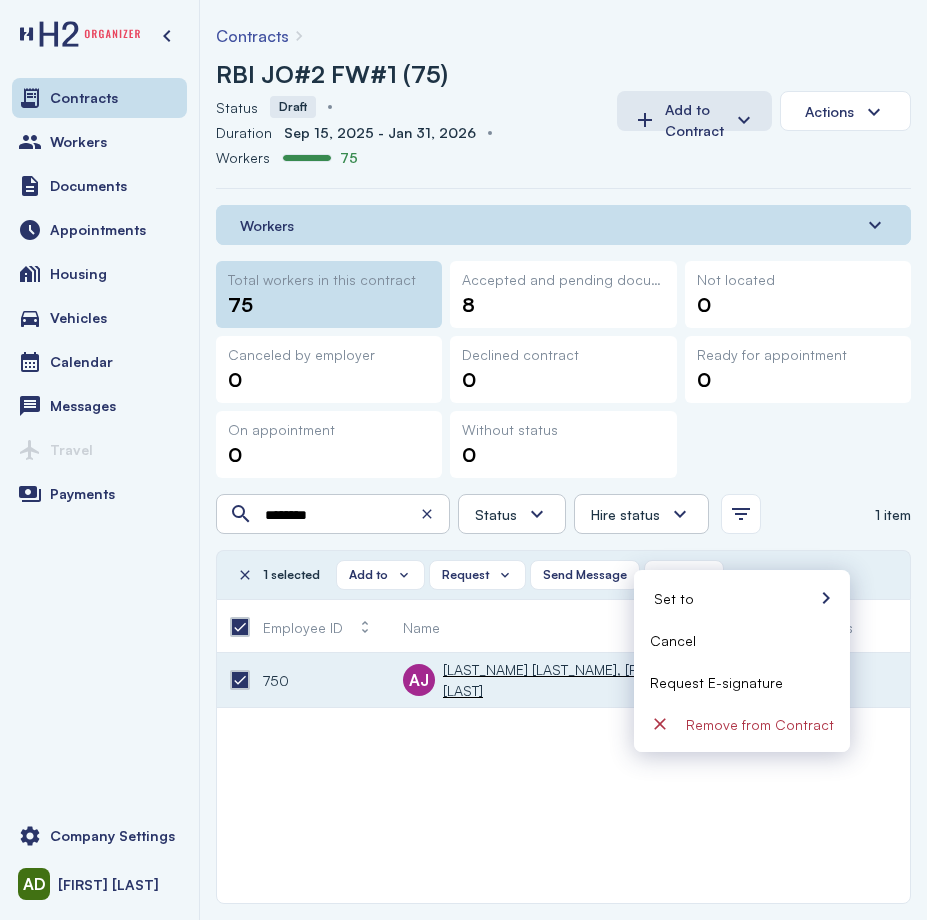 click on "Request E-signature" at bounding box center (742, 682) 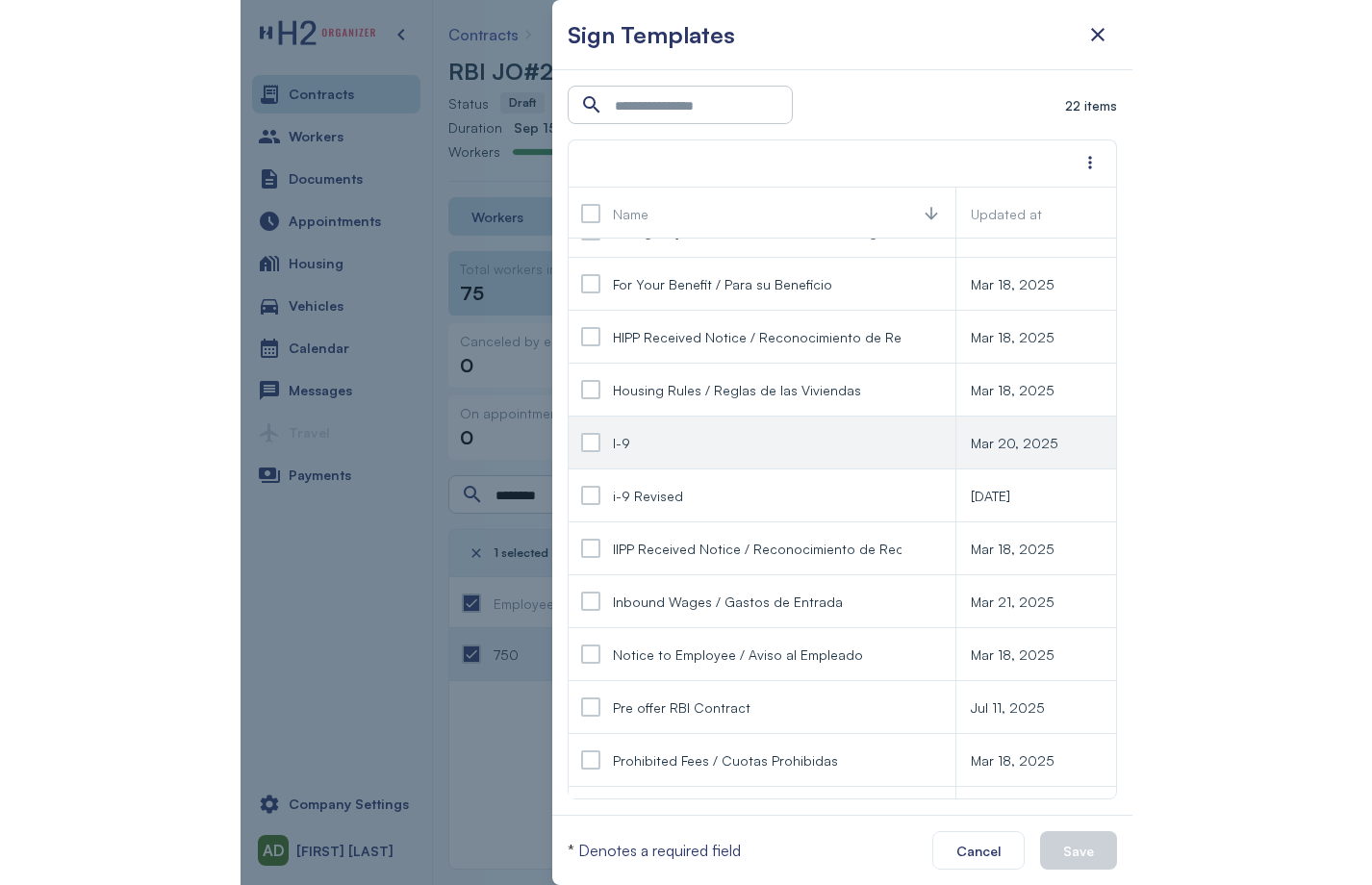 scroll, scrollTop: 192, scrollLeft: 0, axis: vertical 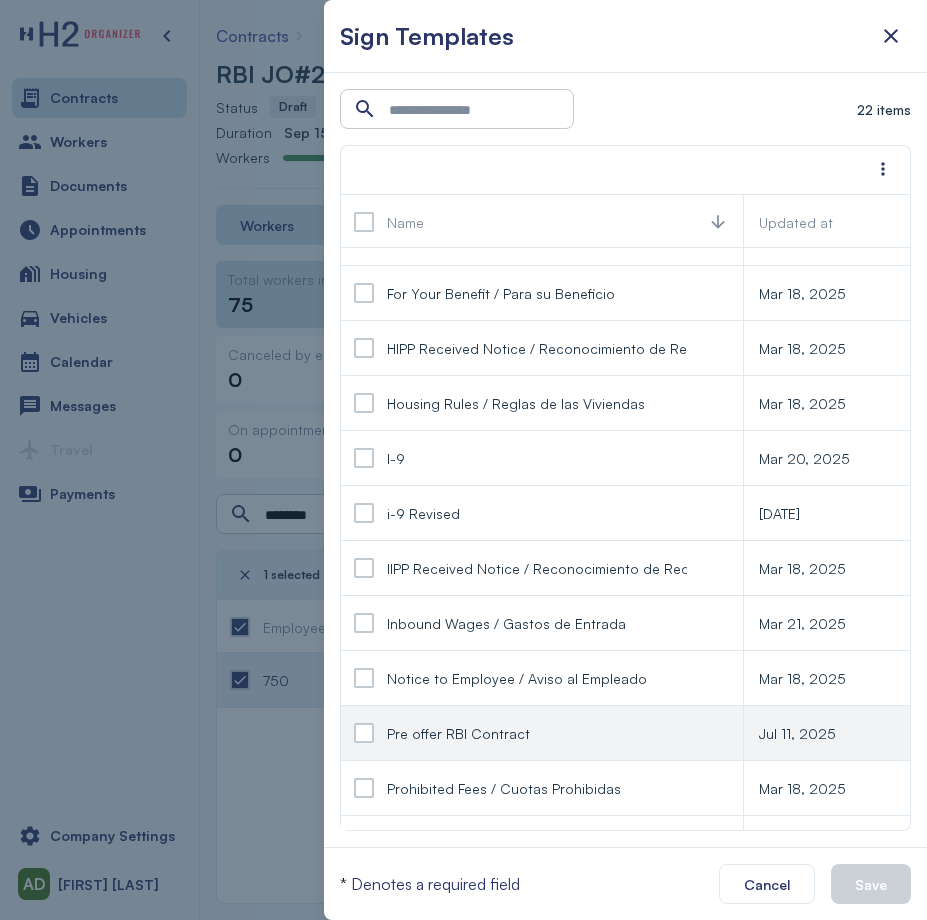 click at bounding box center (364, 733) 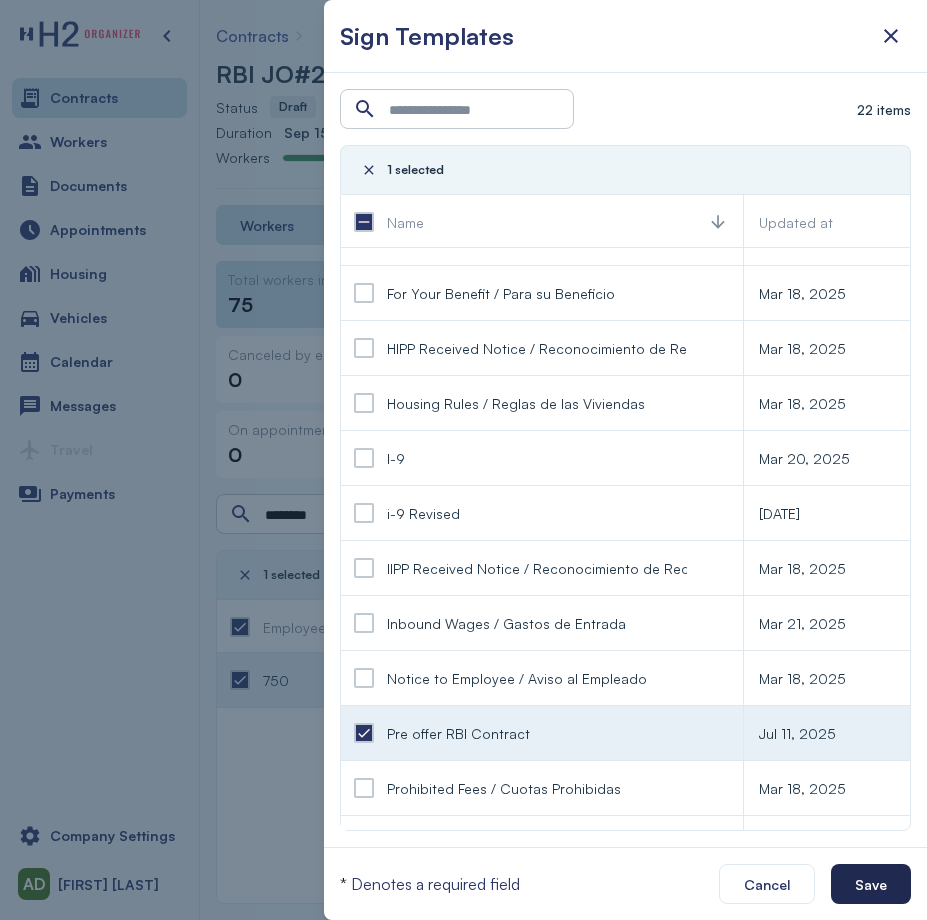 click on "Save" at bounding box center [871, 884] 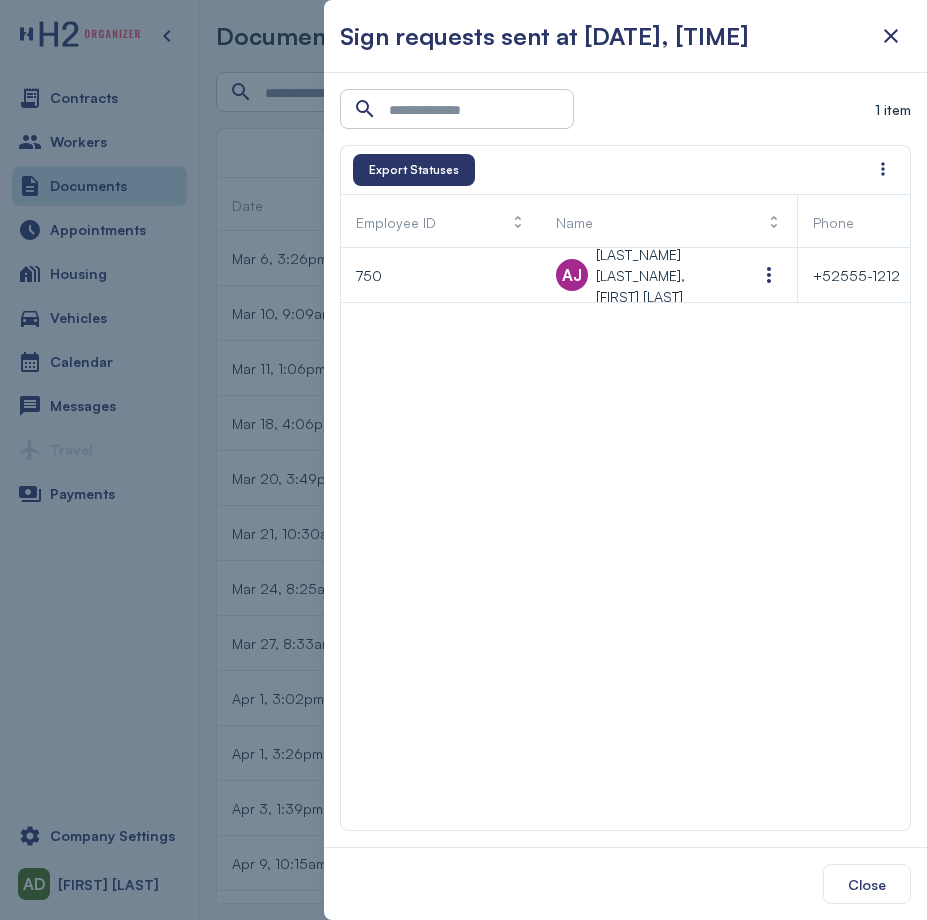 click at bounding box center (463, 460) 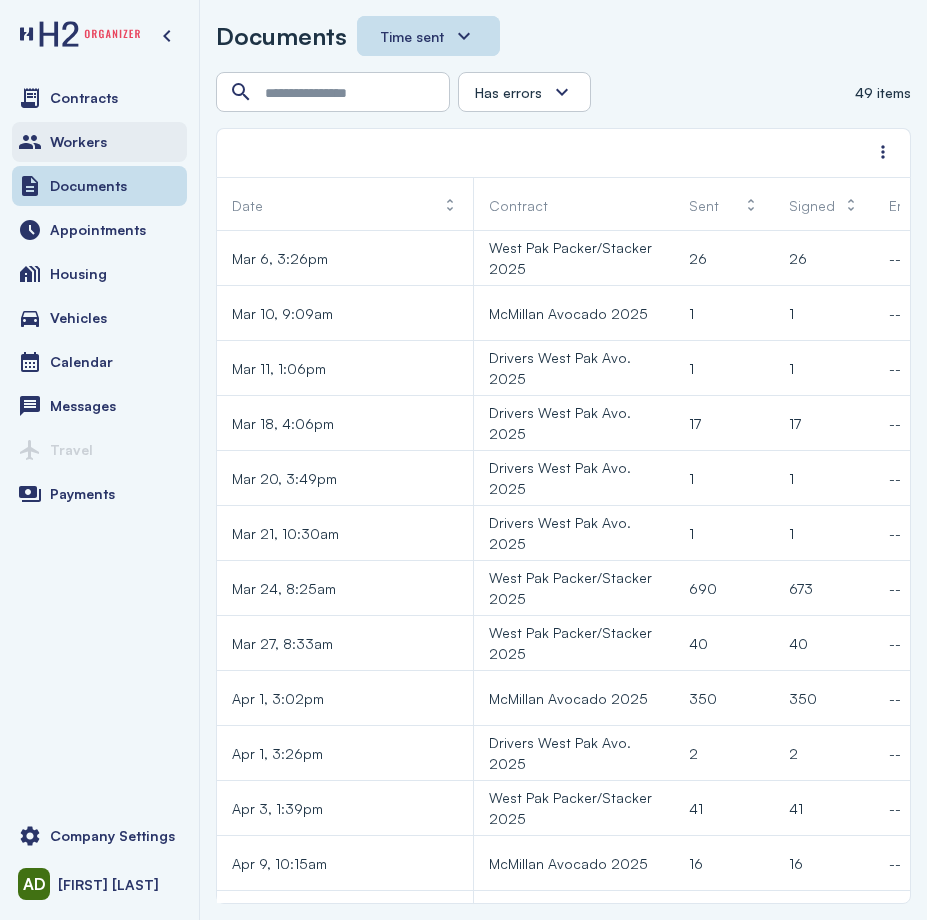 click on "Workers" at bounding box center (78, 142) 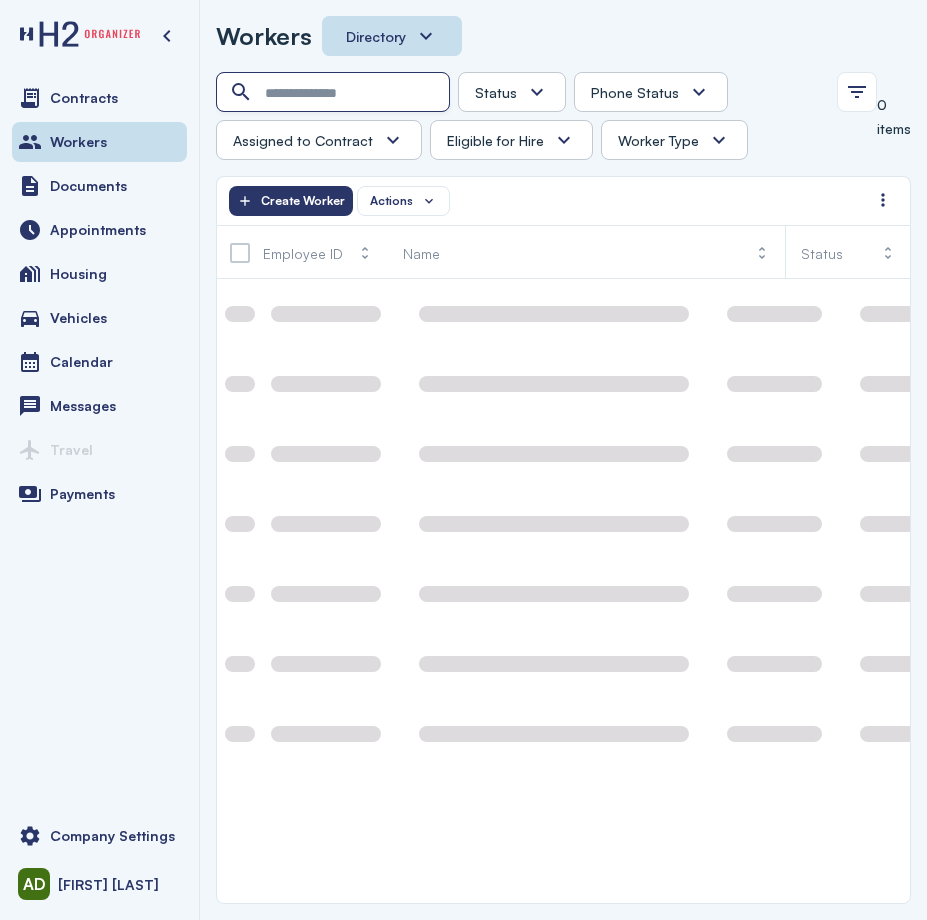 click at bounding box center (335, 93) 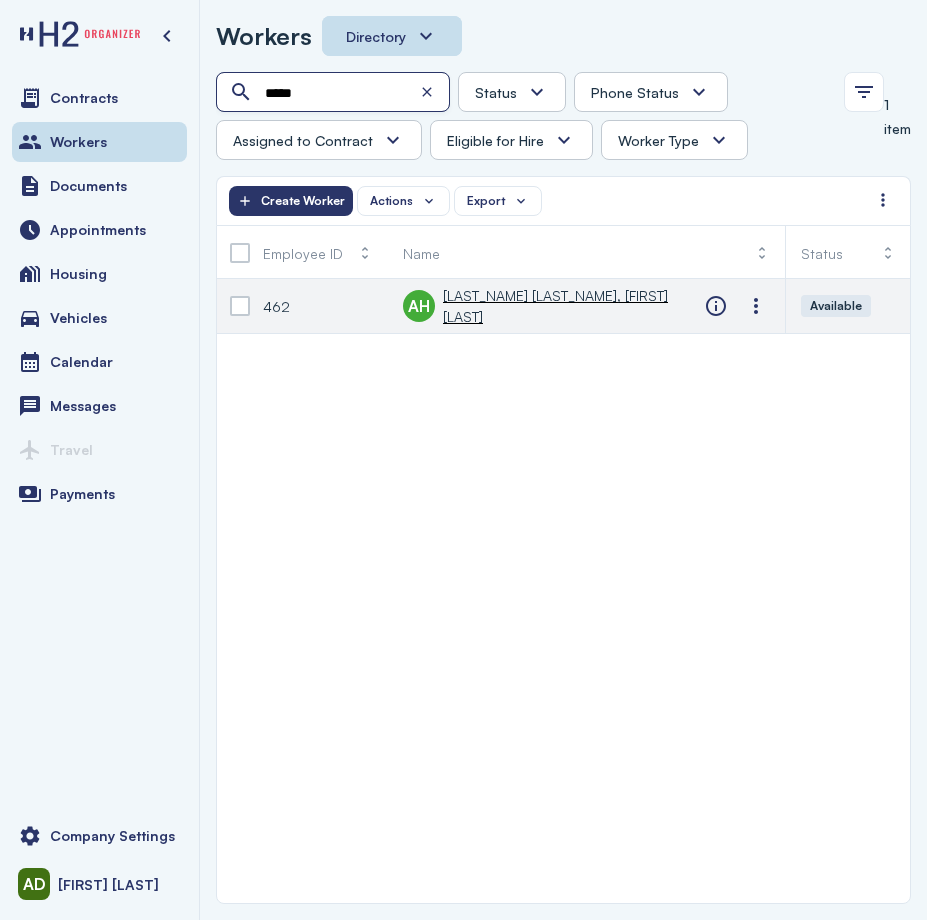 type on "*****" 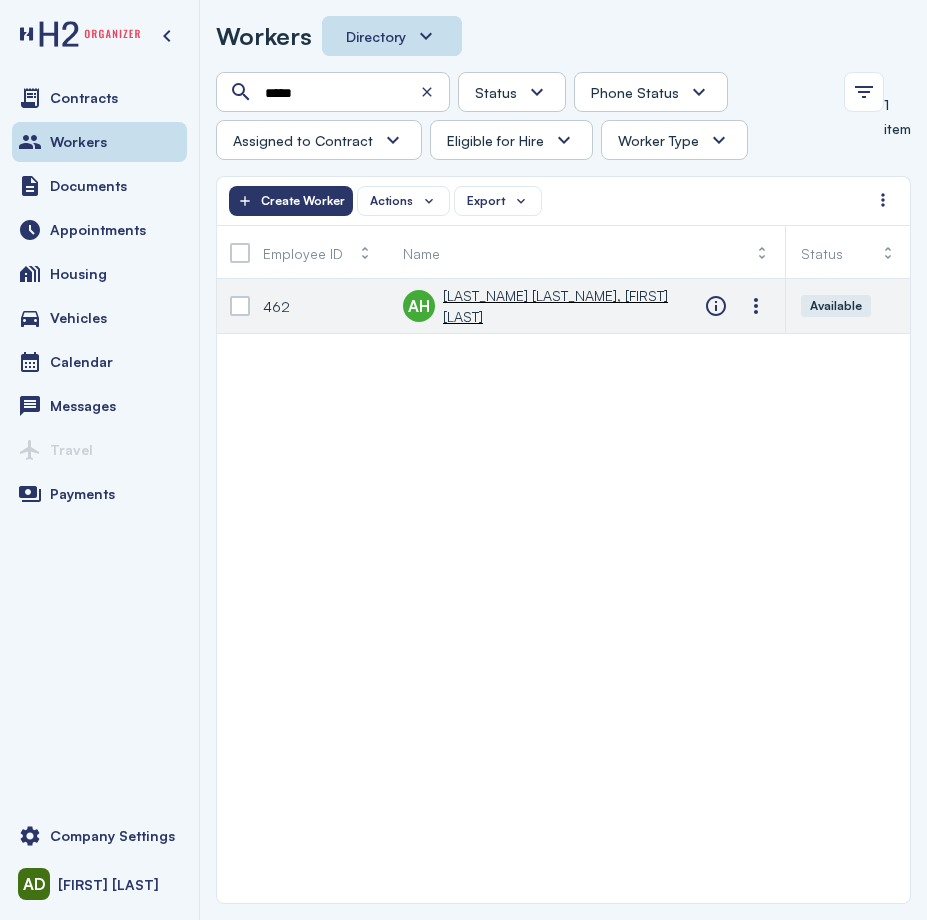 click on "AH       Ahumada Celedon, Esgar Hunberto" 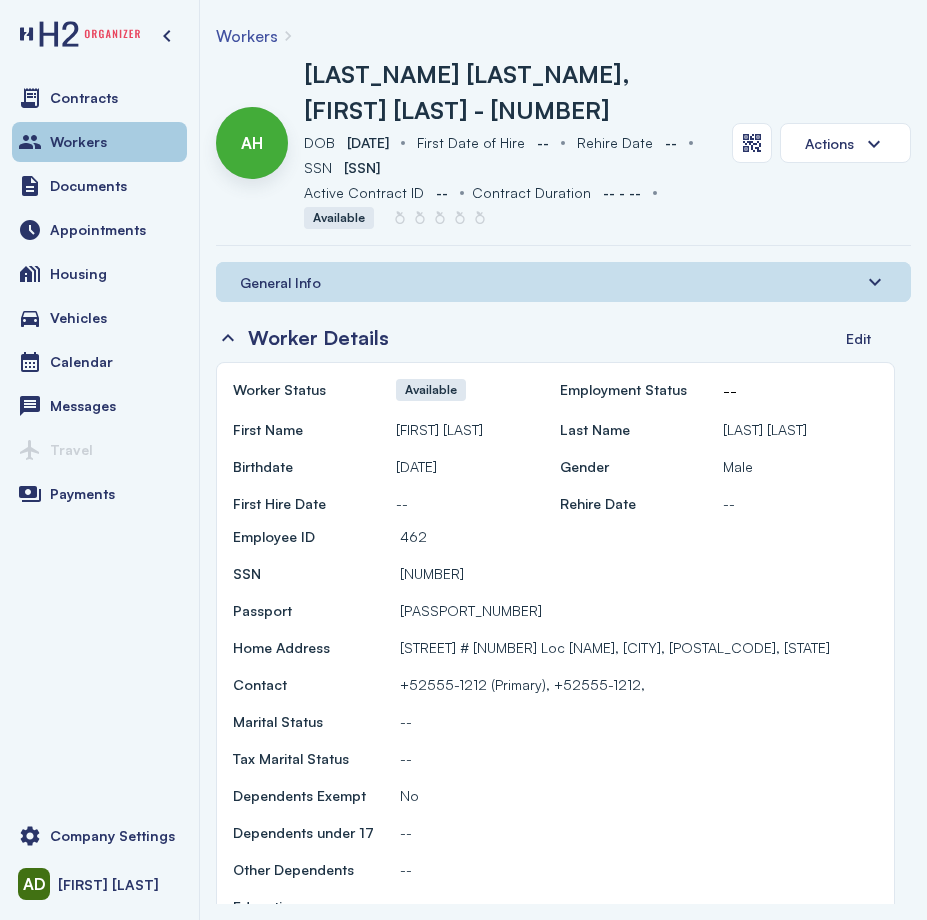 click on "Workers" at bounding box center (99, 142) 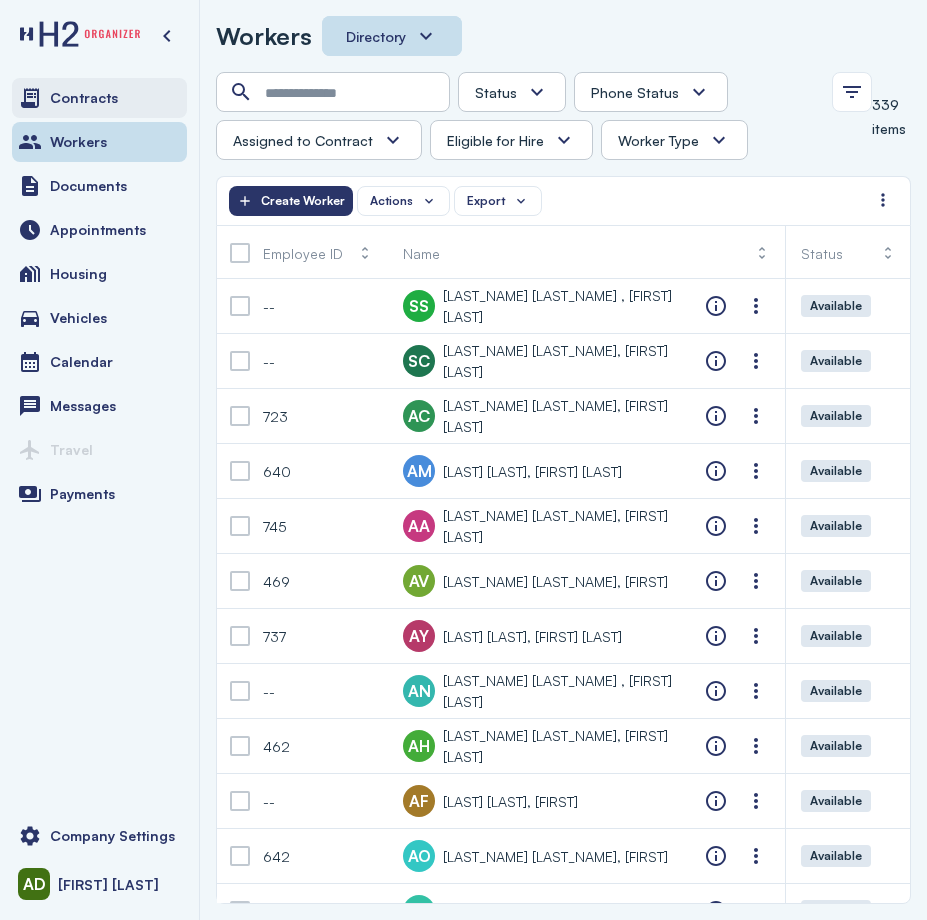 click on "Contracts" at bounding box center (99, 98) 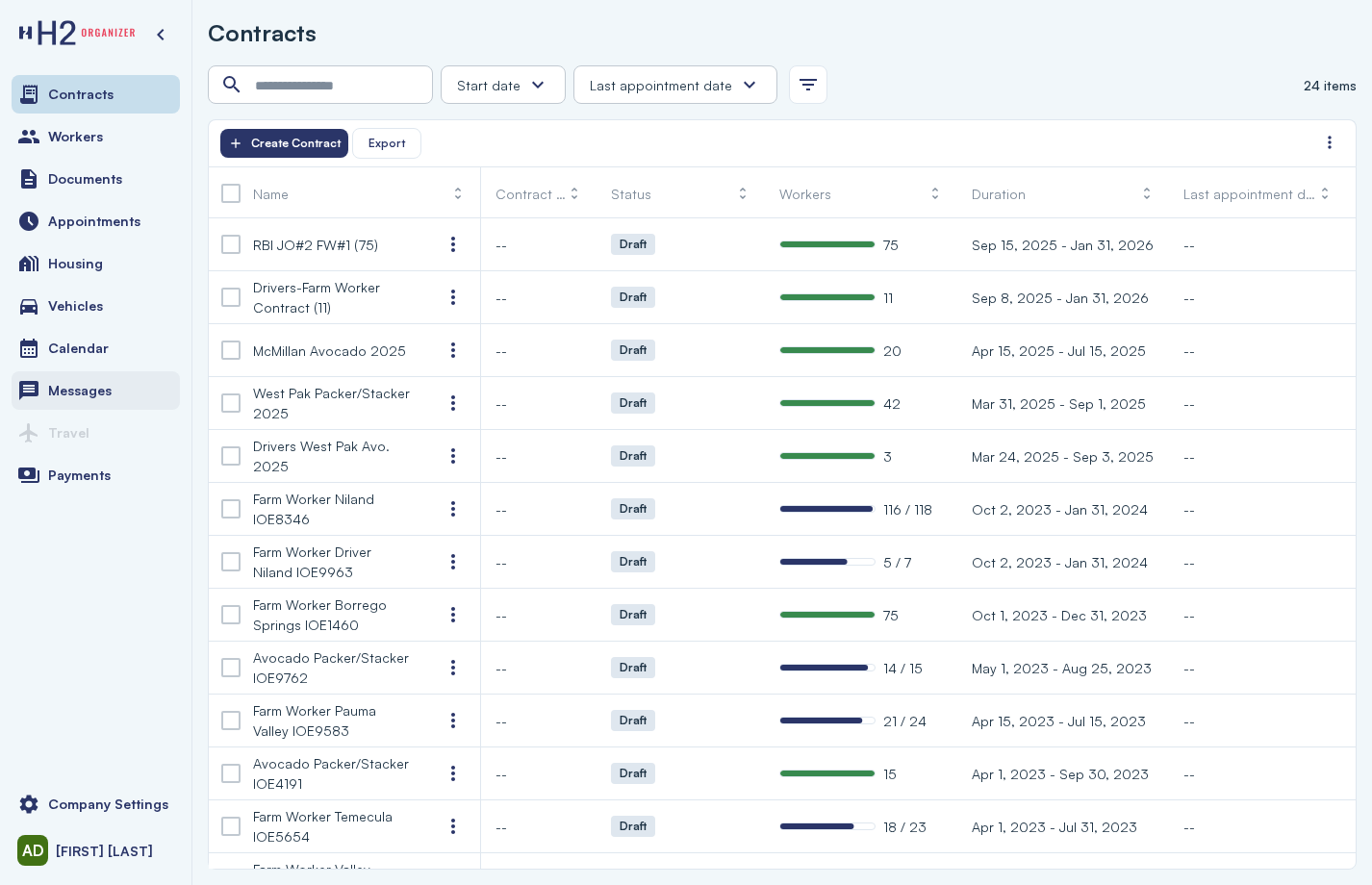 click on "Messages" at bounding box center (80, 391) 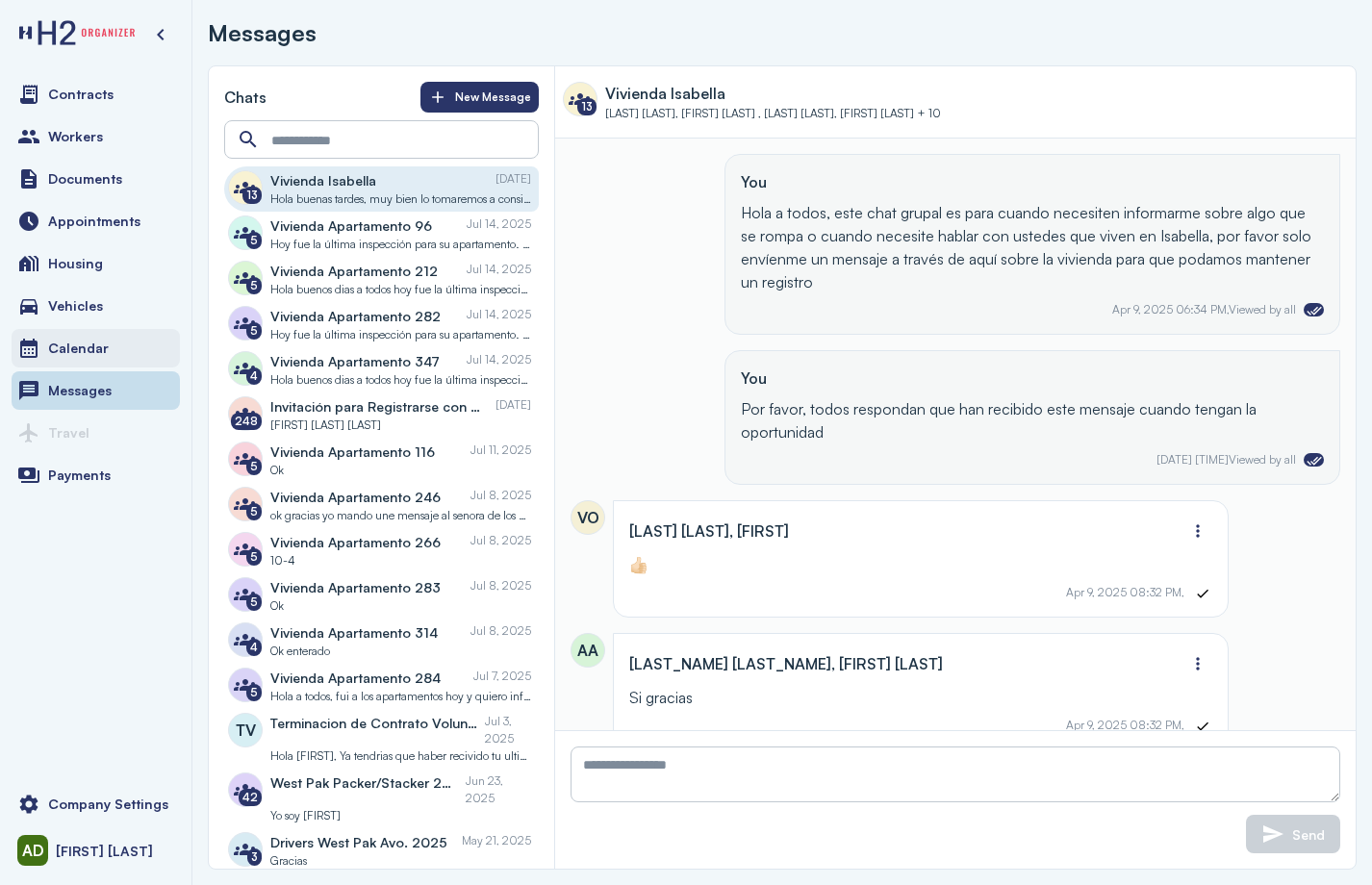 click on "Calendar" at bounding box center (78, 348) 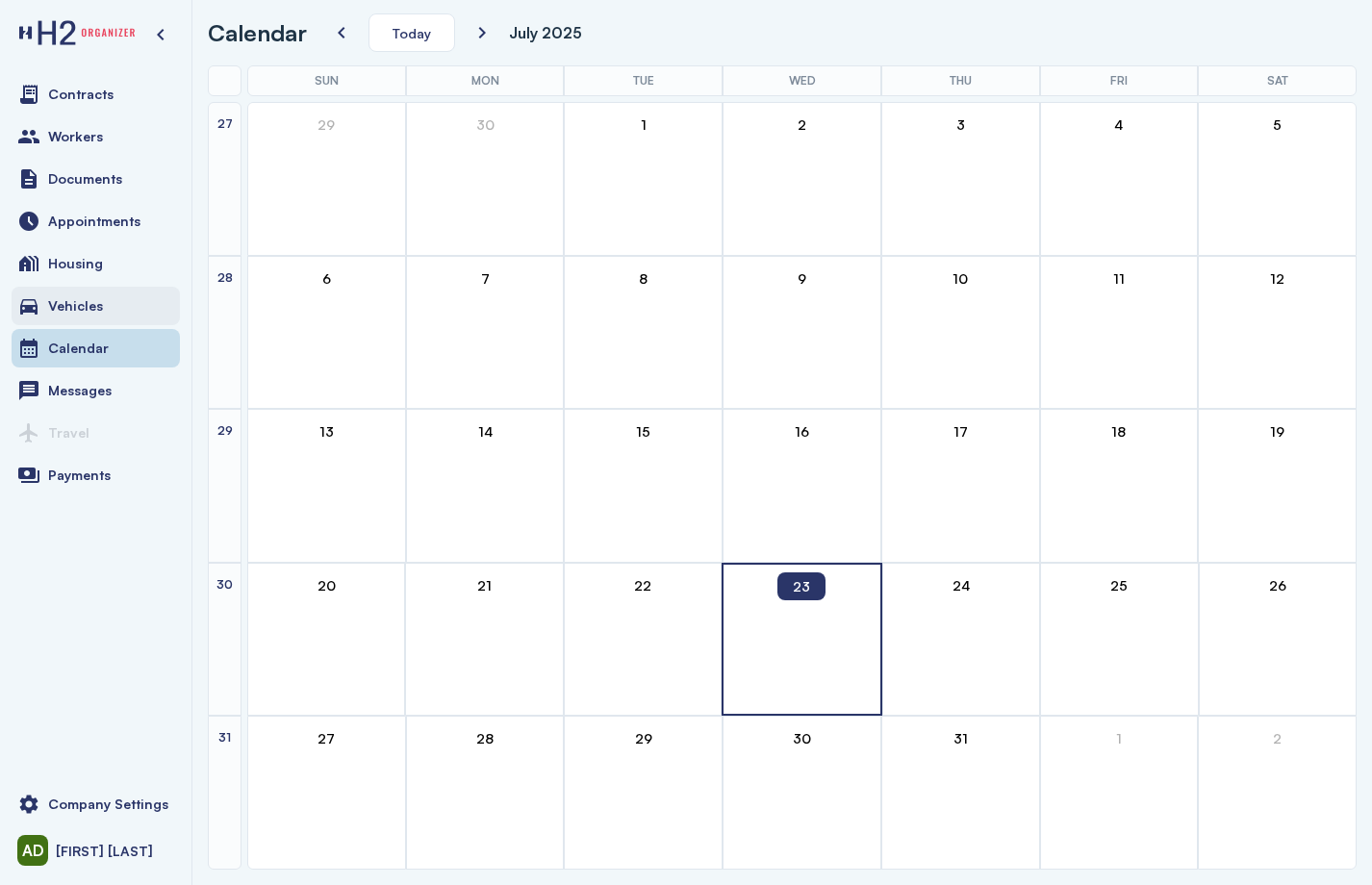 click on "Vehicles" at bounding box center [75, 306] 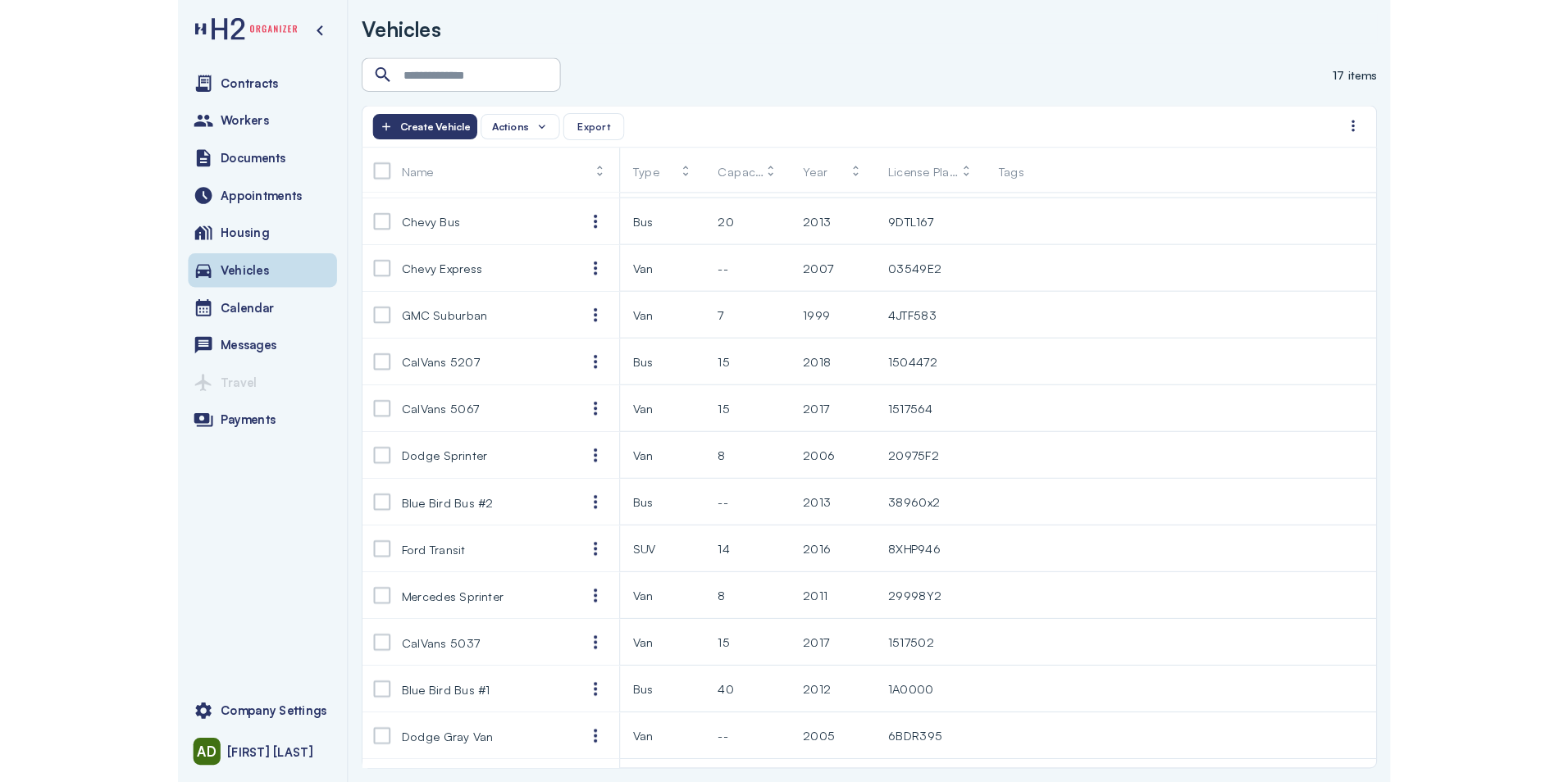 scroll, scrollTop: 210, scrollLeft: 0, axis: vertical 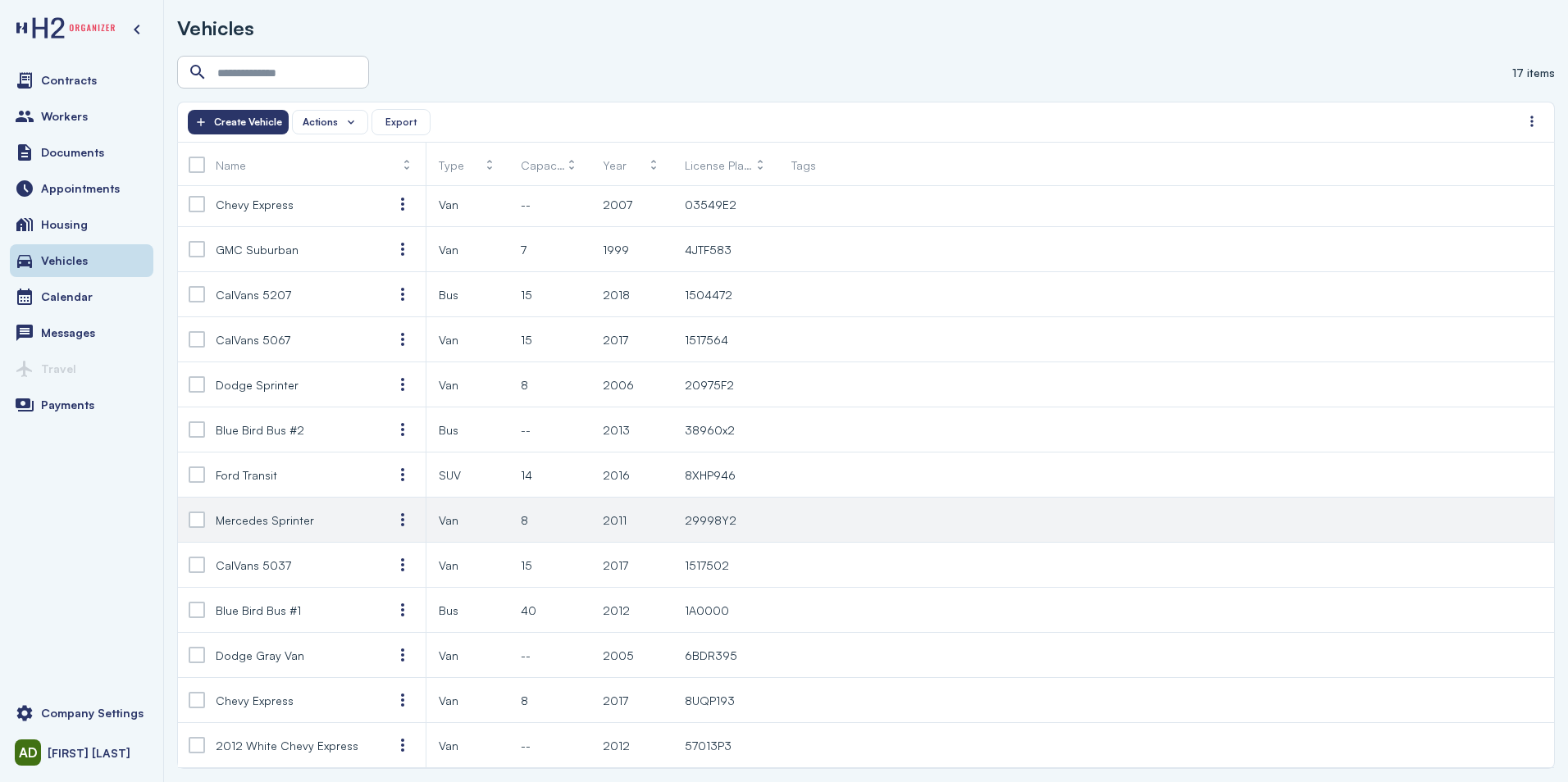 click on "Mercedes Sprinter" at bounding box center (265, 520) 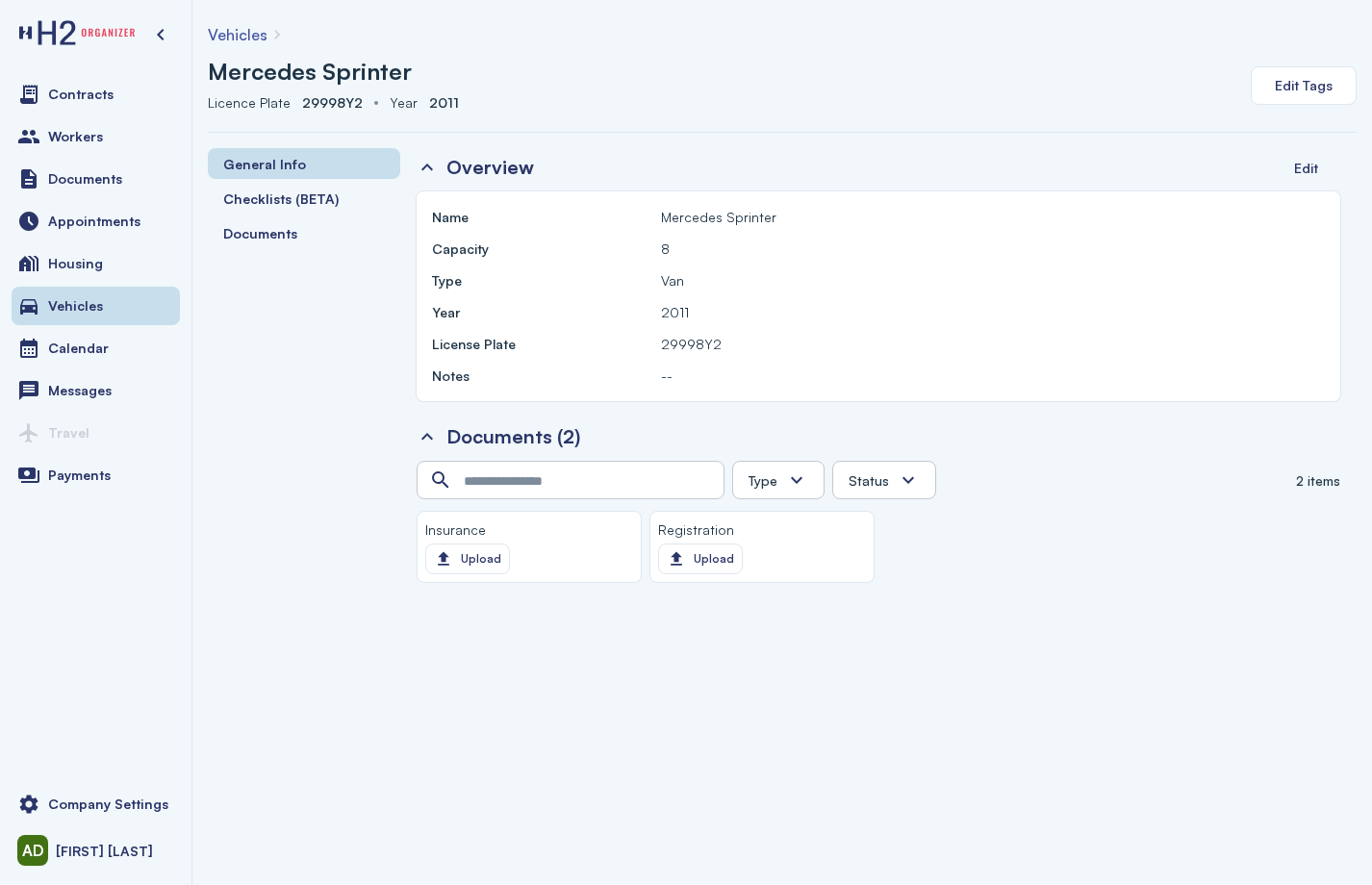 click 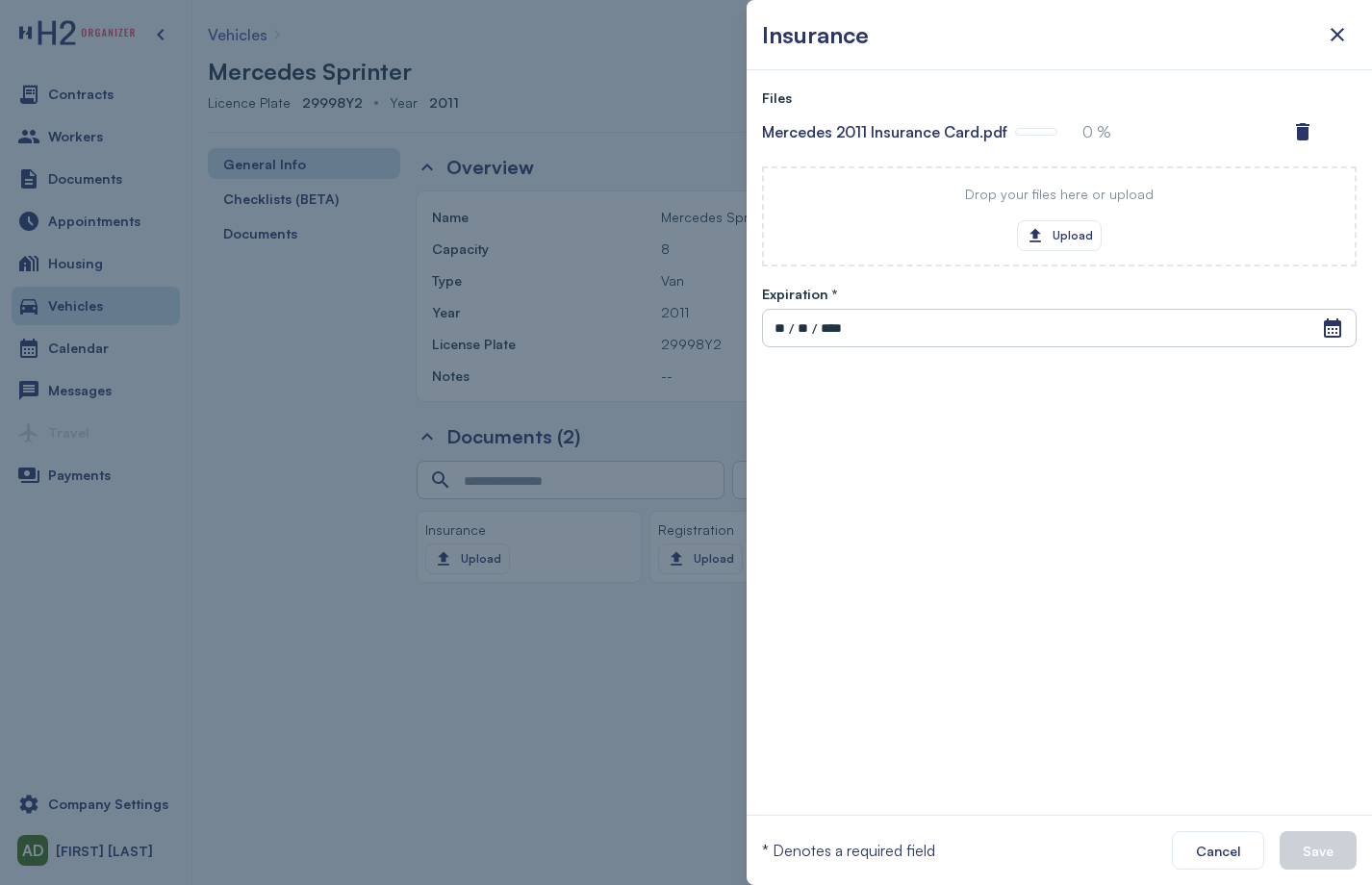 click on "**" at bounding box center [779, 328] 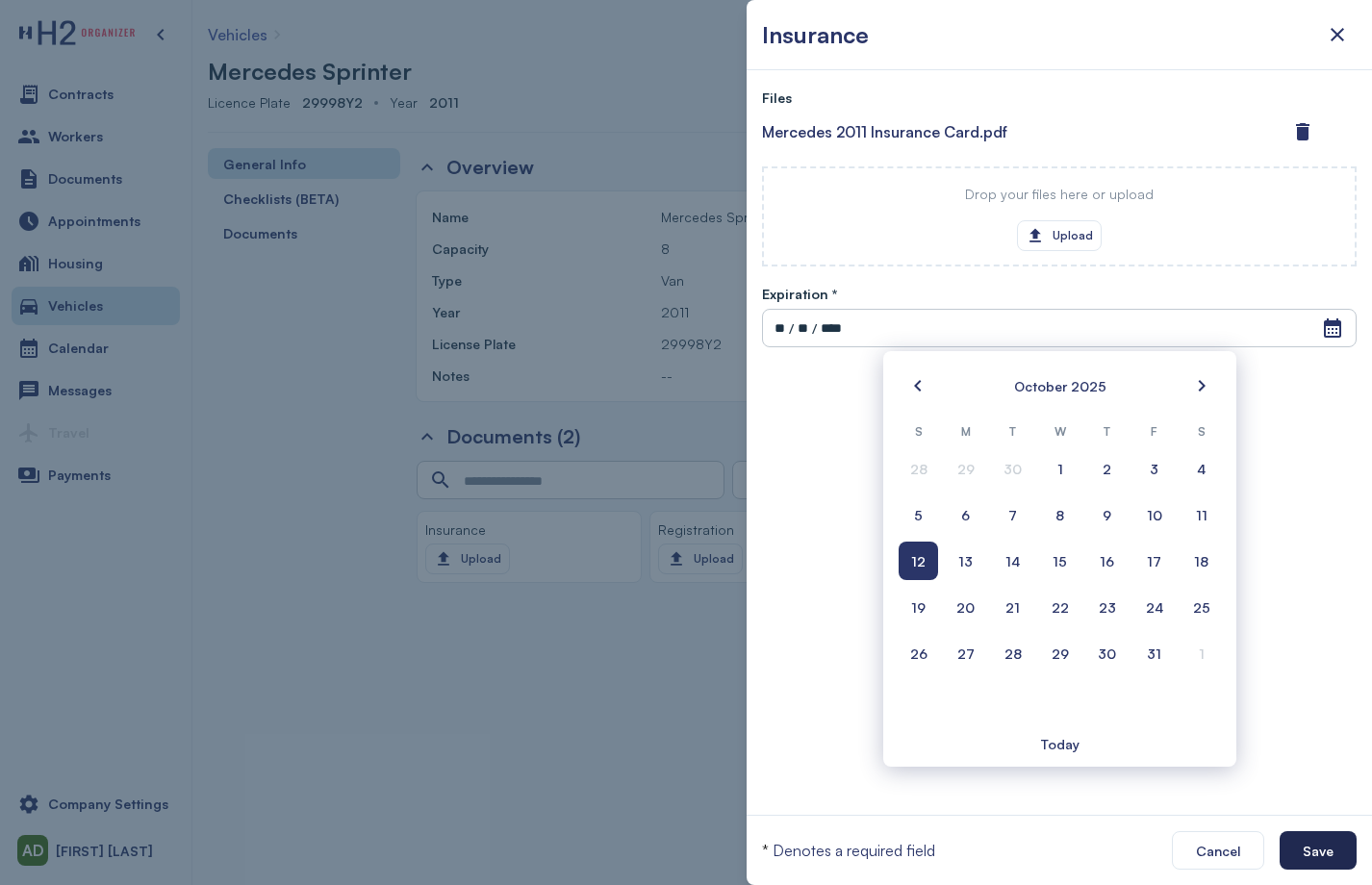 click on "Save" at bounding box center (1318, 850) 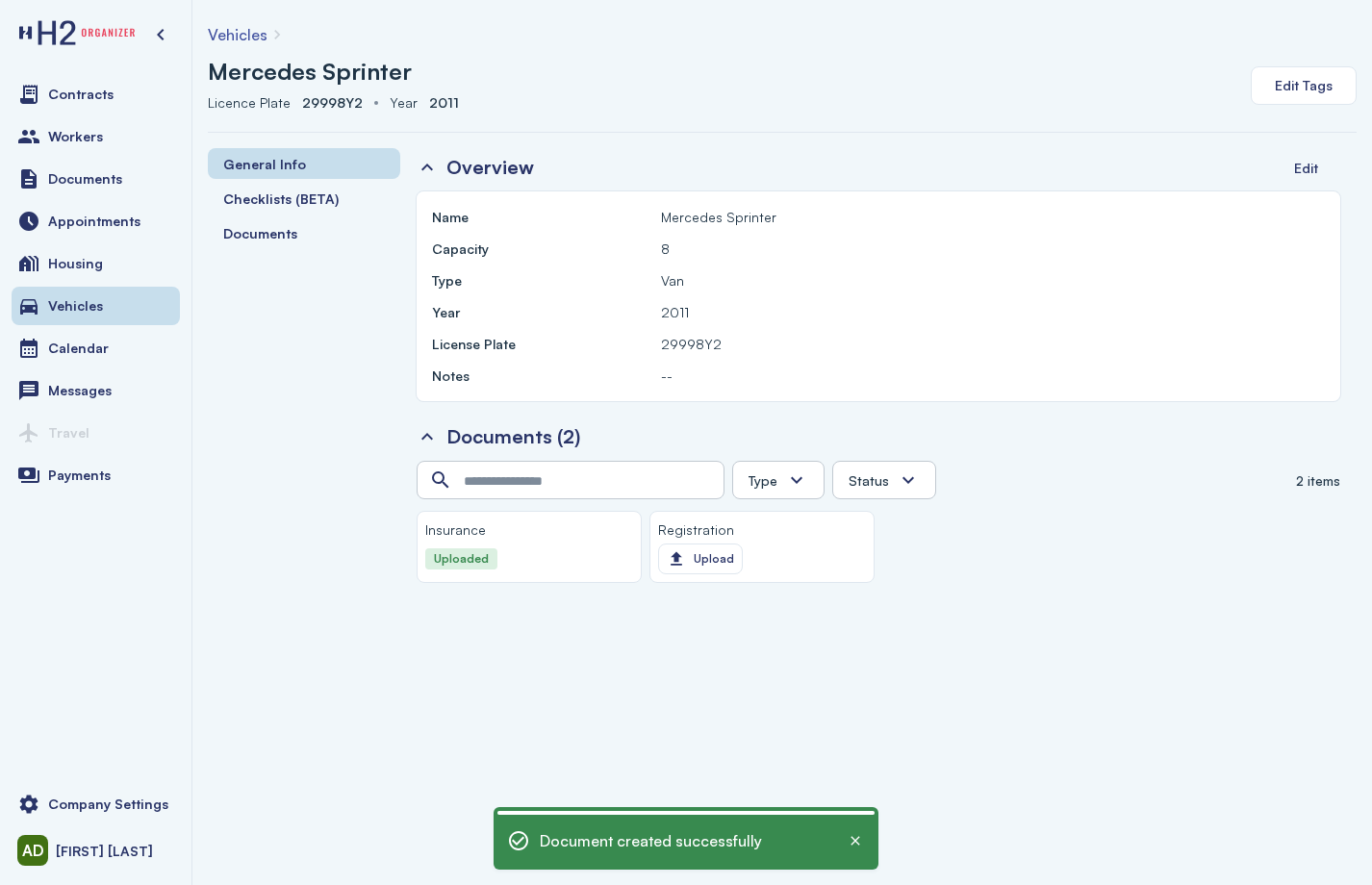 click 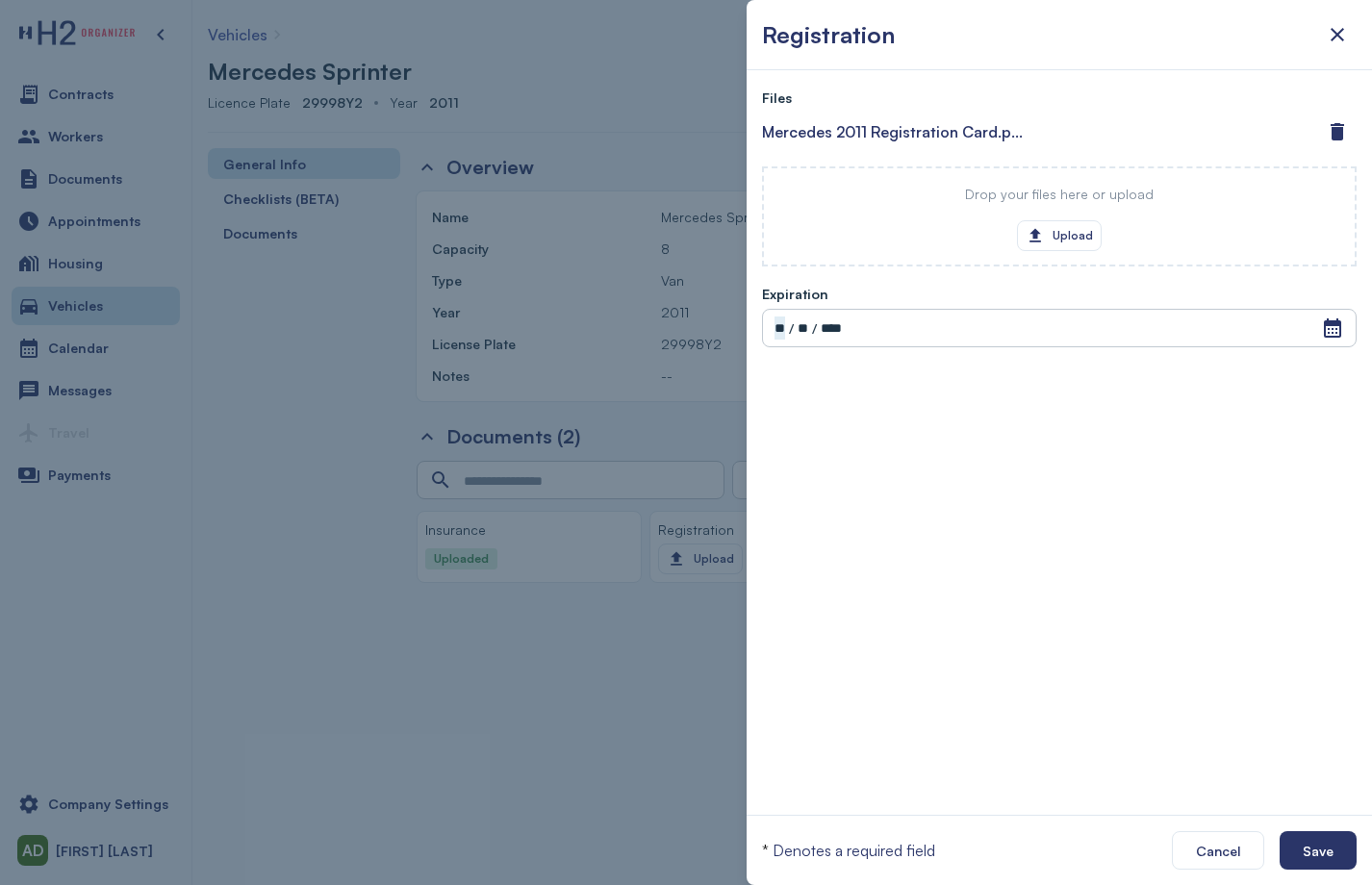 drag, startPoint x: 799, startPoint y: 551, endPoint x: 796, endPoint y: 480, distance: 71.06335 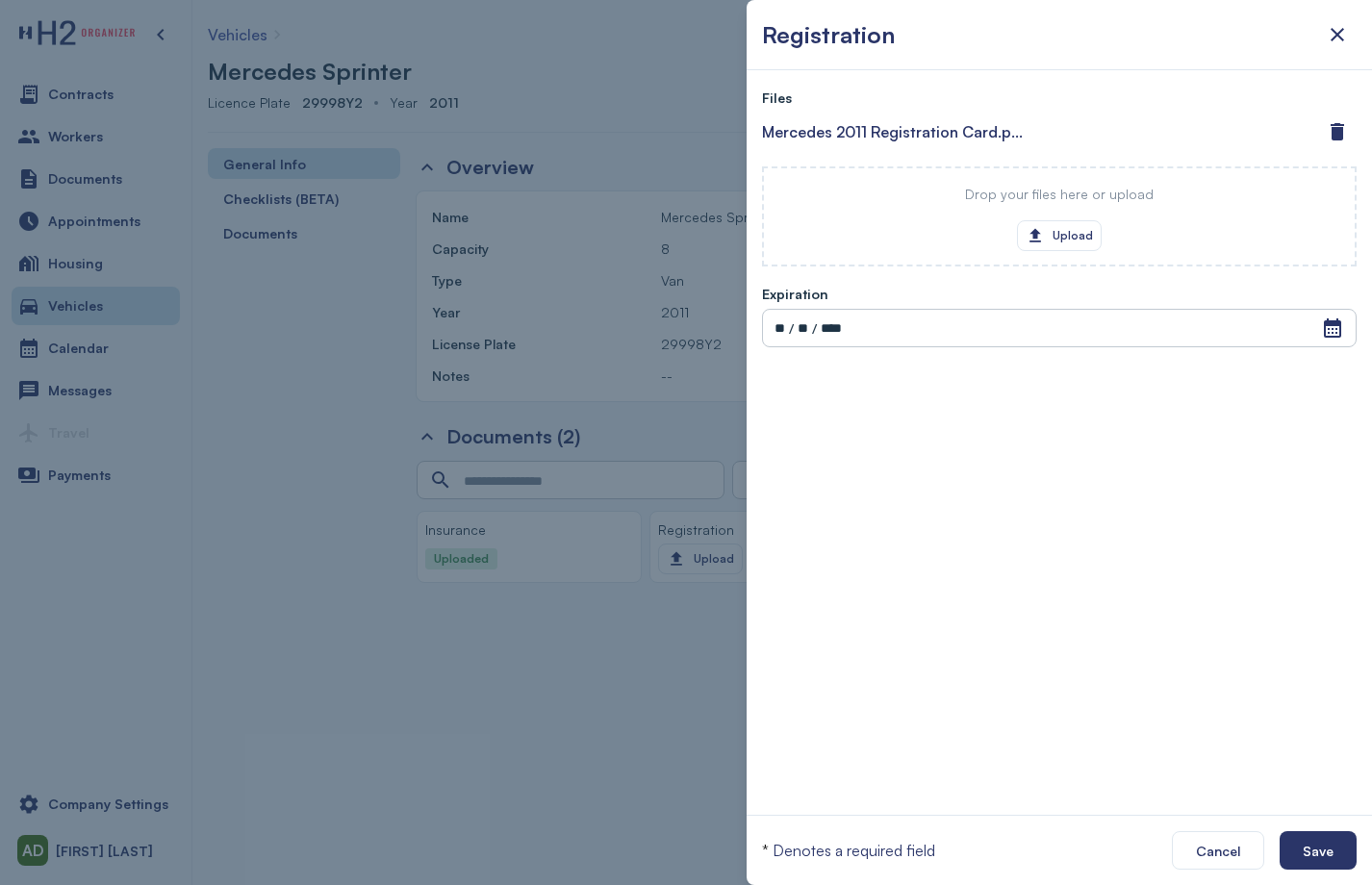click on "**" at bounding box center (779, 328) 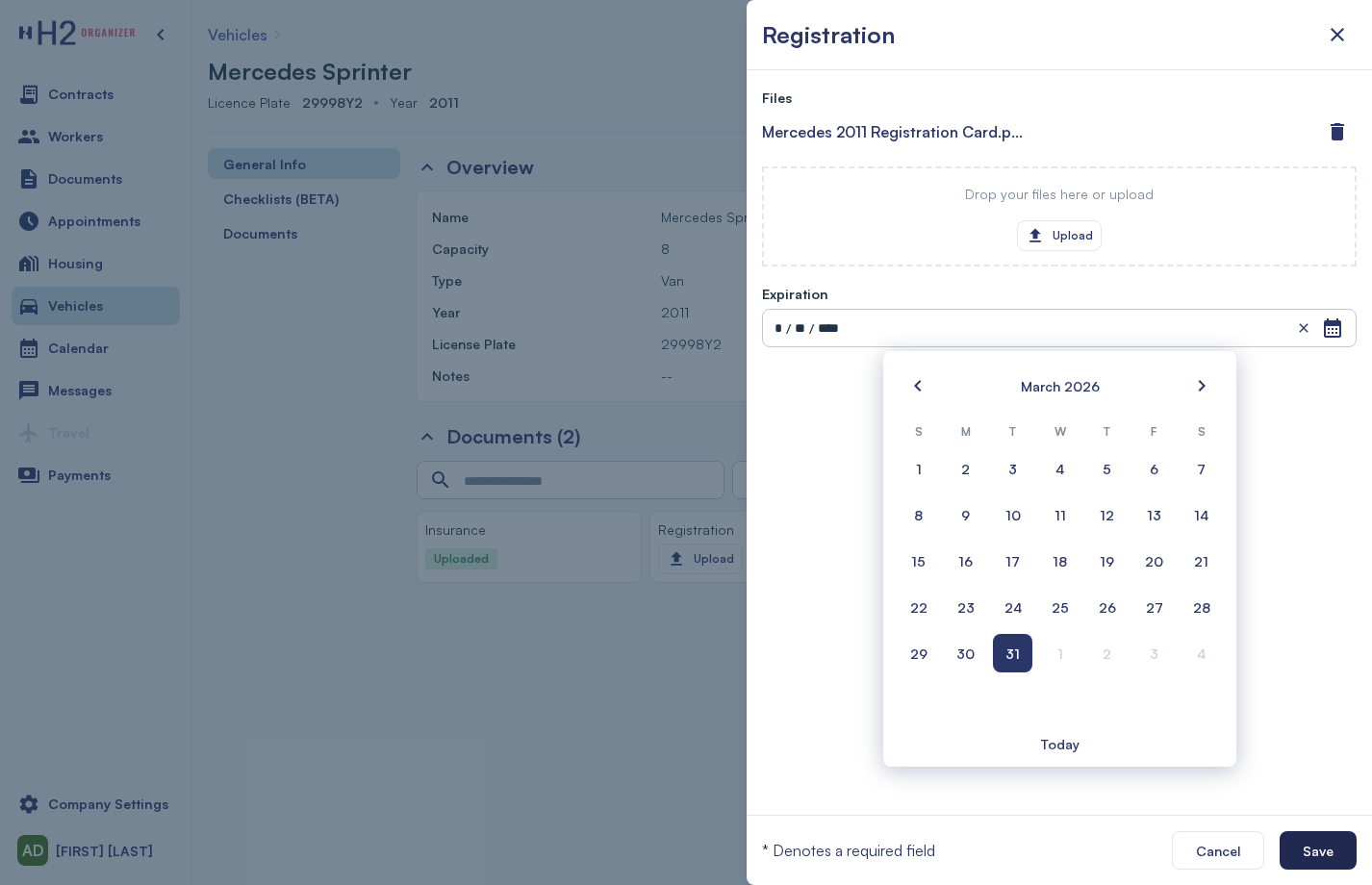 click on "Save" at bounding box center [1318, 850] 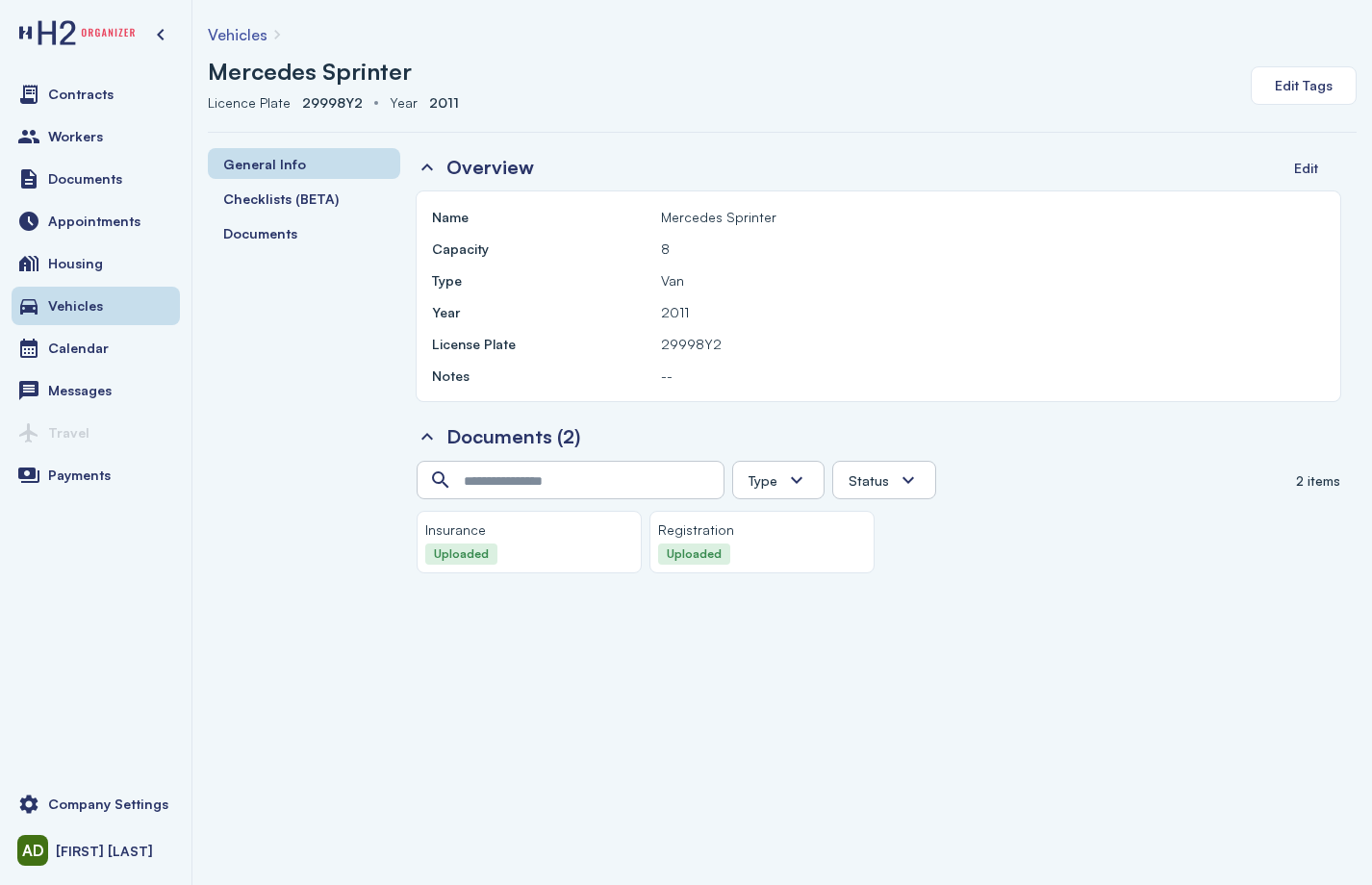 click on "Vehicles         Mercedes Sprinter    Licence Plate   Licence Plate   29998Y2   Year   Year   2011       Edit Tags       General Info Checklists (BETA) Documents         Overview         Edit           Name   Mercedes Sprinter    Capacity   8   Type   Van   Year   2011   License Plate   29998Y2   Notes   --           Documents (2)                           Type         Insurance Registration       Status         Uploaded Not Uploaded Not Verified     2 items   Insurance         Uploaded         Registration         Uploaded" at bounding box center (782, 442) 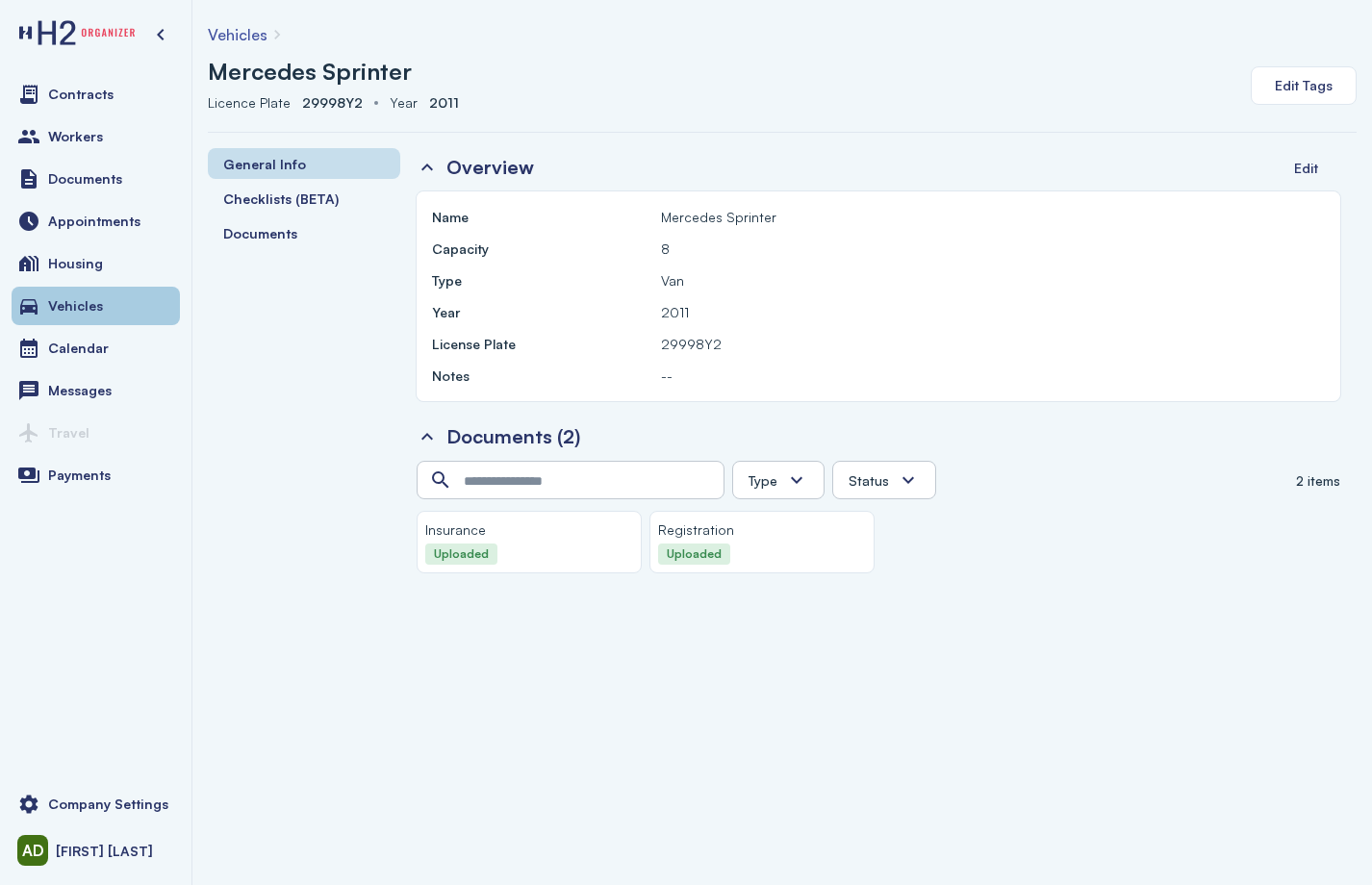 click on "Vehicles" at bounding box center [95, 306] 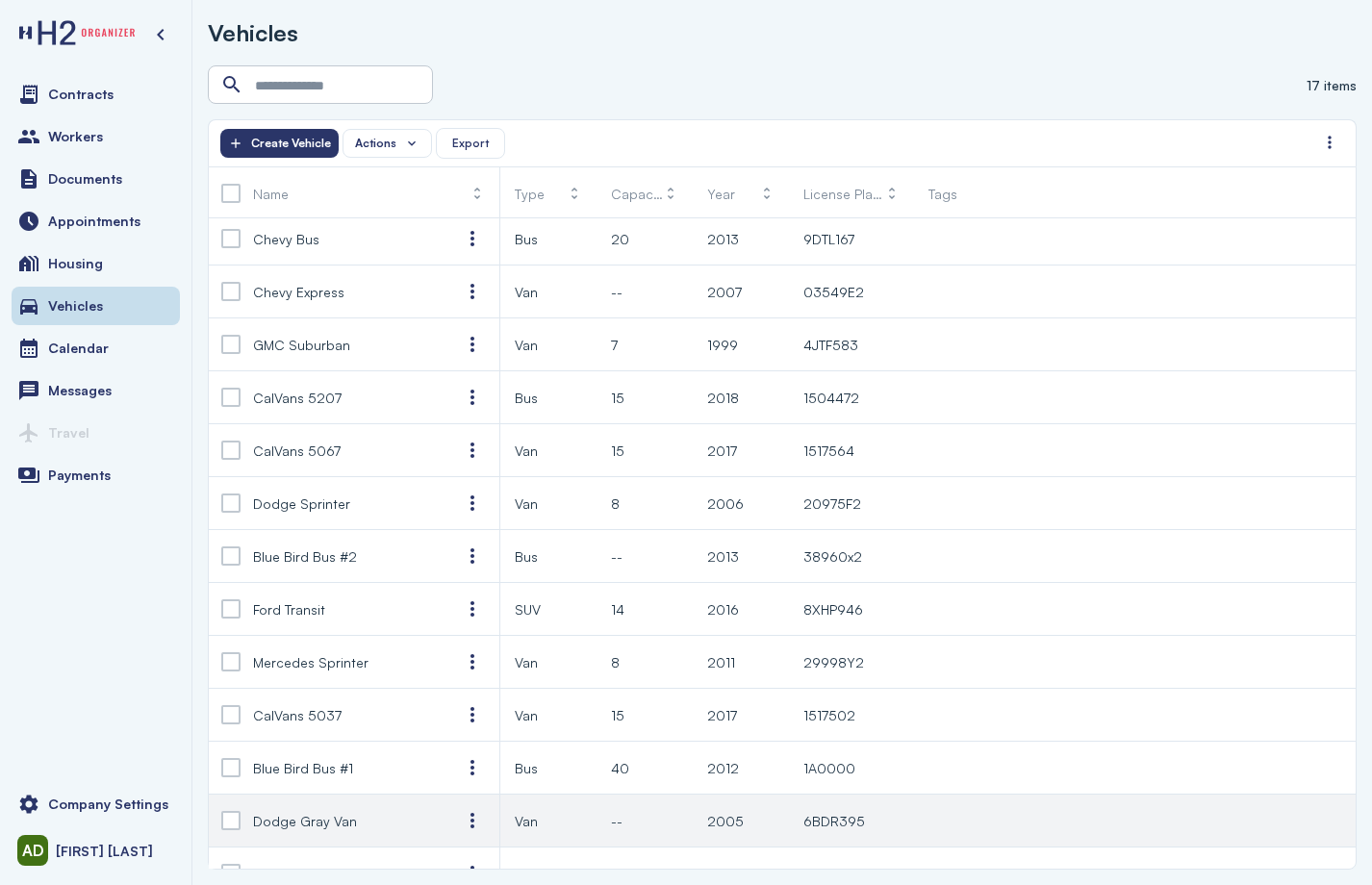 scroll, scrollTop: 192, scrollLeft: 0, axis: vertical 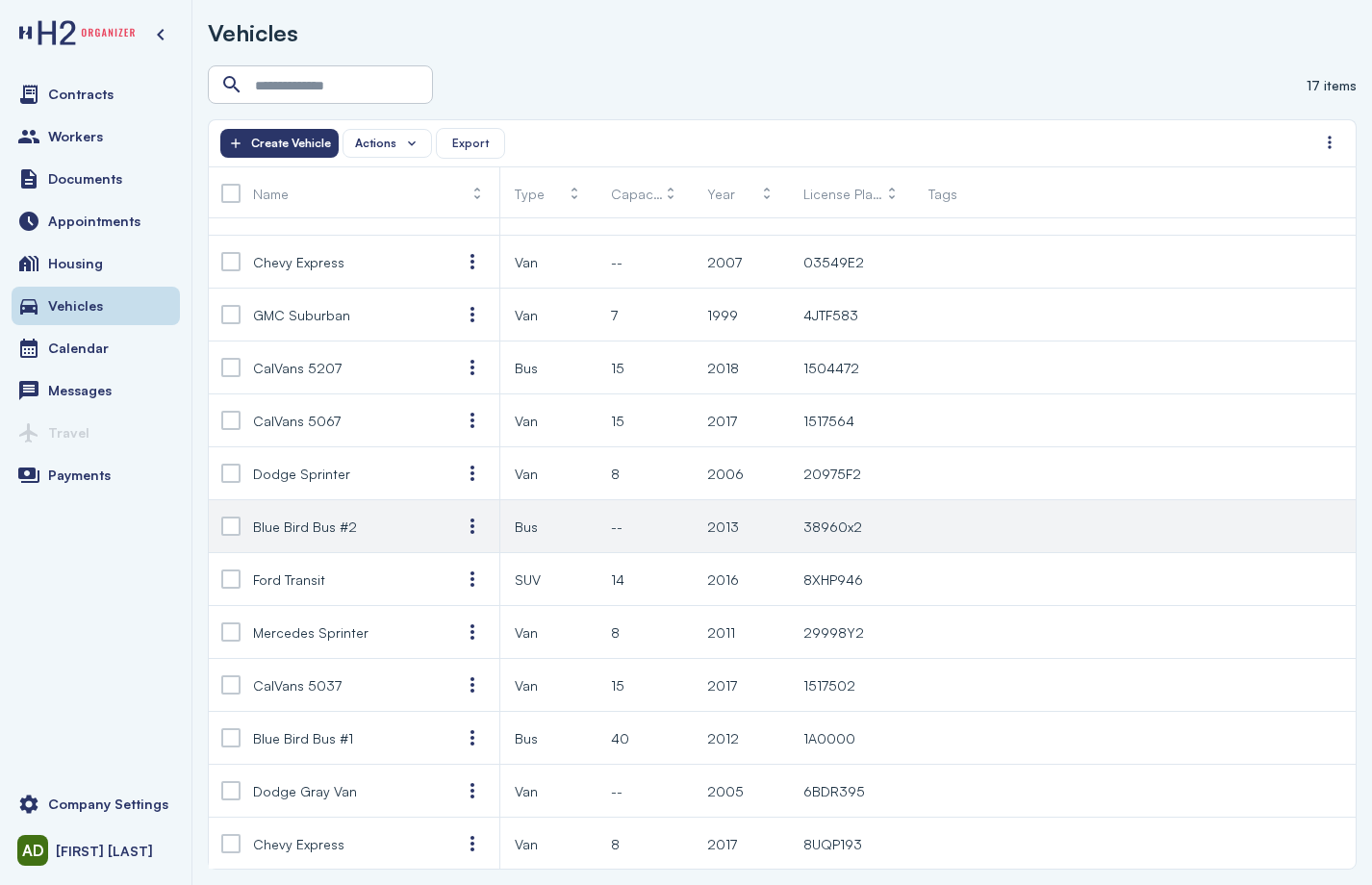 click on "Blue Bird Bus #2" 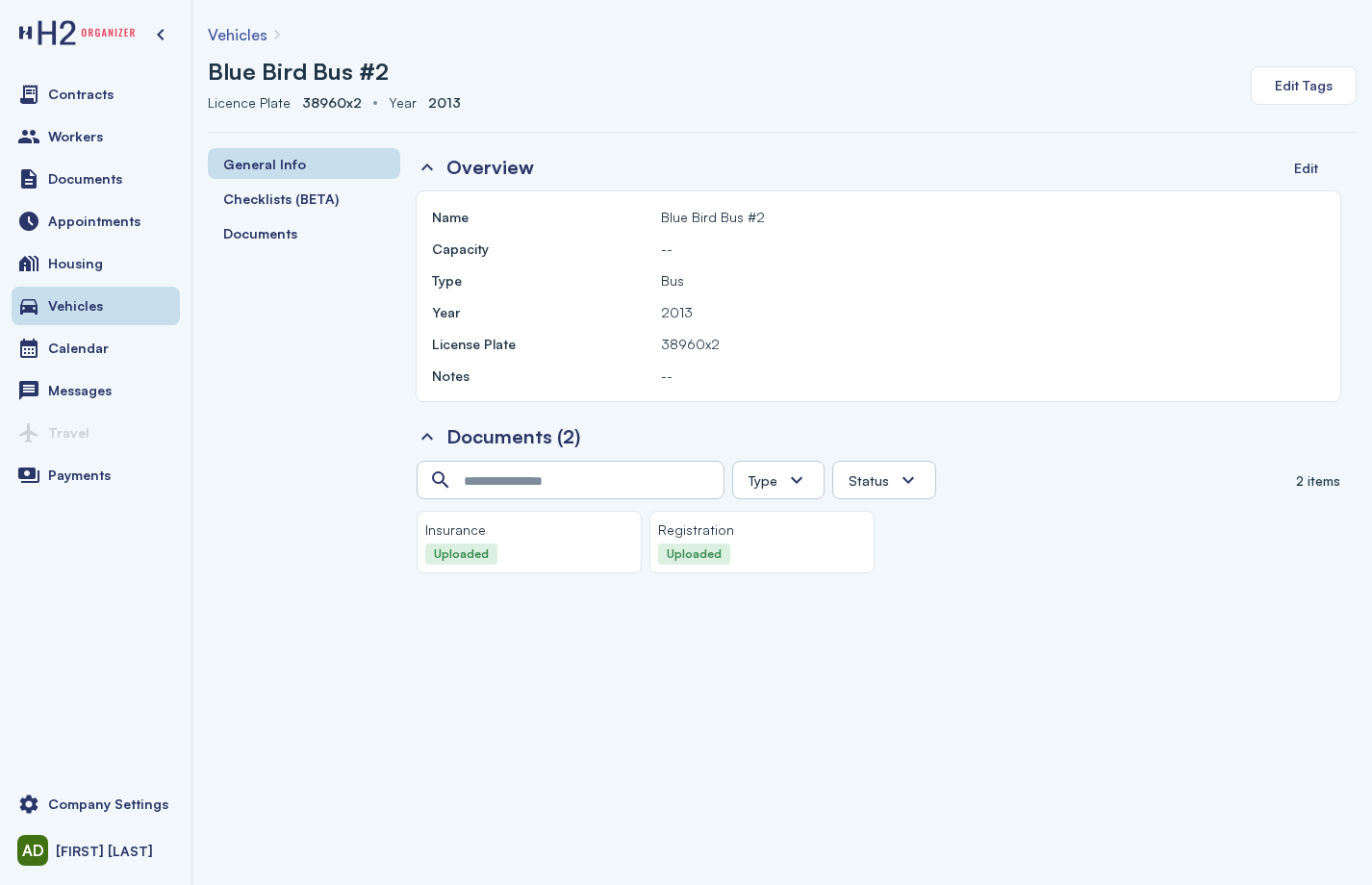 click 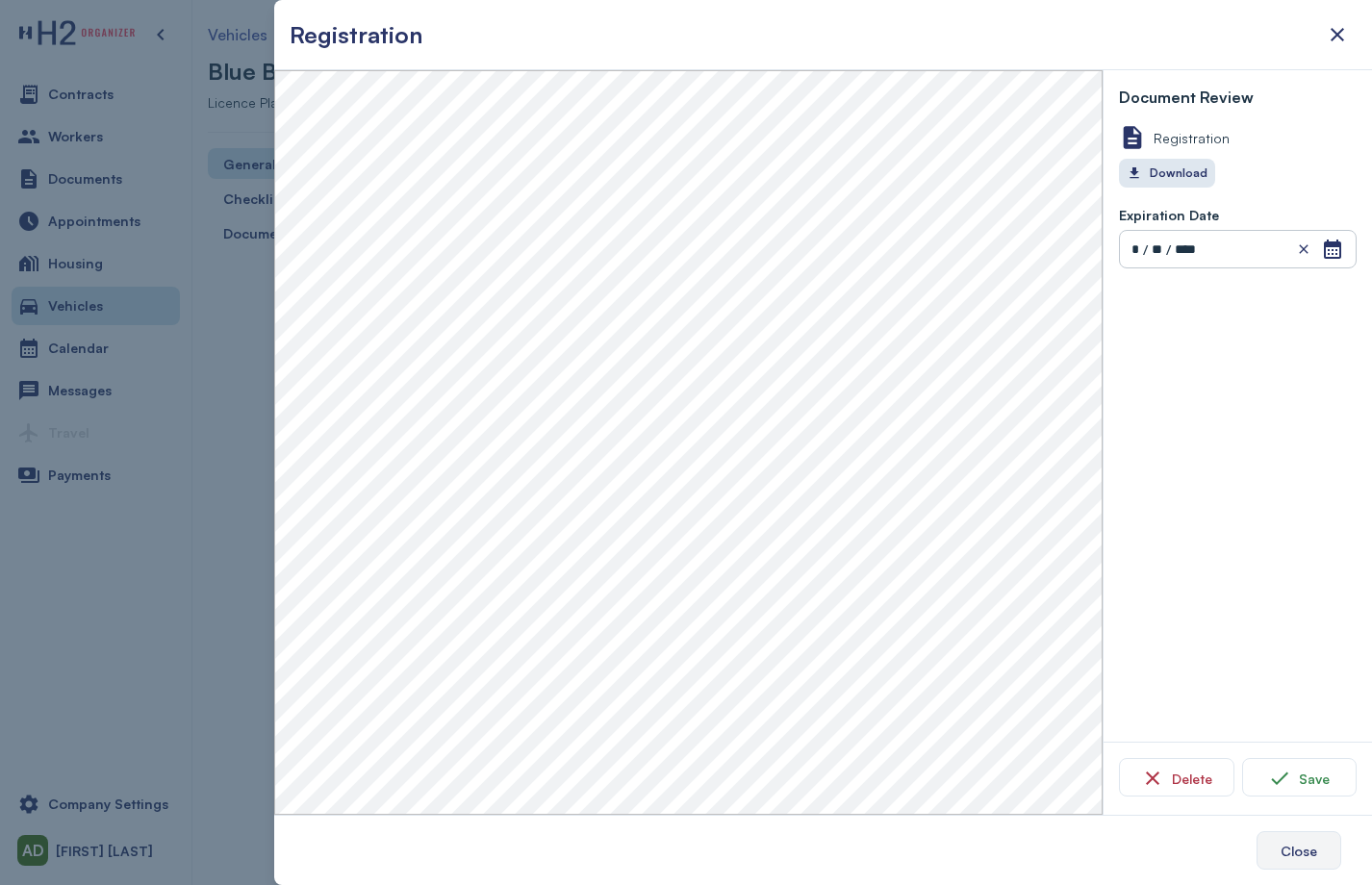 click on "Close" at bounding box center (1299, 850) 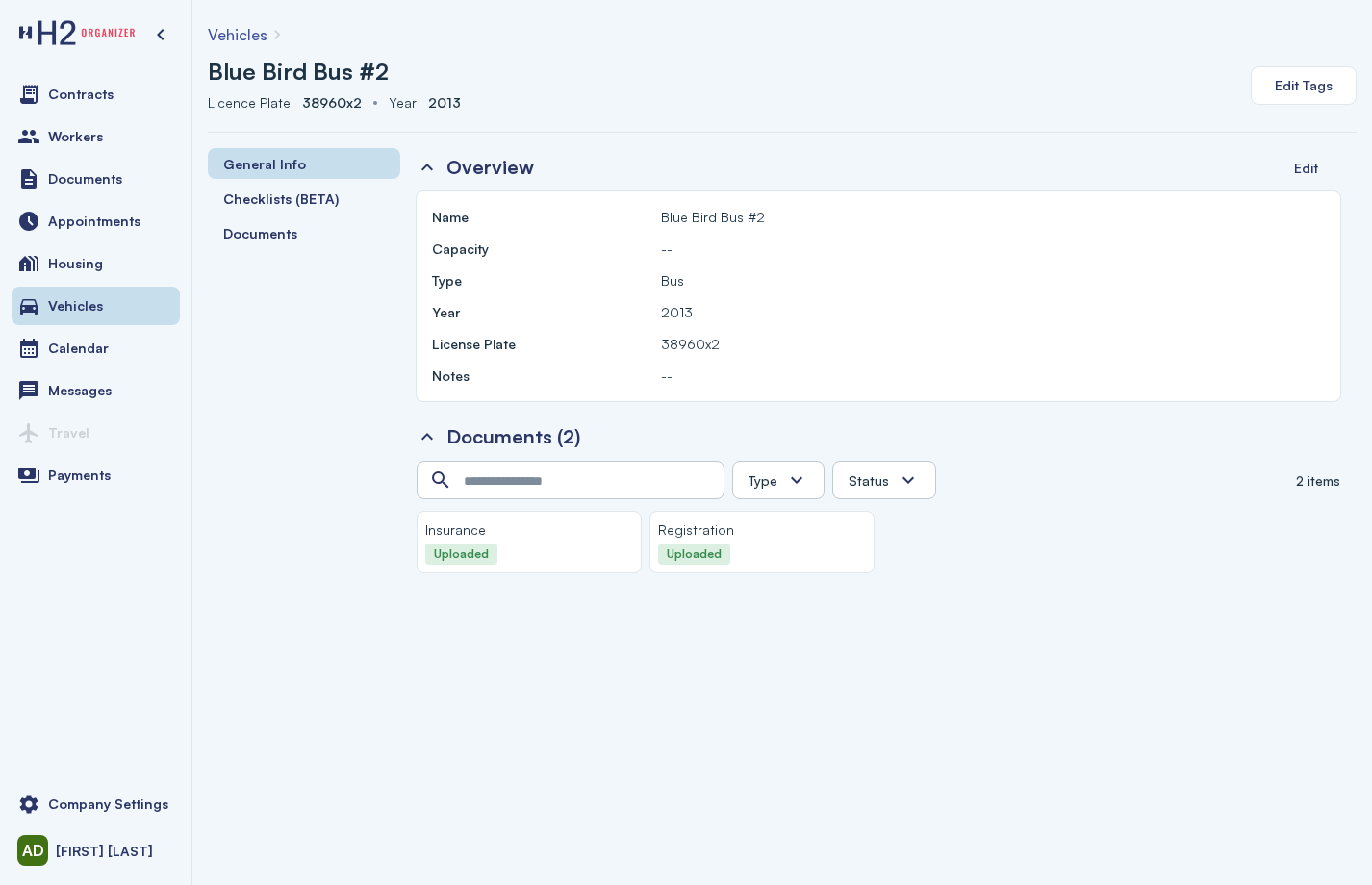 click 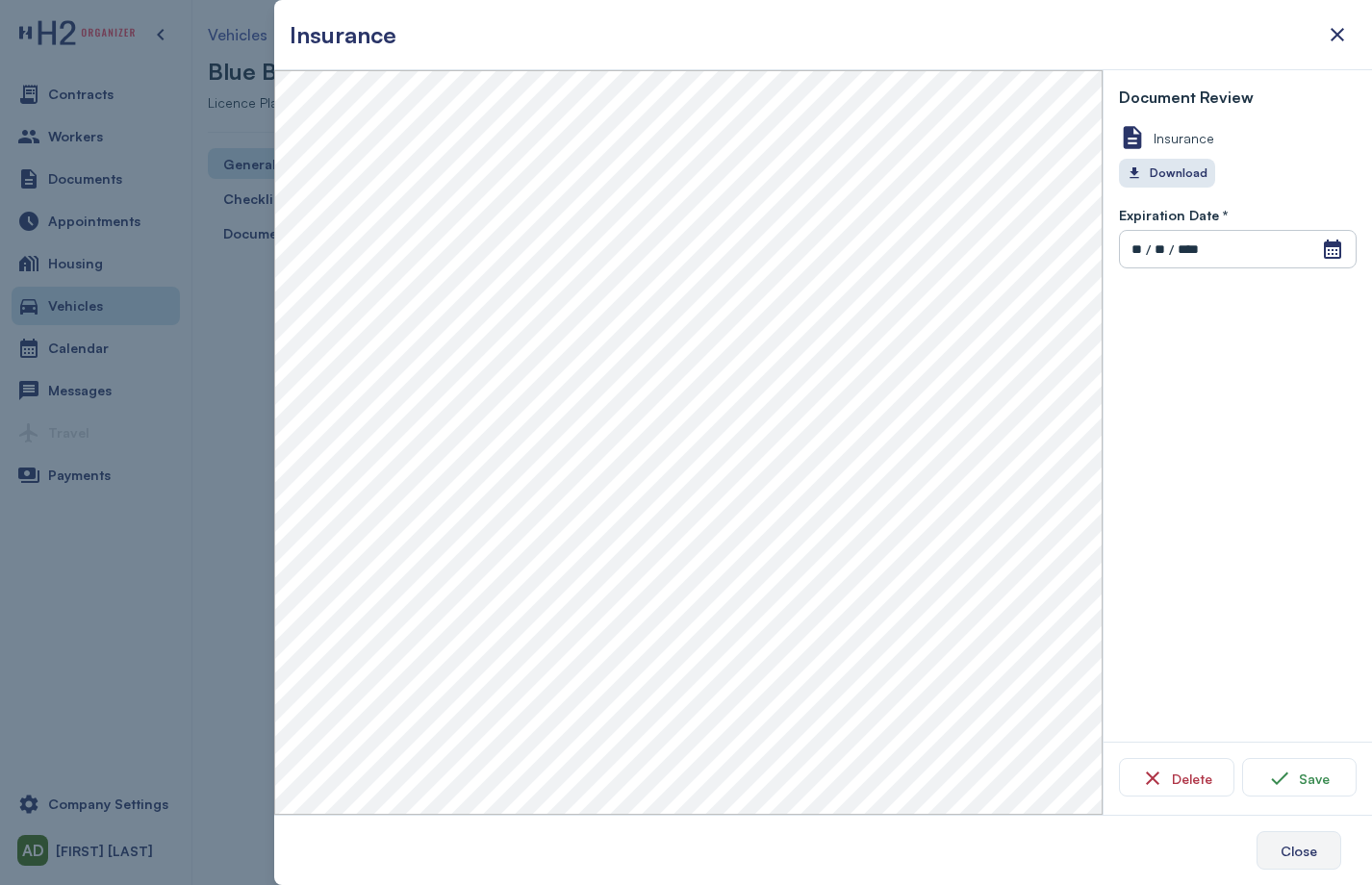 click on "Close" at bounding box center (1299, 850) 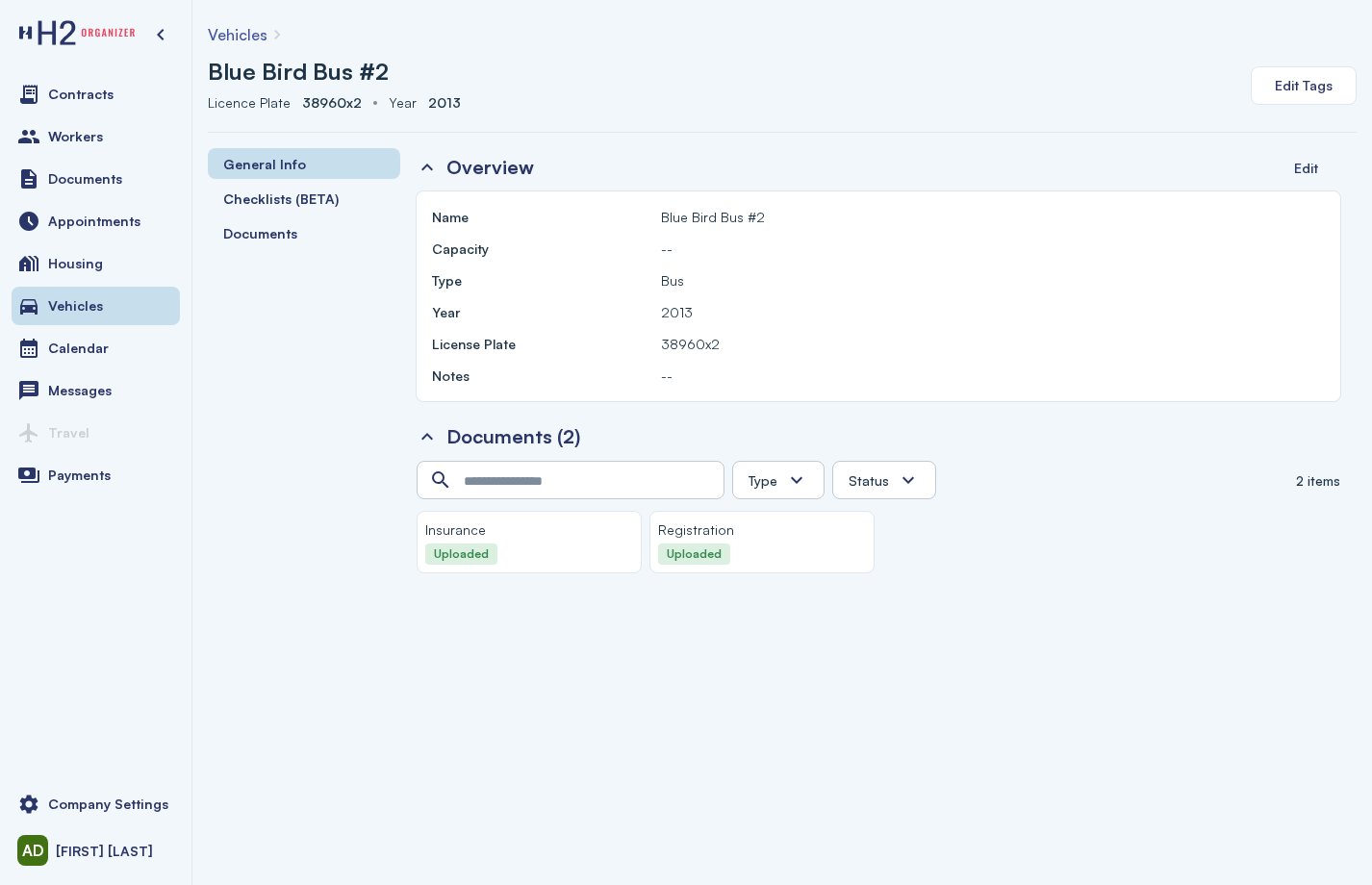 click 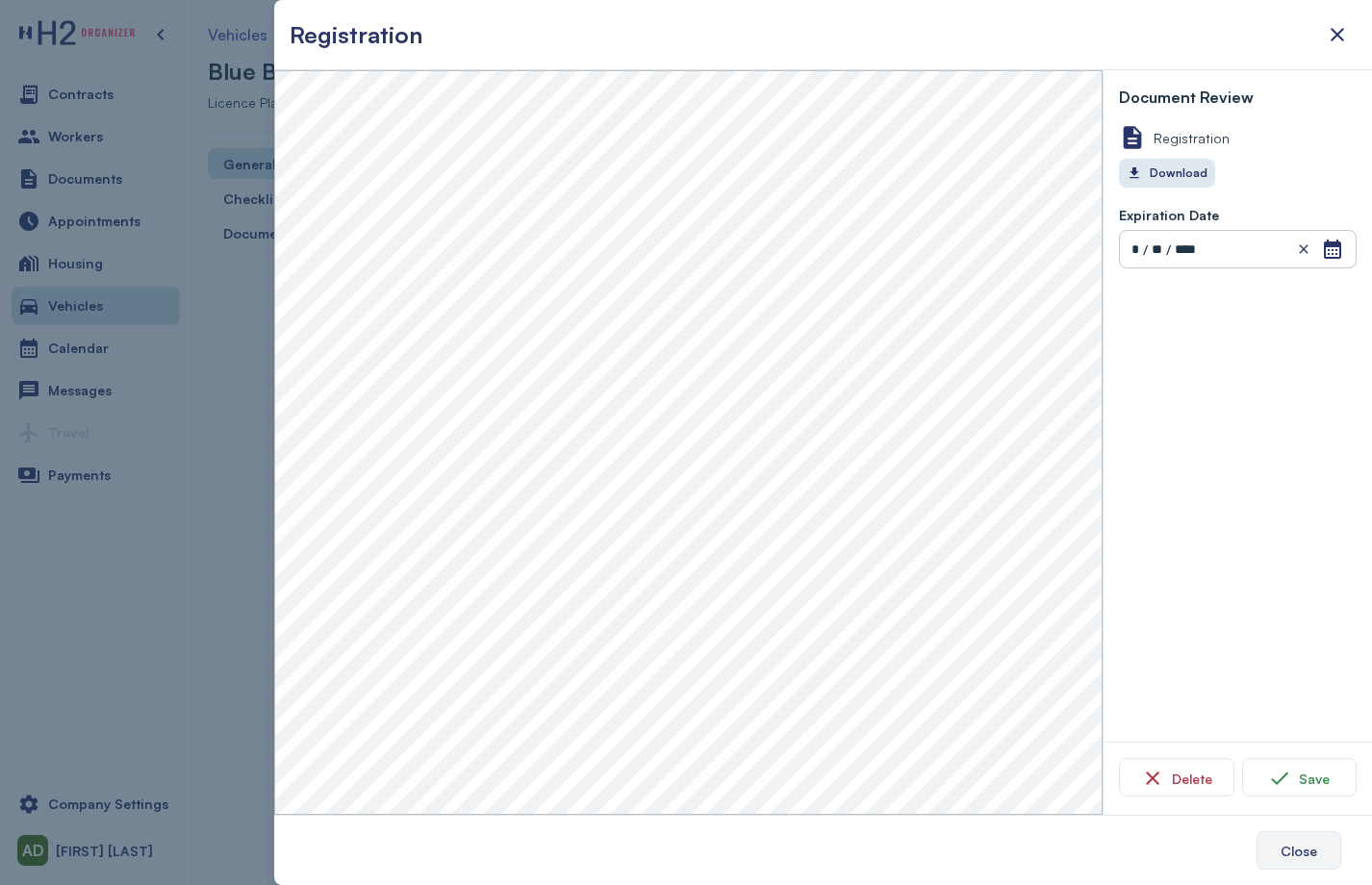 click on "Close" at bounding box center (1299, 850) 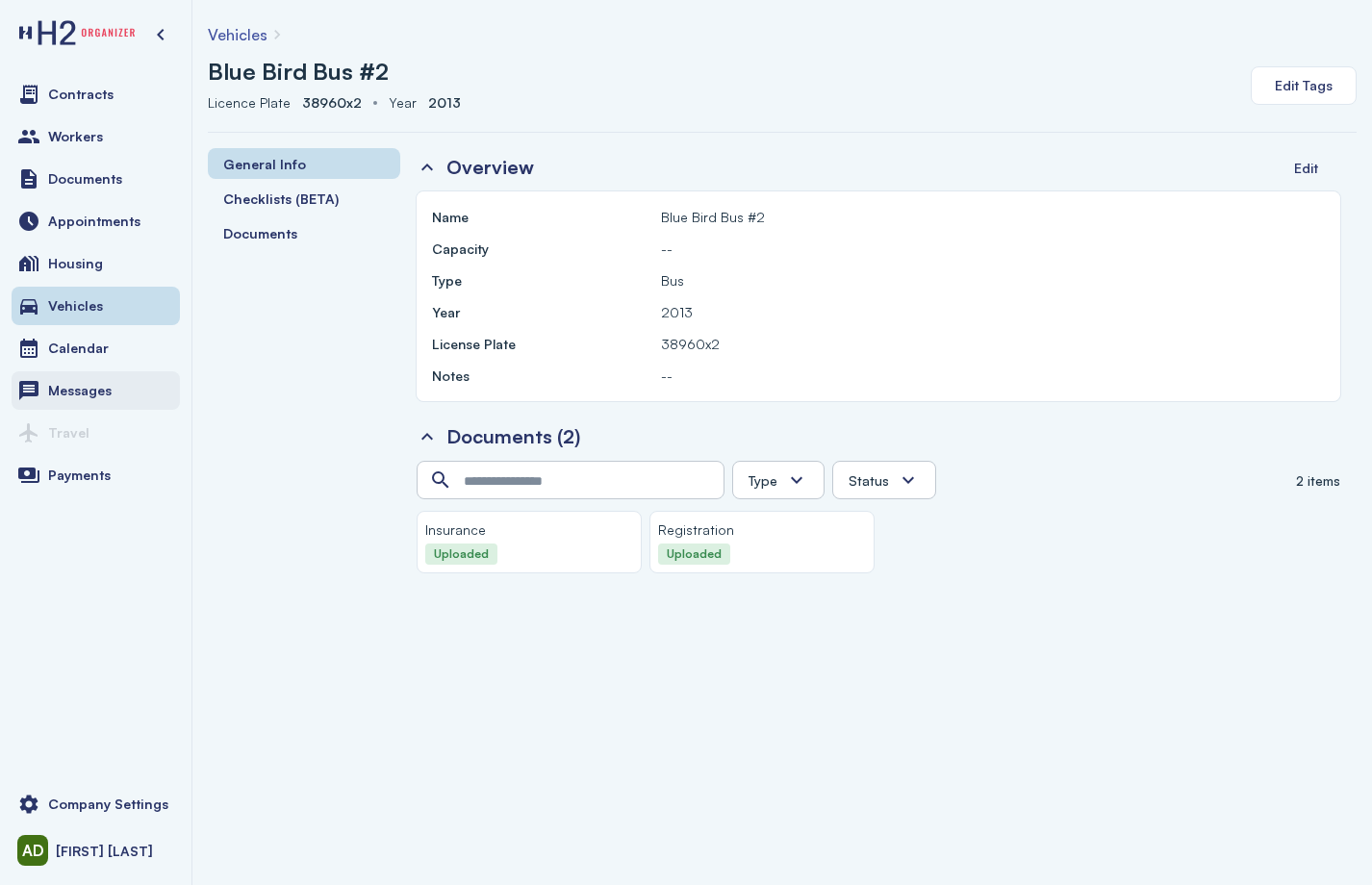 click on "Messages" at bounding box center [80, 391] 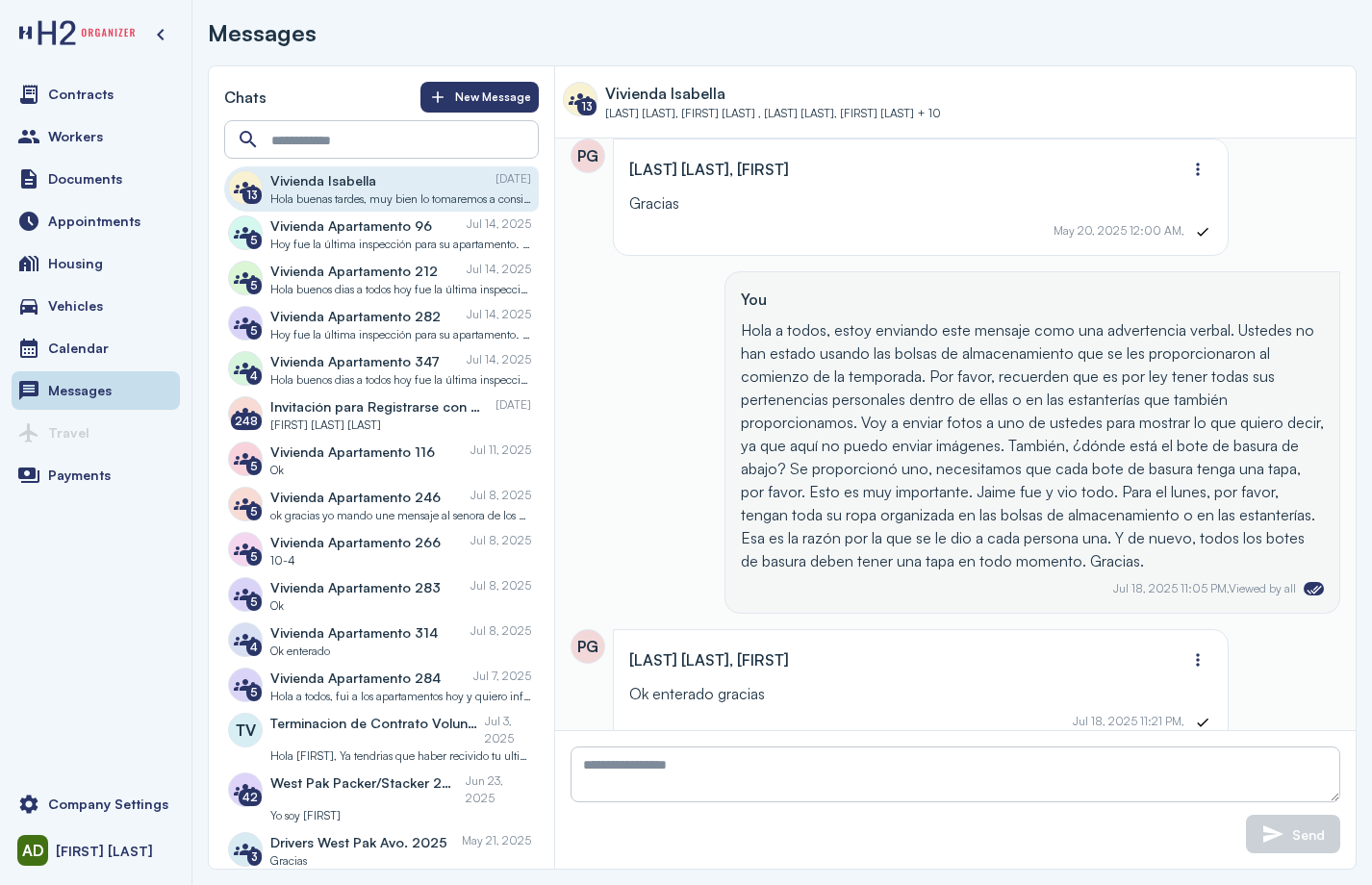 scroll, scrollTop: 1725, scrollLeft: 0, axis: vertical 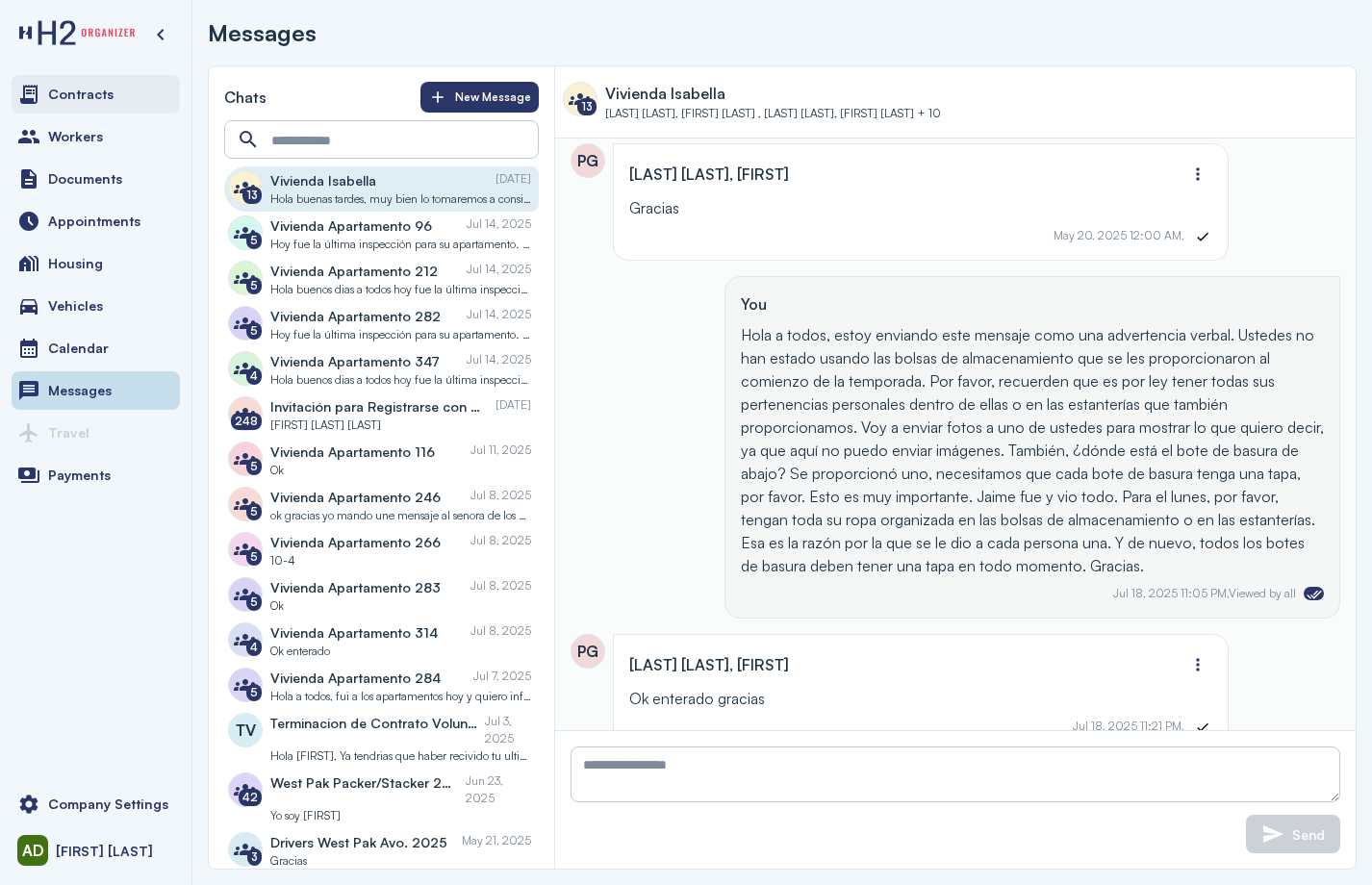 click on "Contracts" at bounding box center [95, 94] 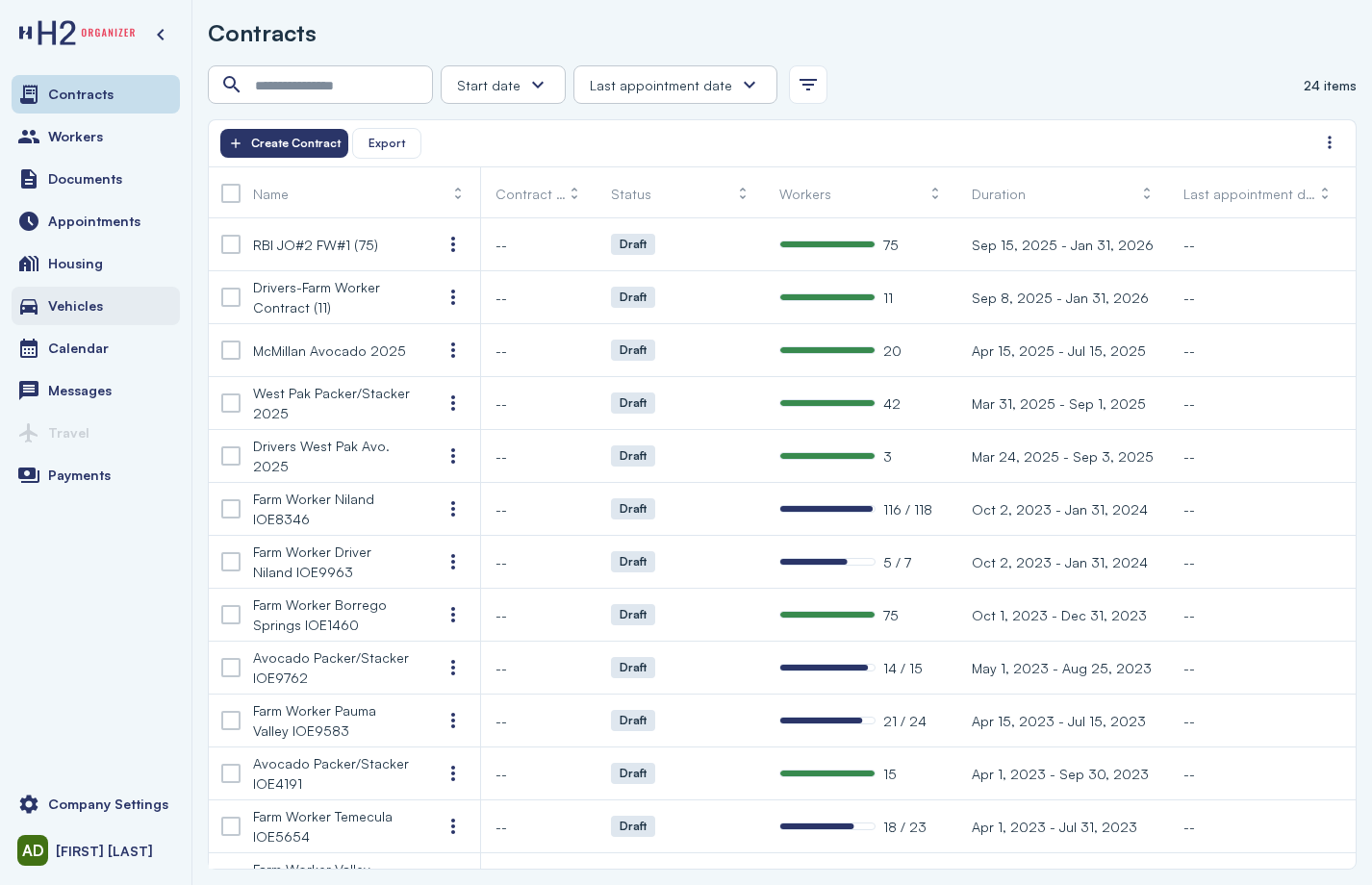 click on "Vehicles" at bounding box center (75, 306) 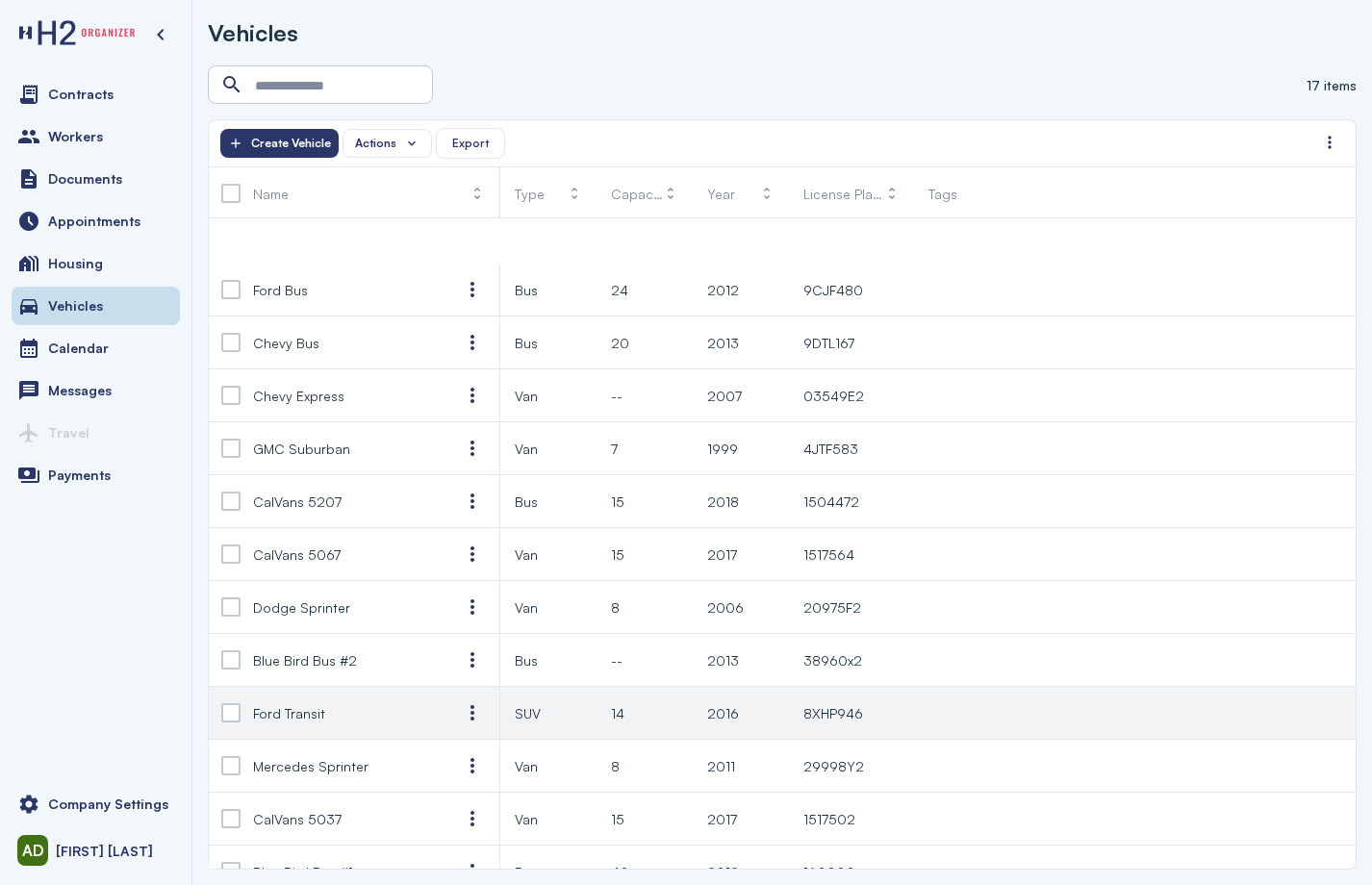 scroll, scrollTop: 246, scrollLeft: 0, axis: vertical 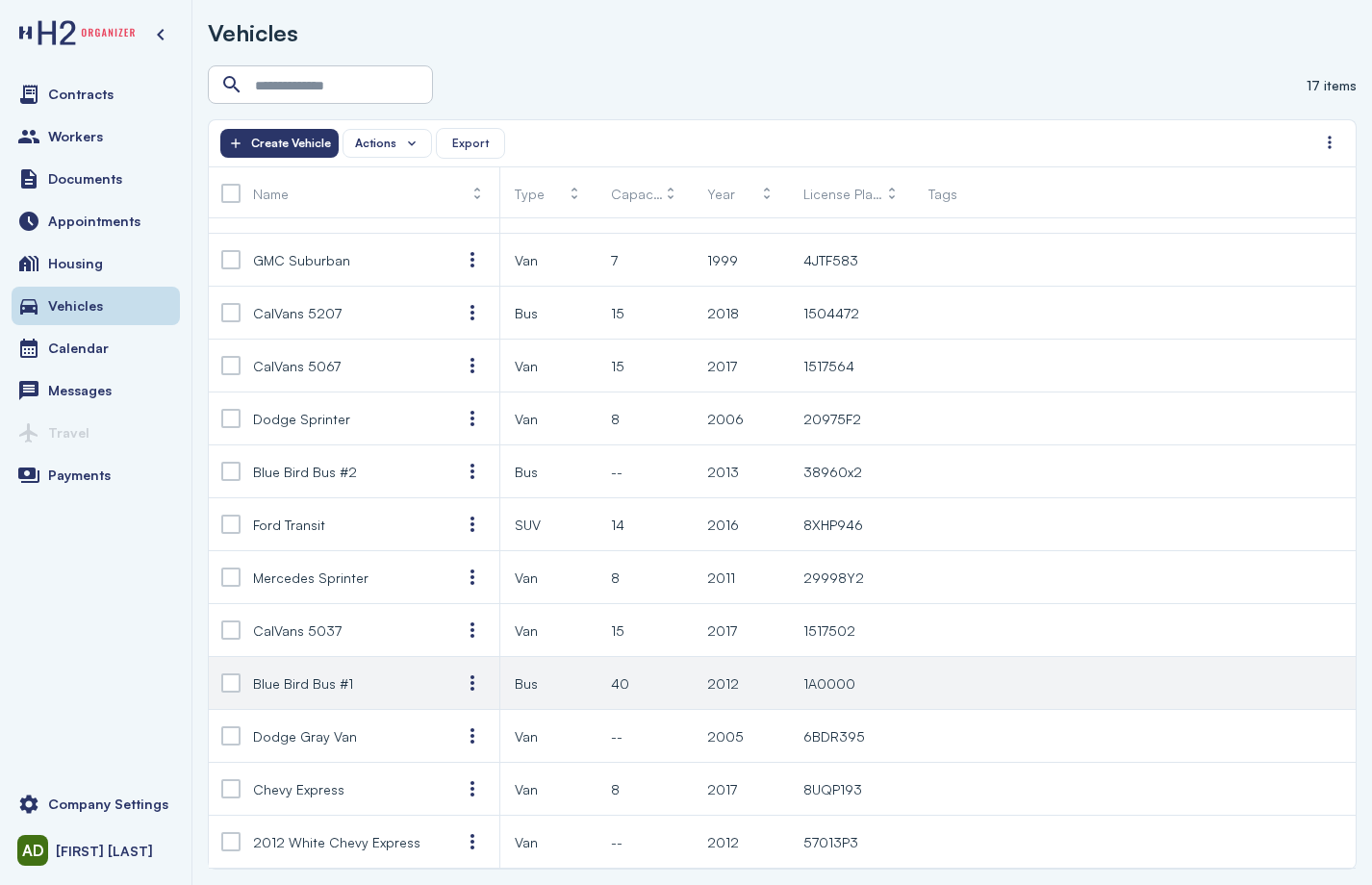 click on "2012" 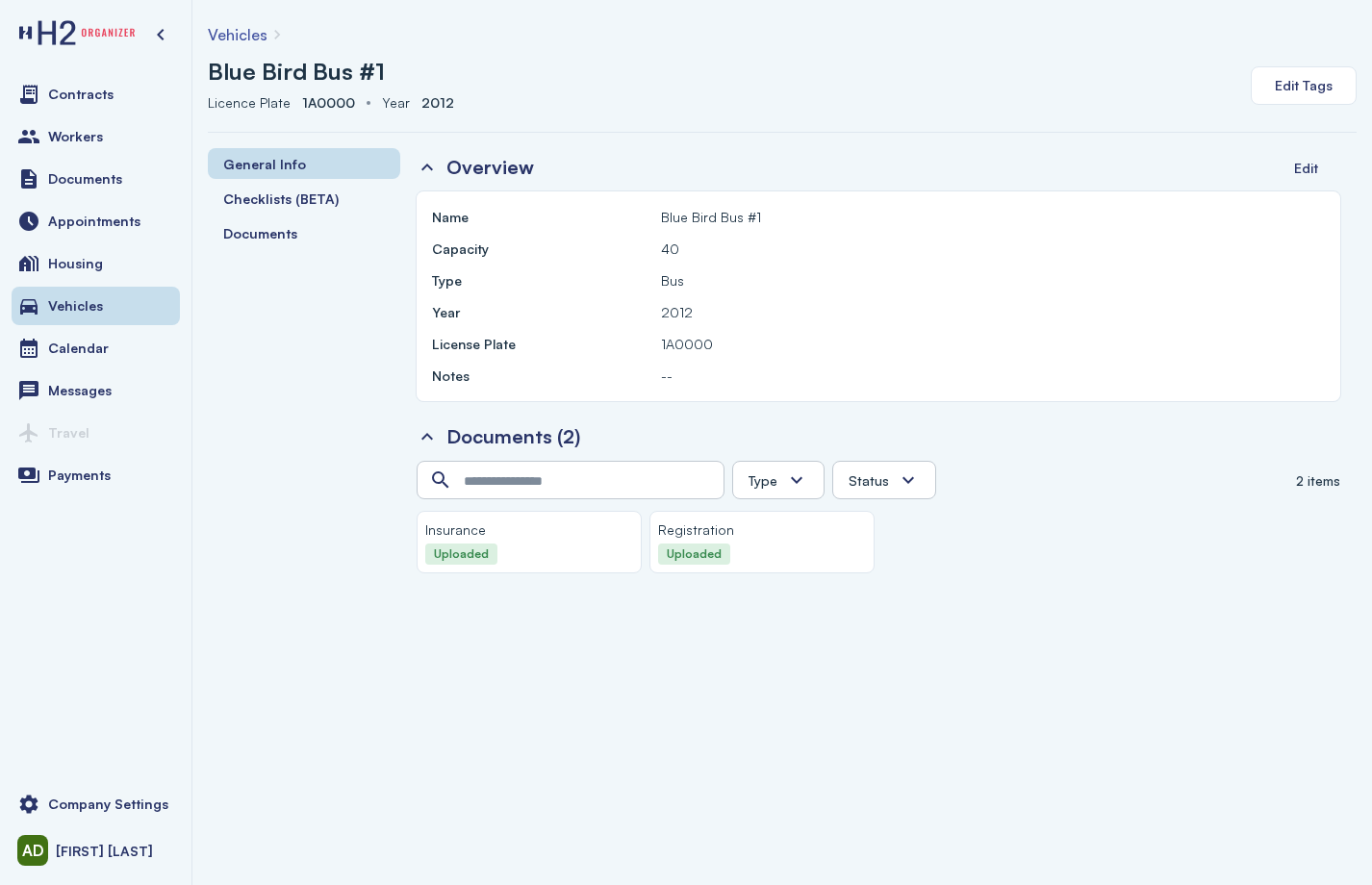 click 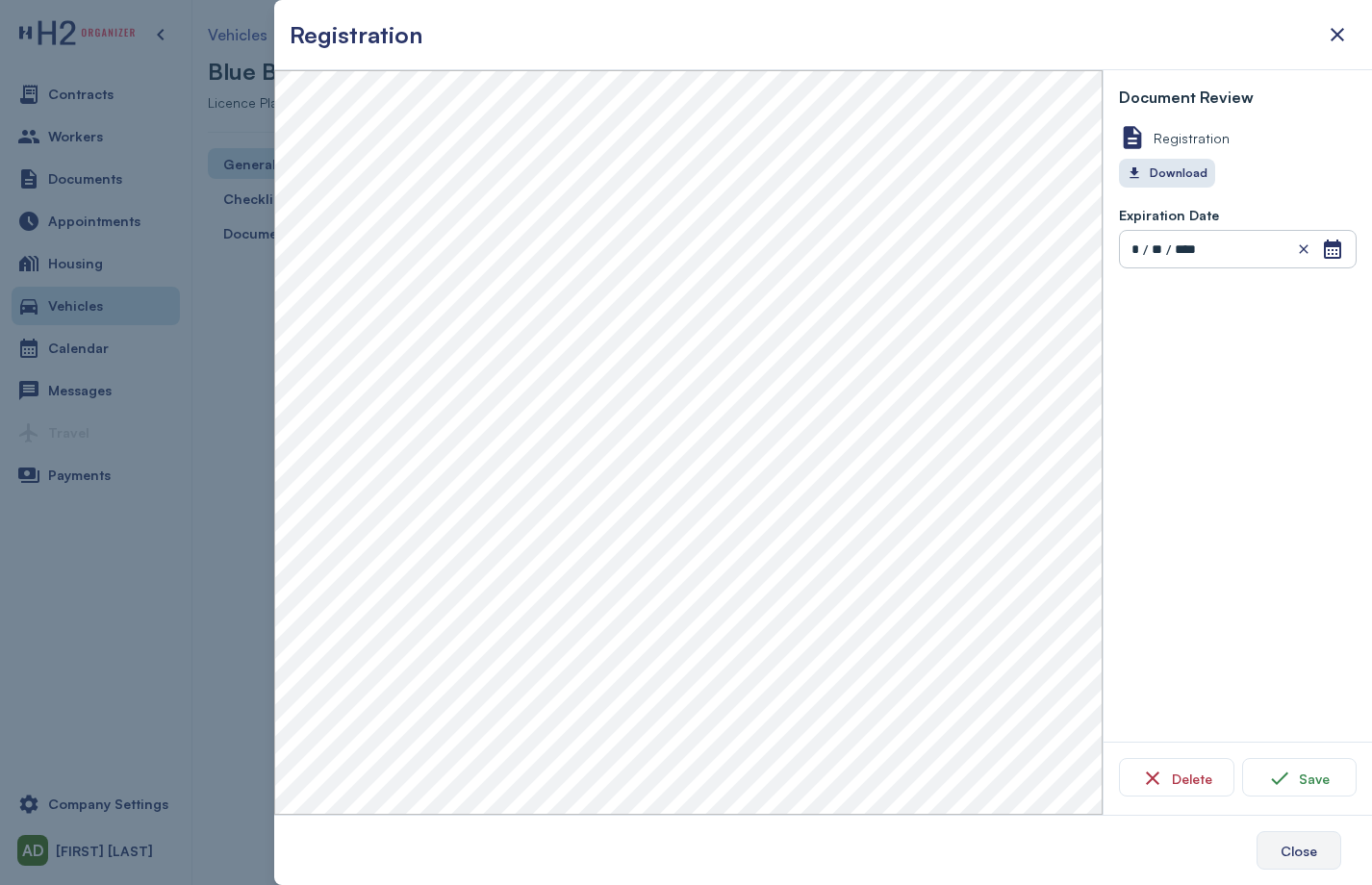 click on "Close" at bounding box center (1299, 850) 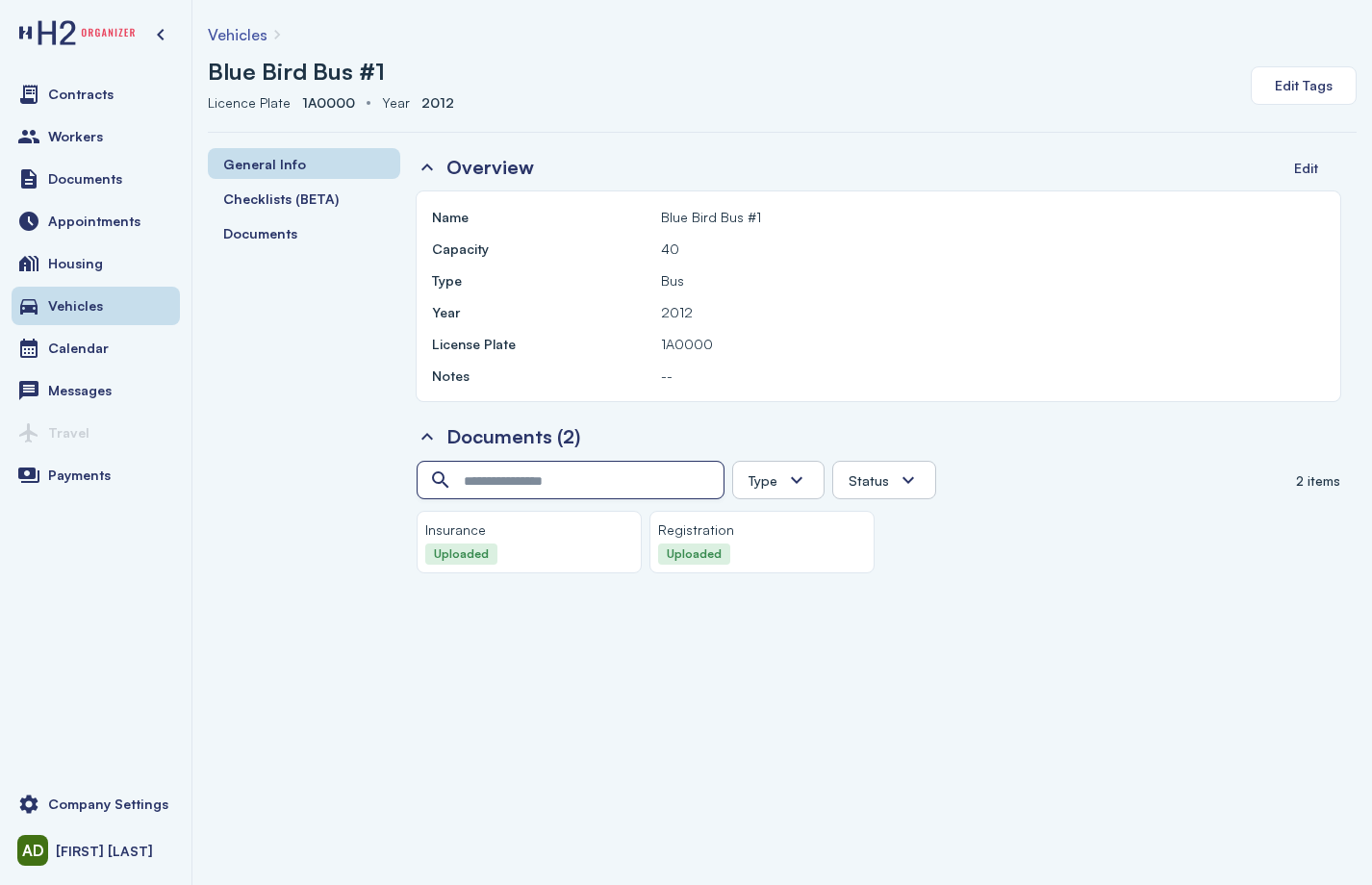 click at bounding box center [572, 481] 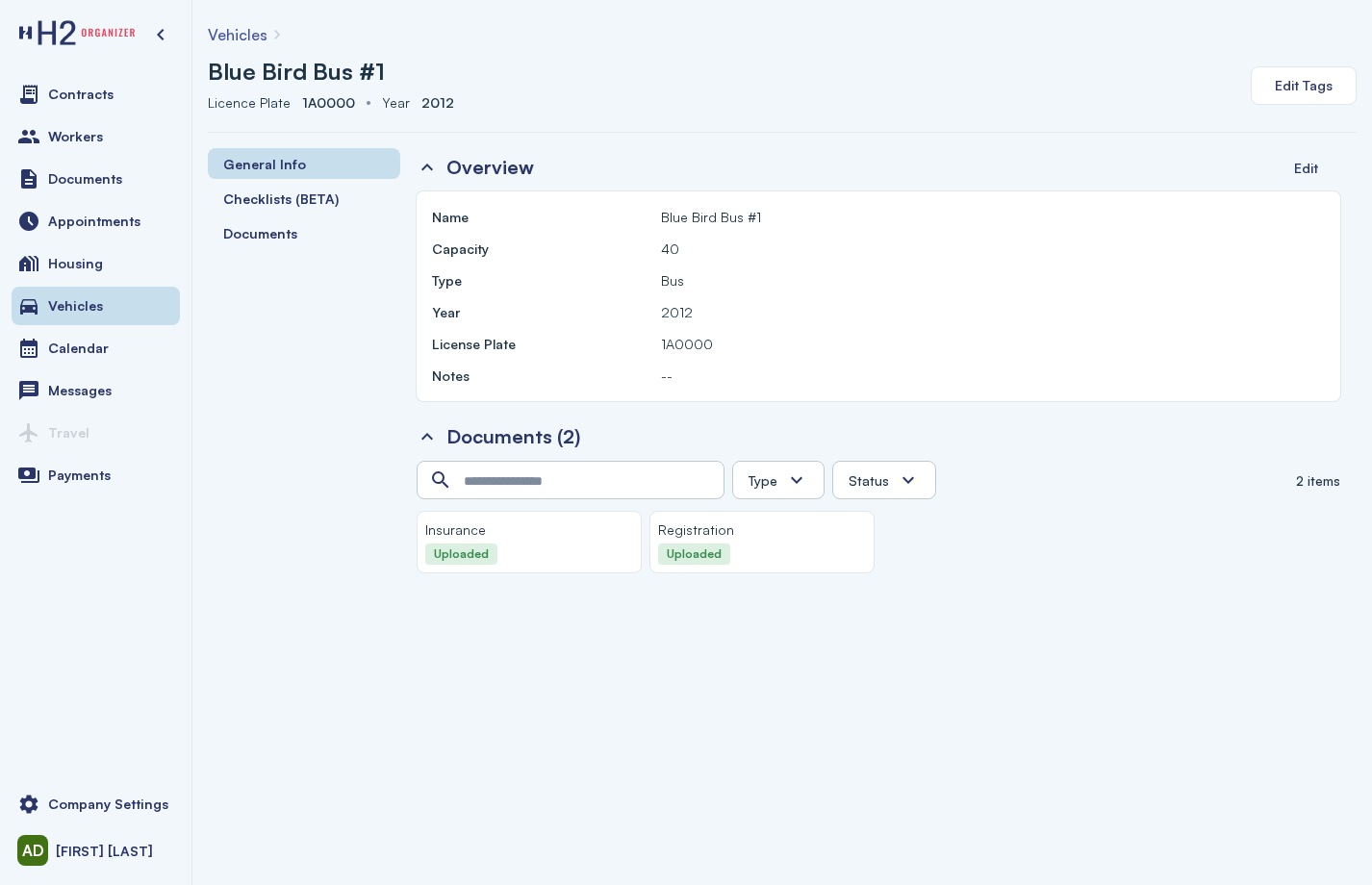 click 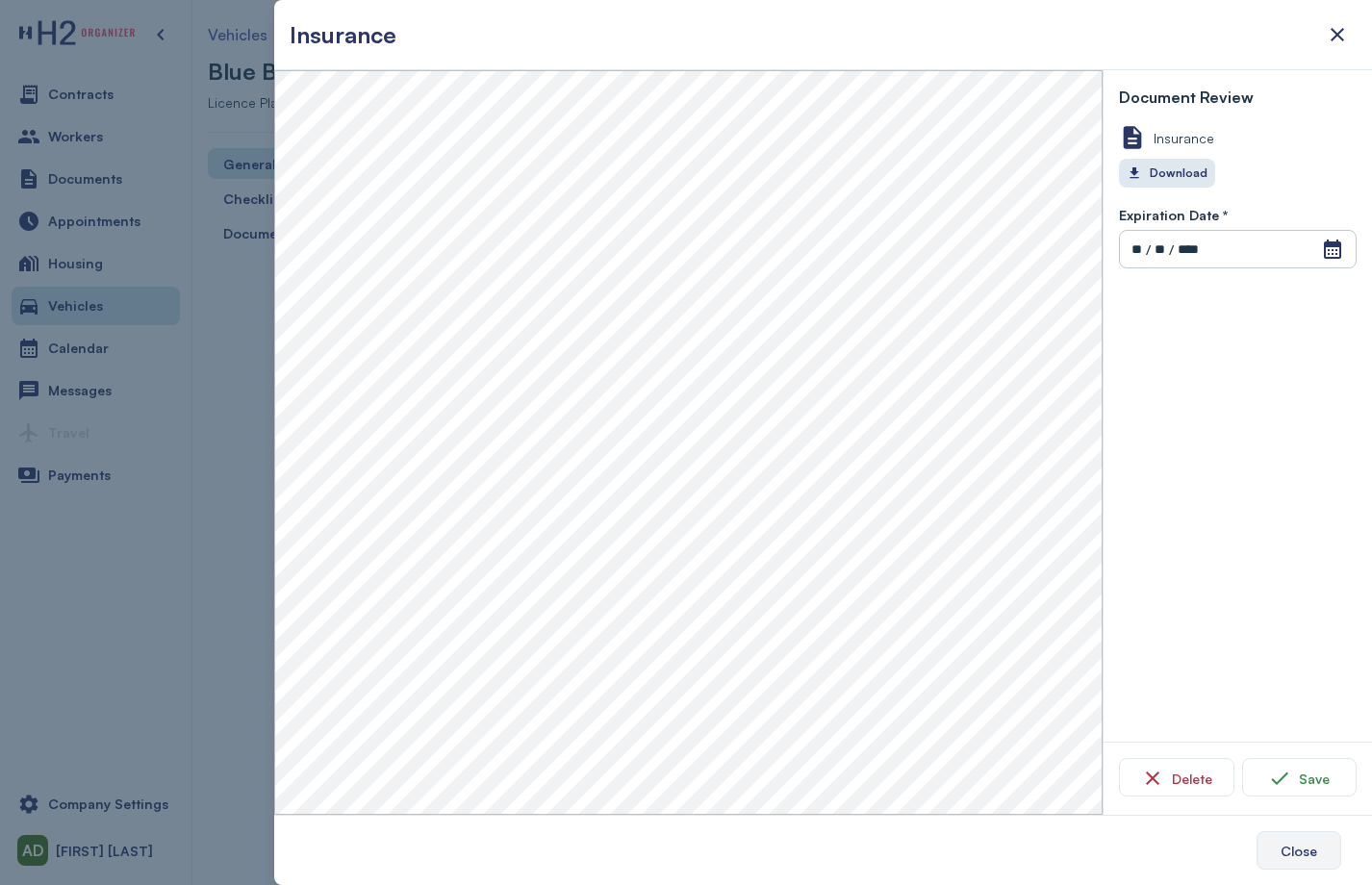 click on "Close" at bounding box center (1299, 850) 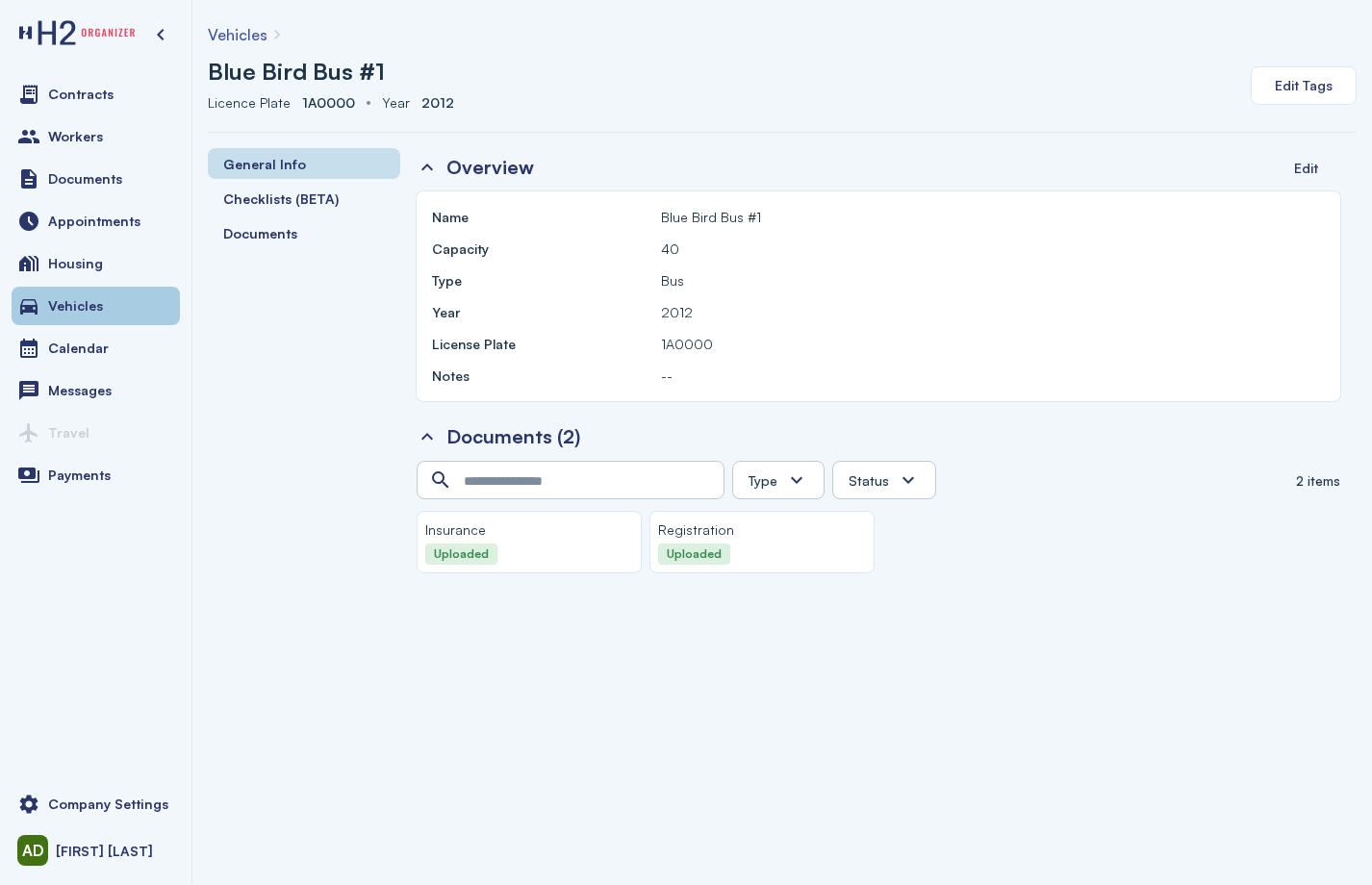 click on "Vehicles" at bounding box center [95, 306] 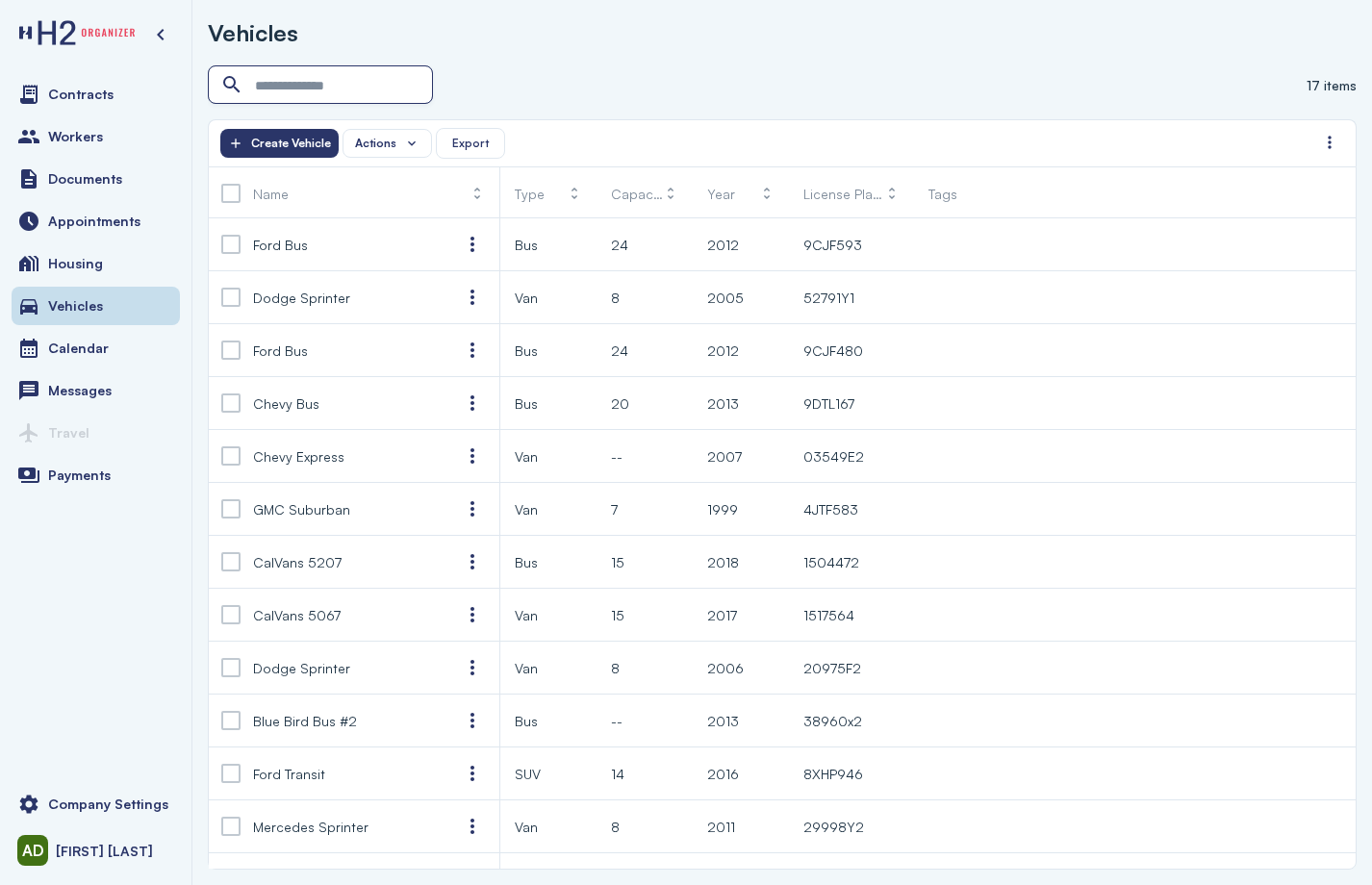 click at bounding box center (322, 86) 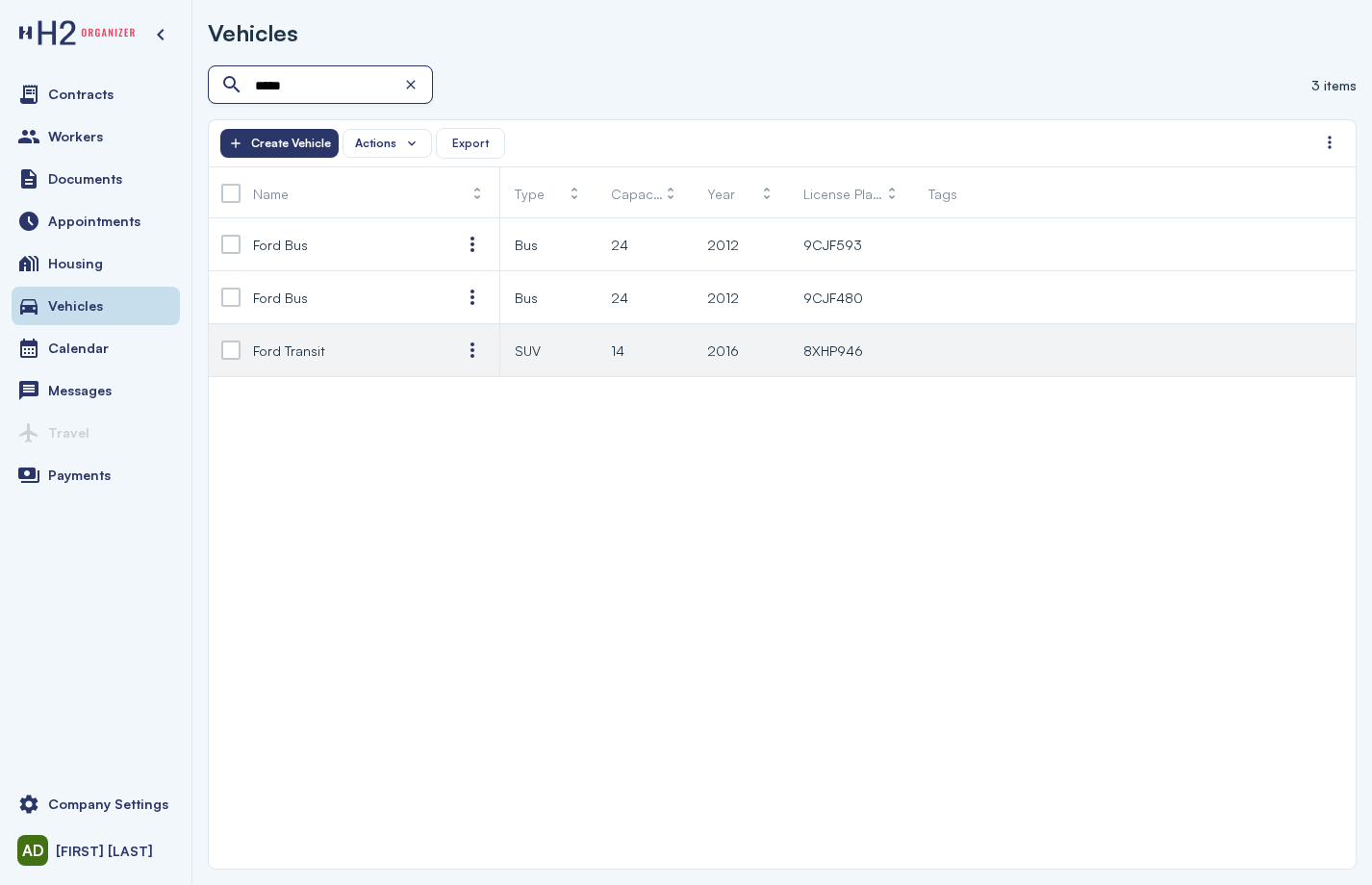 type on "****" 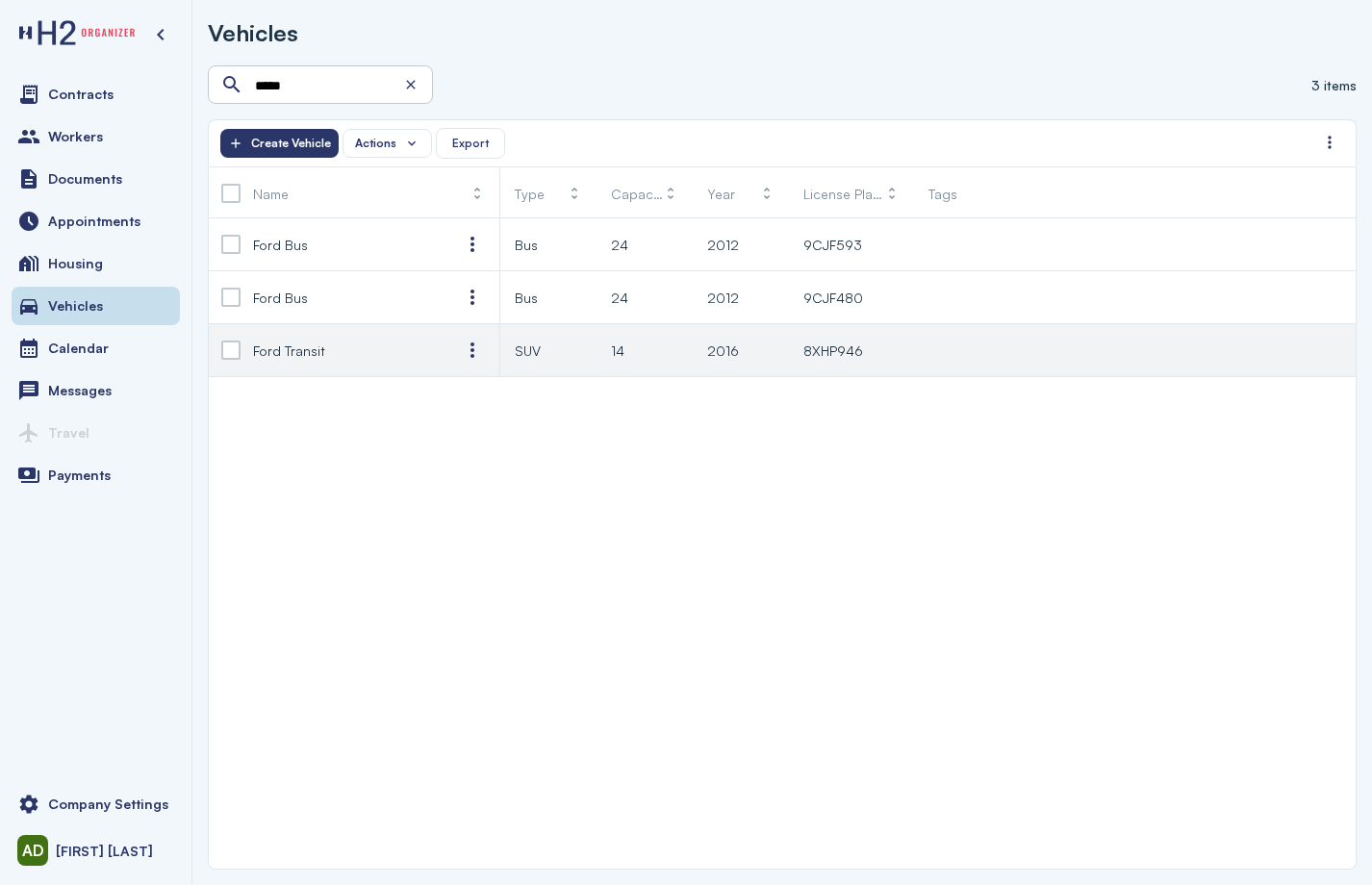 click on "Ford Transit" at bounding box center (289, 350) 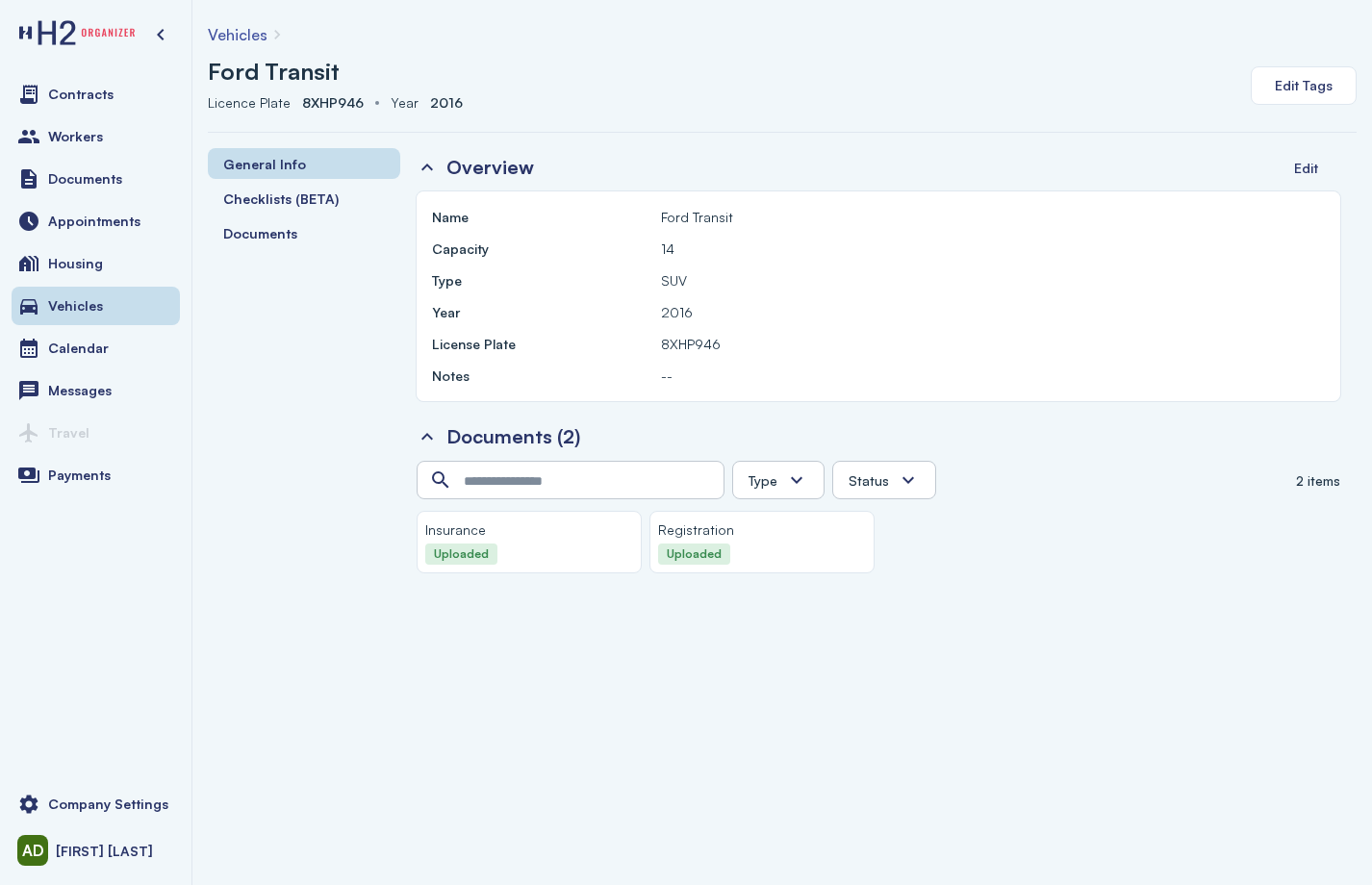 click on "Registration         Uploaded" at bounding box center [762, 542] 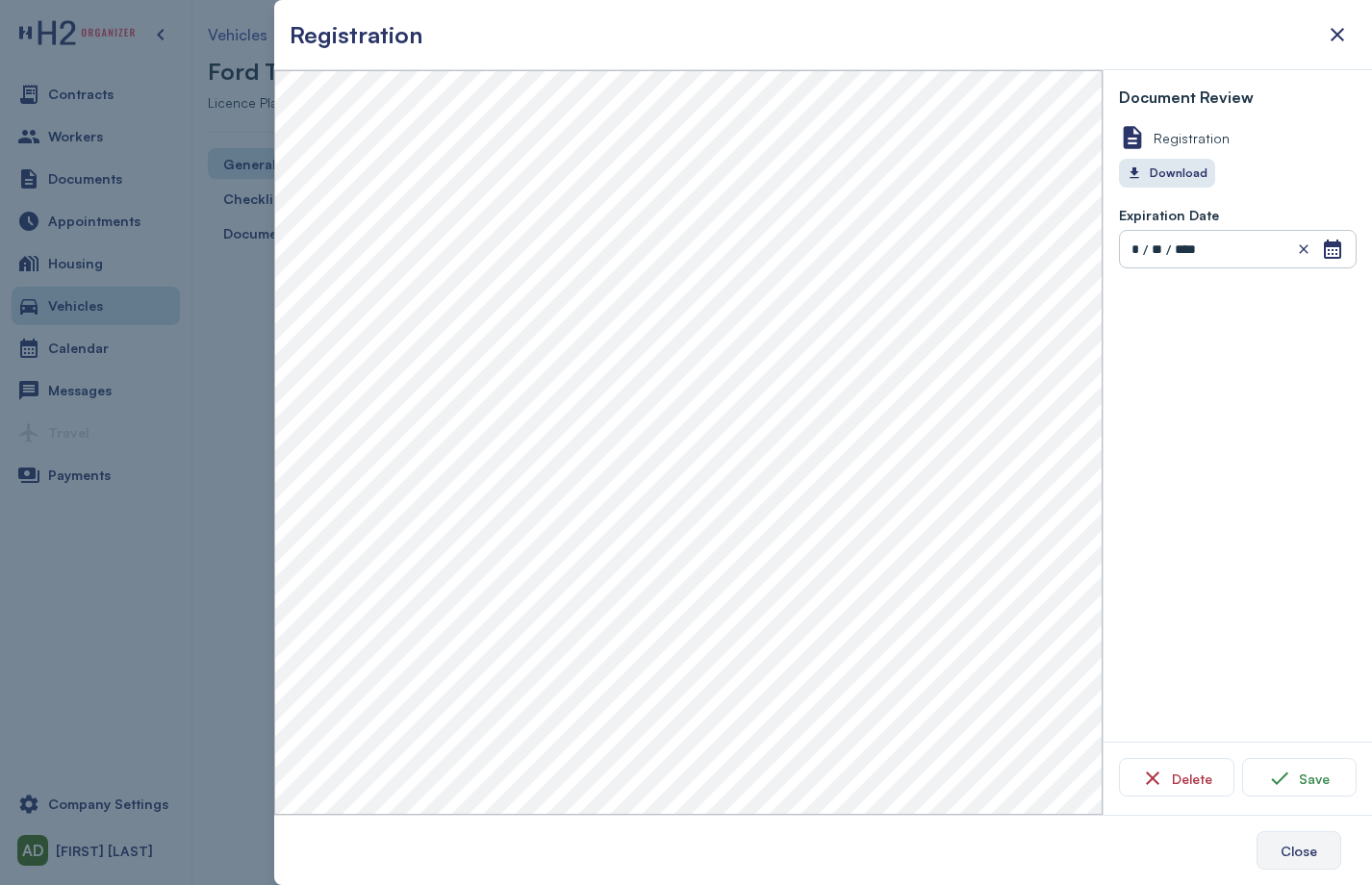 click on "Close" at bounding box center [1299, 850] 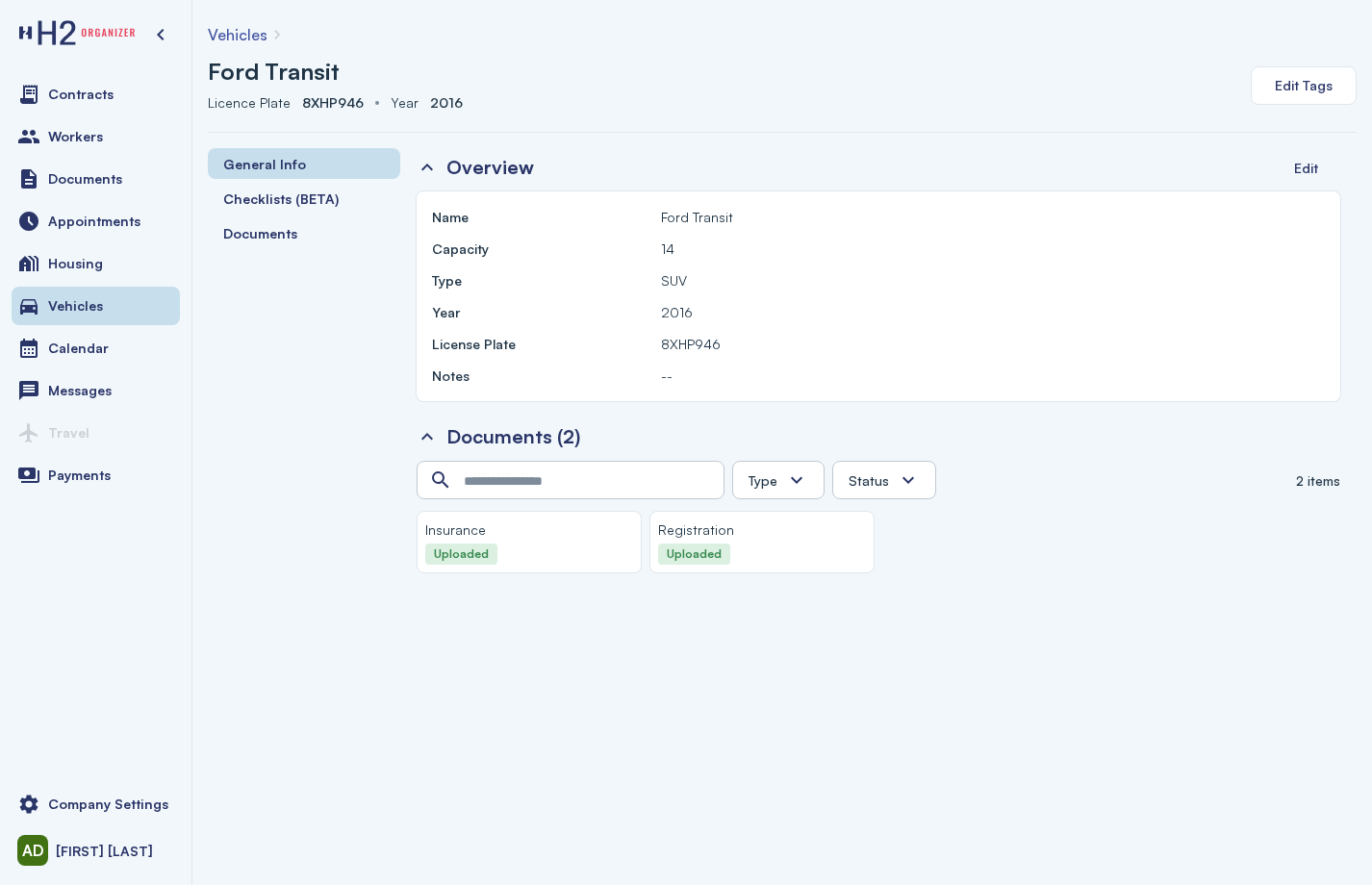 click 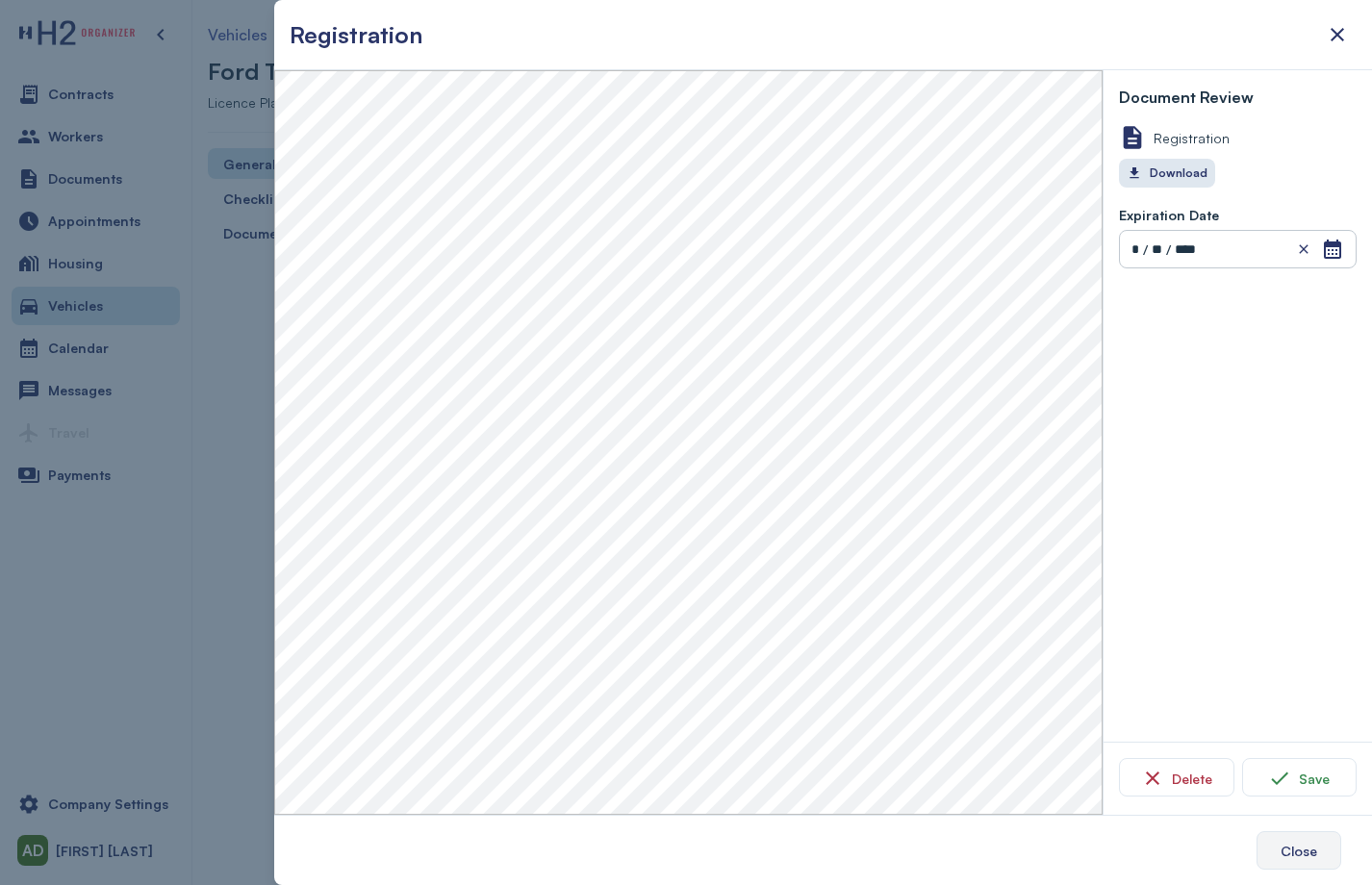 click on "Close" at bounding box center (1299, 850) 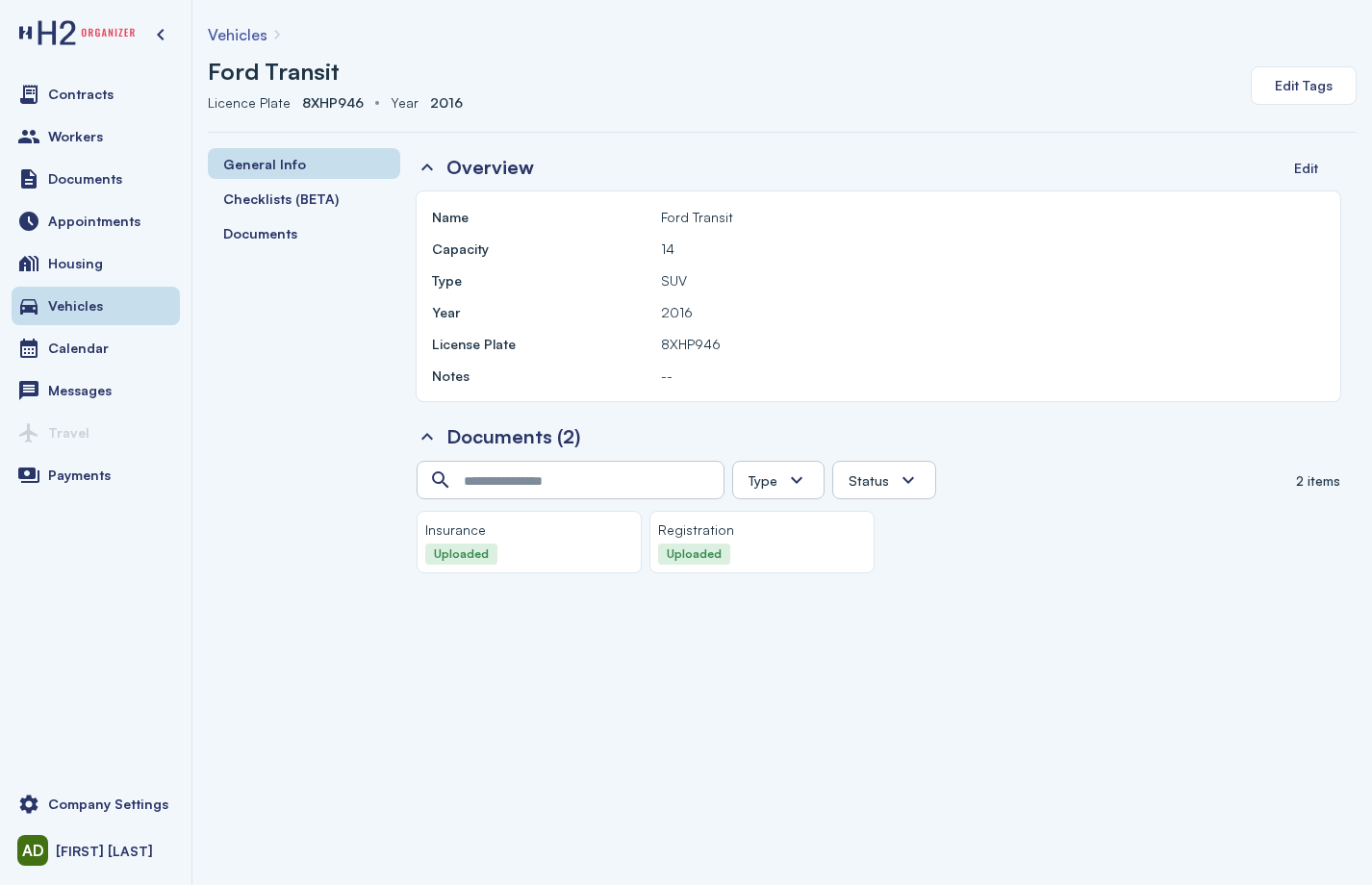 click 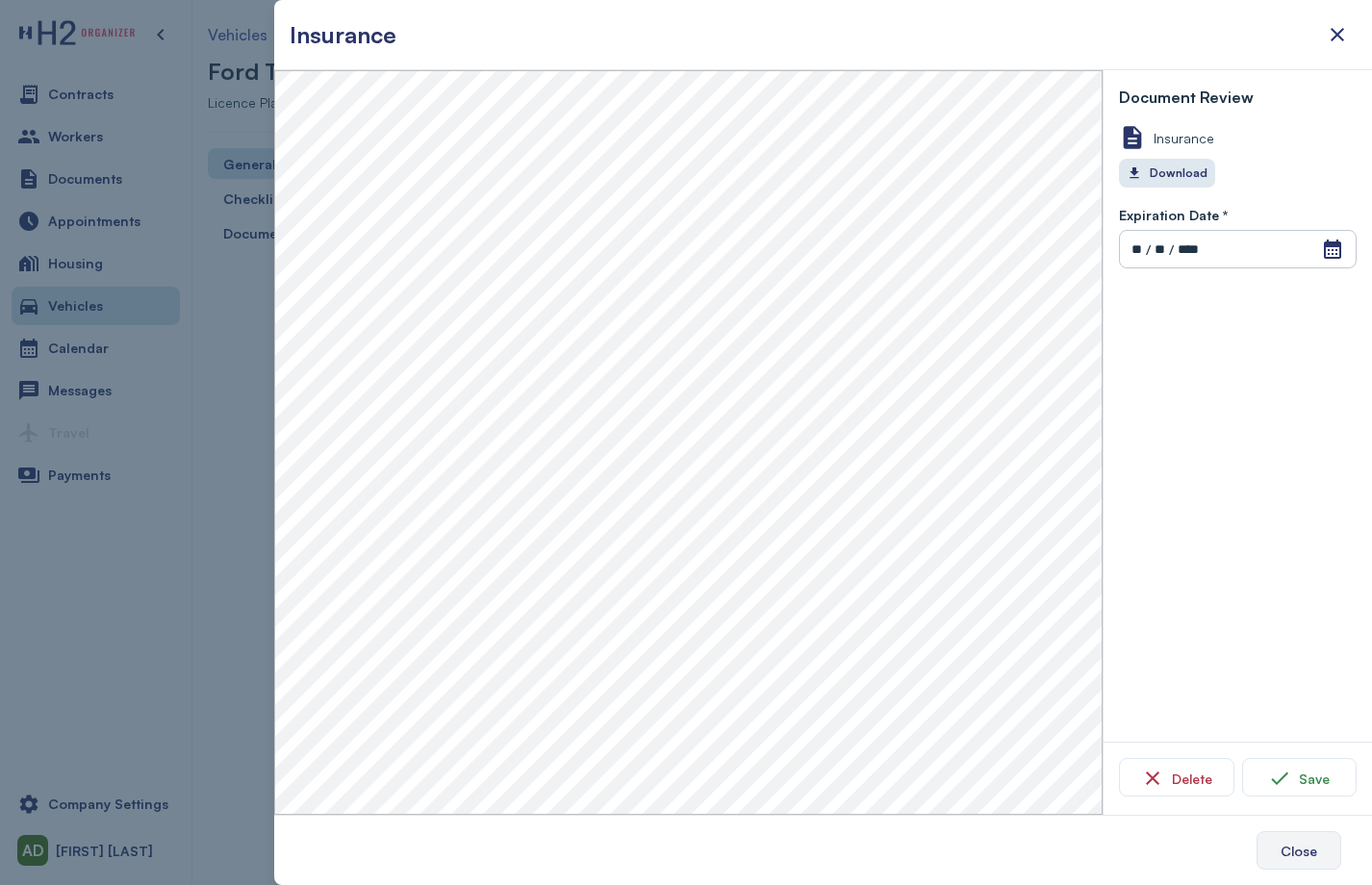 click on "Close" at bounding box center (1299, 850) 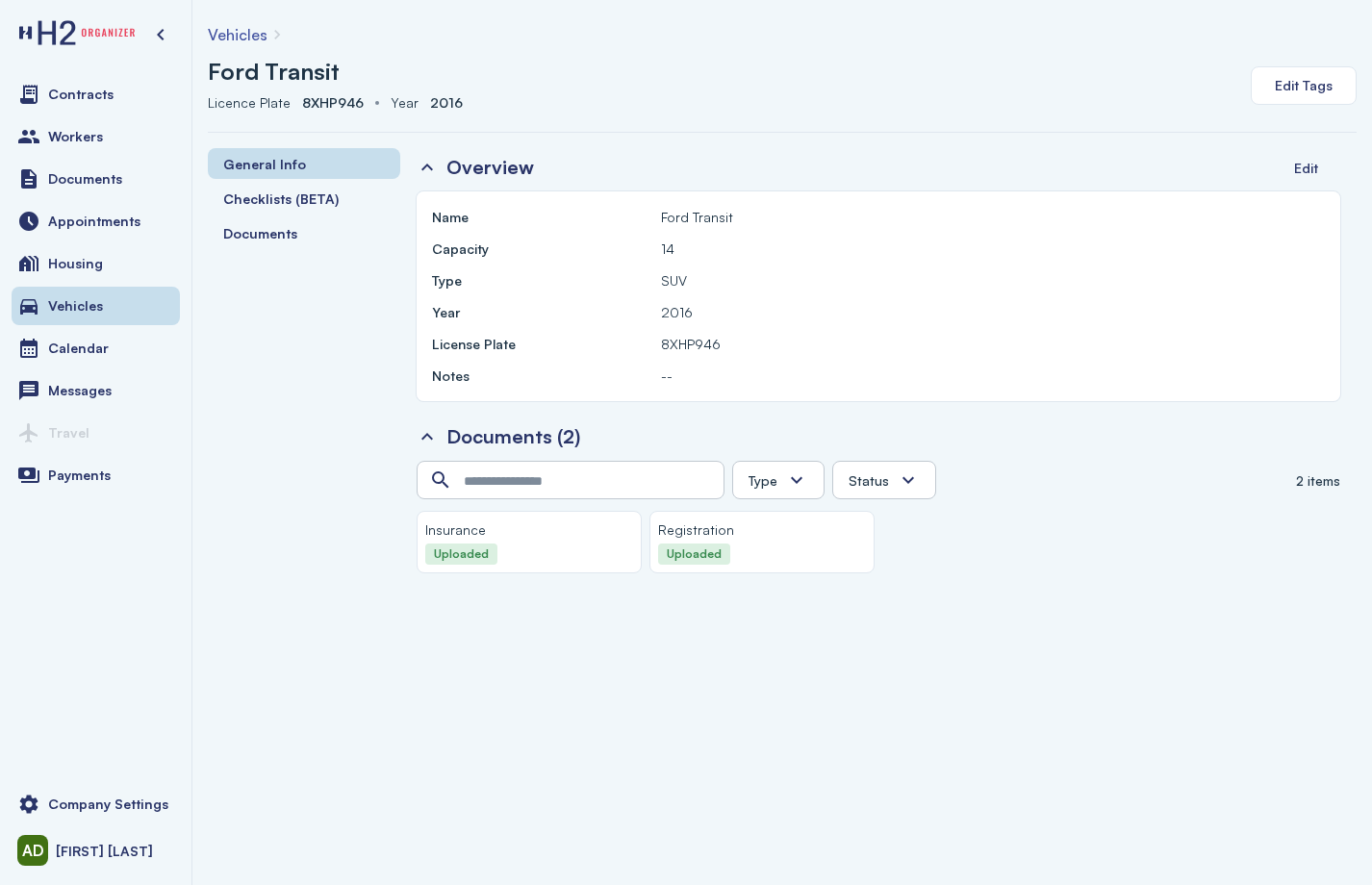click 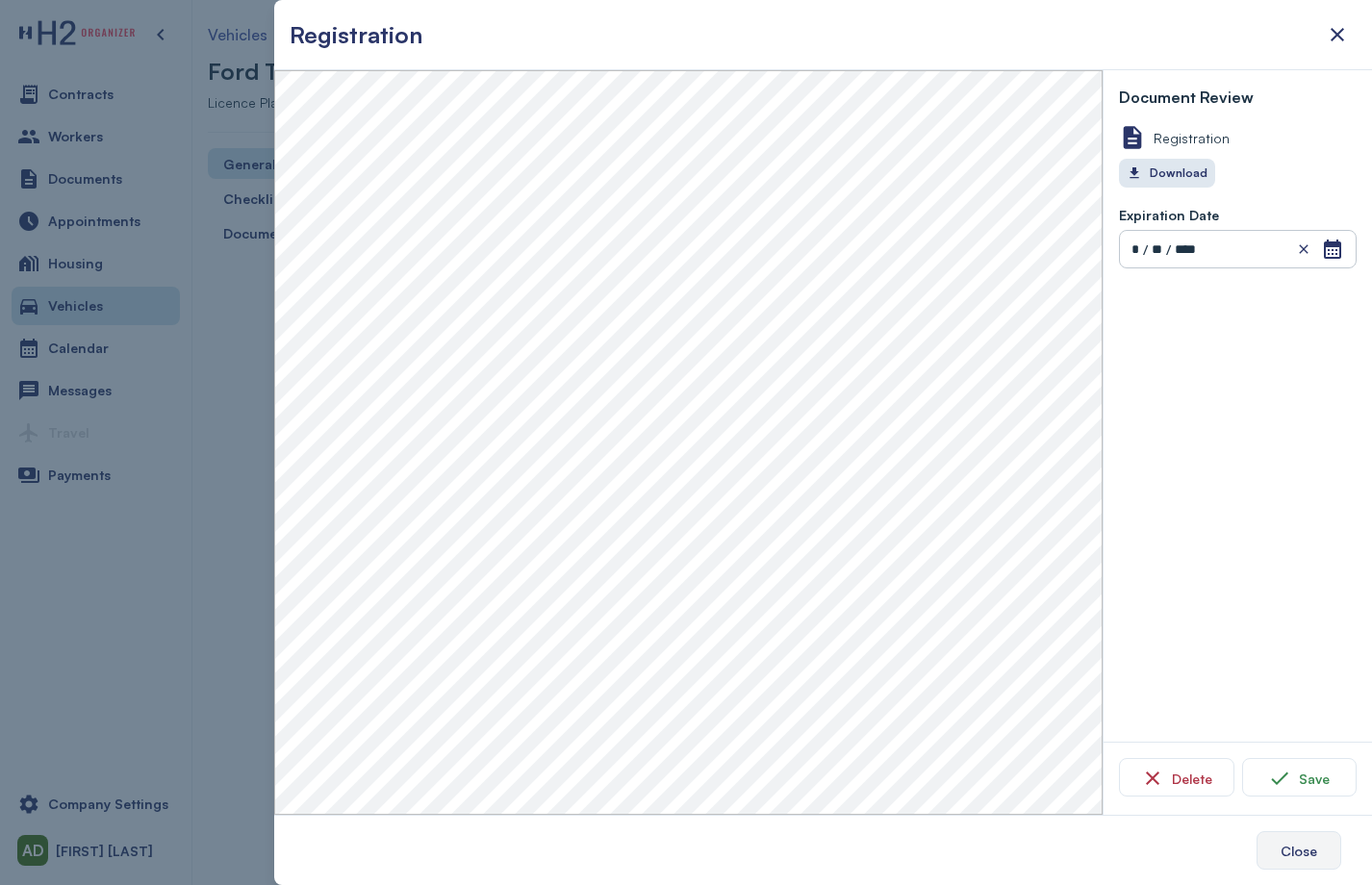 click on "Close" at bounding box center [1299, 850] 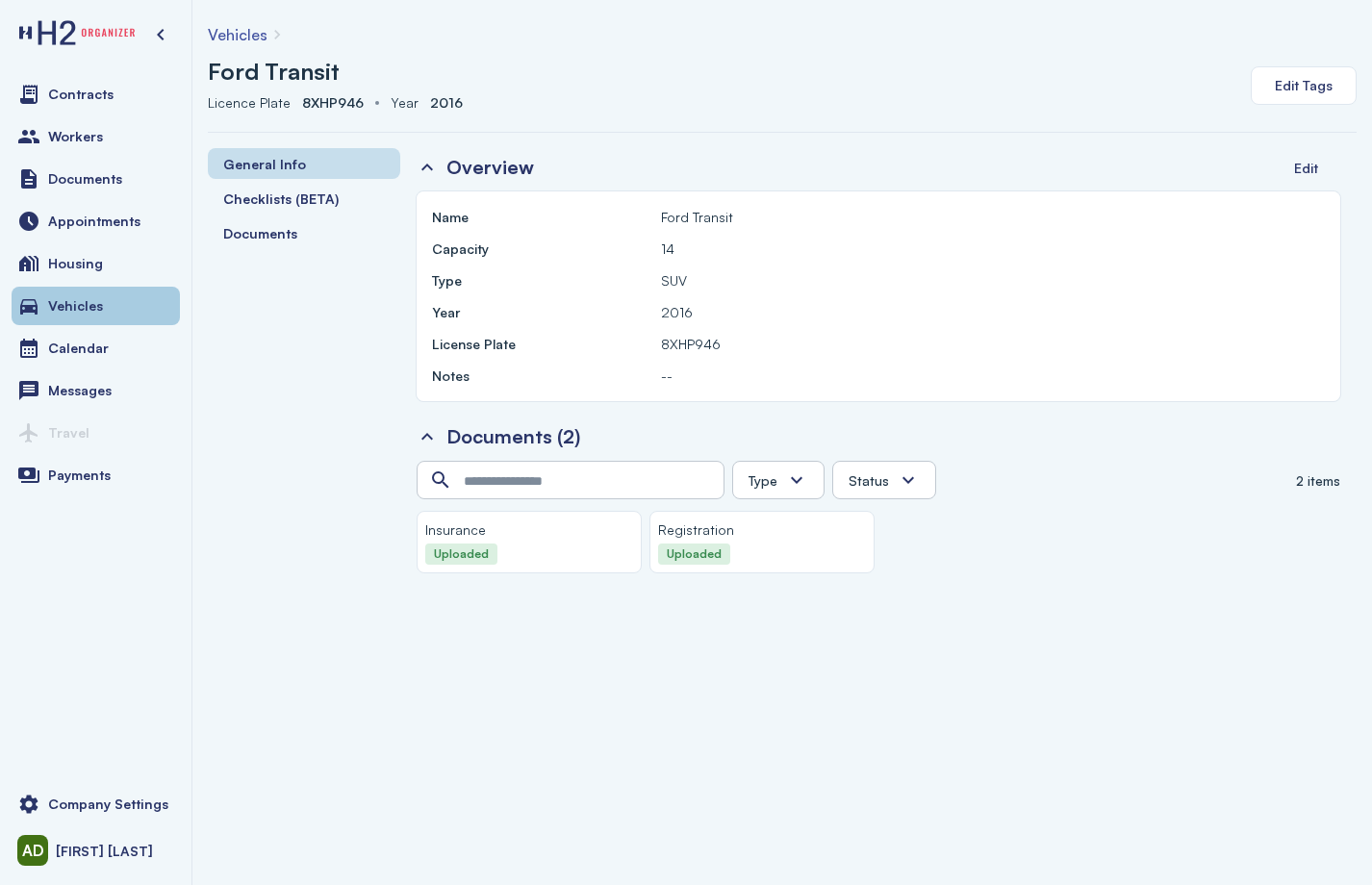 click on "Vehicles" at bounding box center (95, 306) 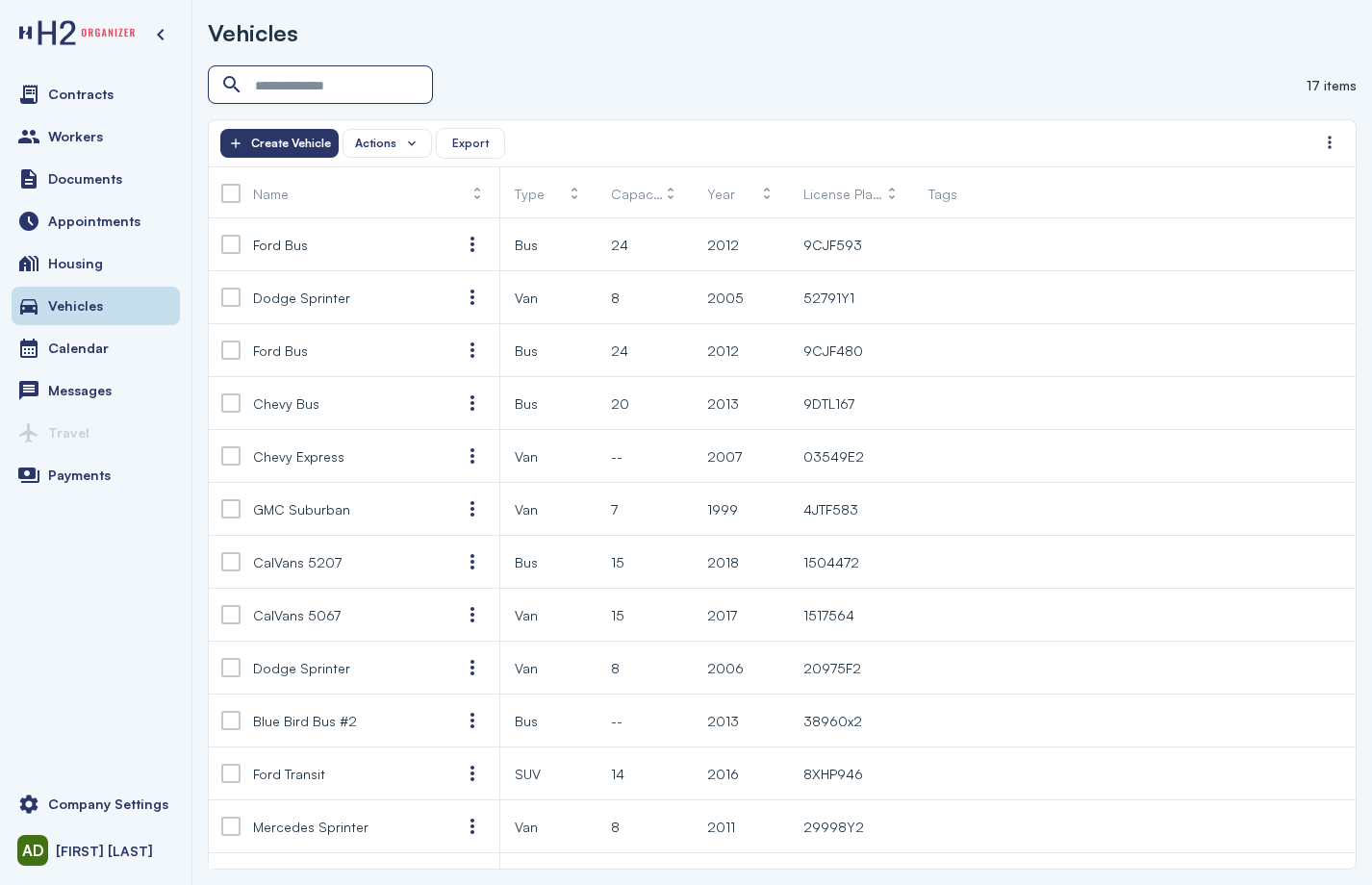 click at bounding box center (322, 86) 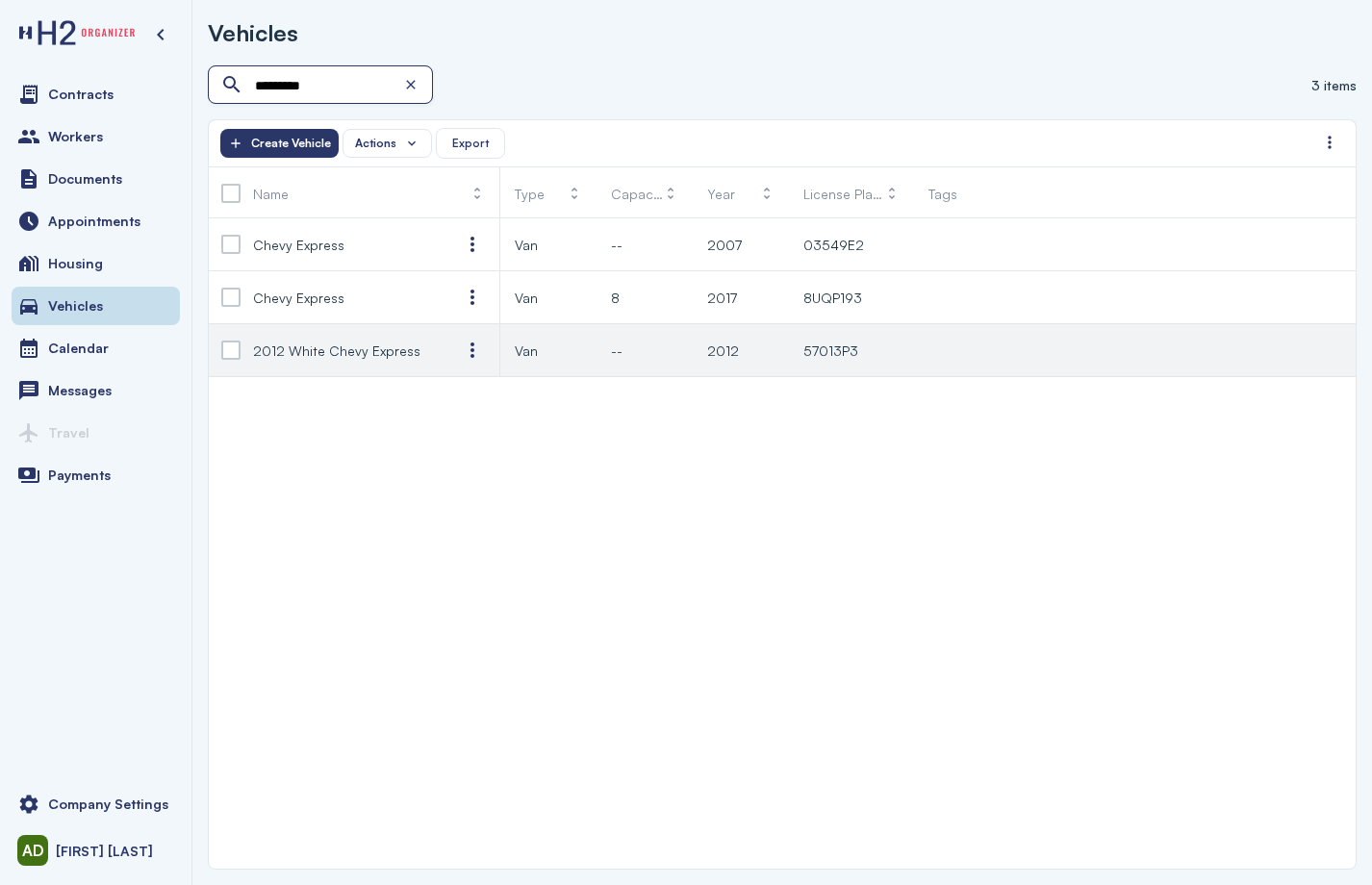 type on "*********" 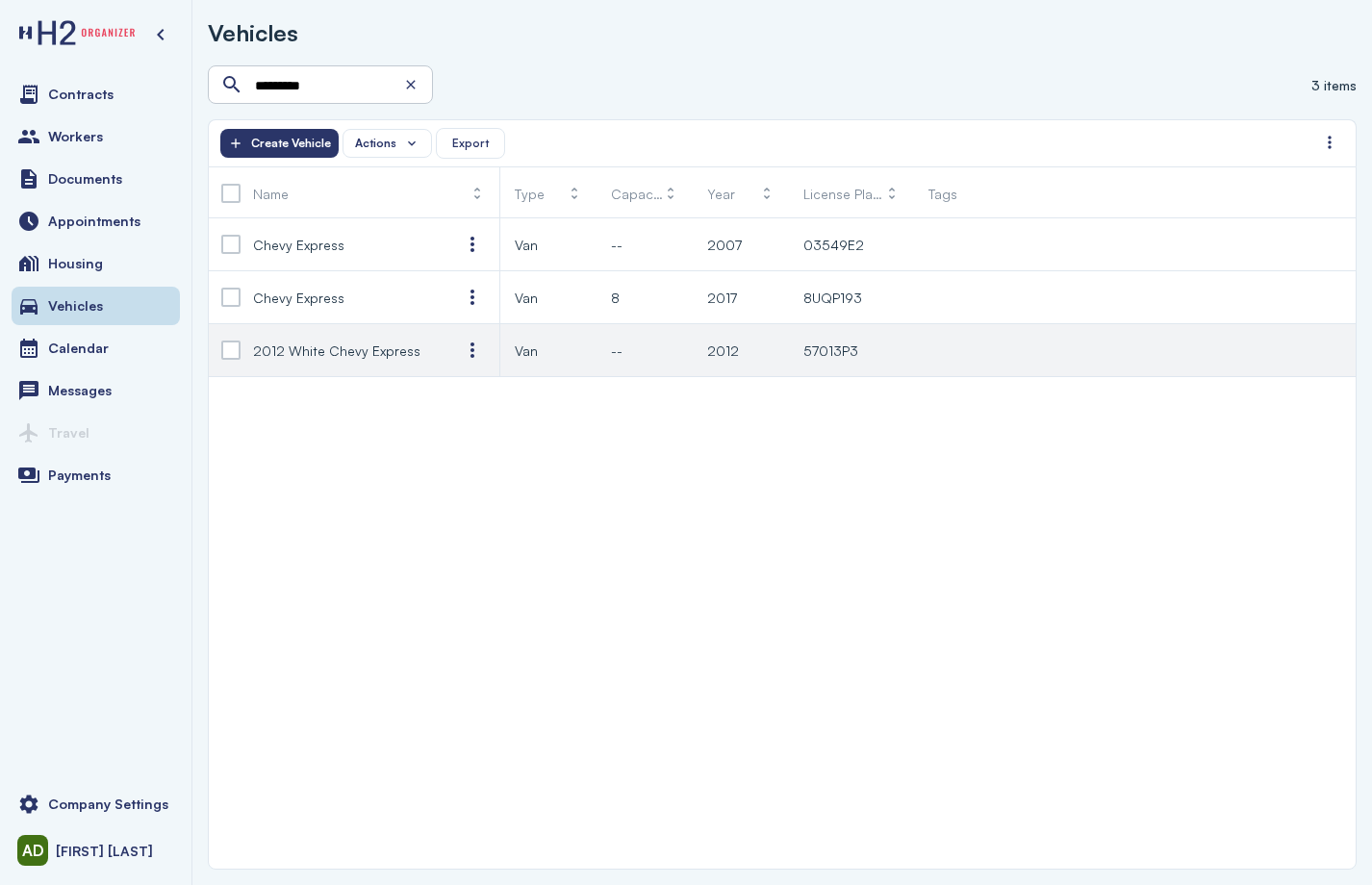 click on "[YEAR] White Chevy Express" at bounding box center [337, 350] 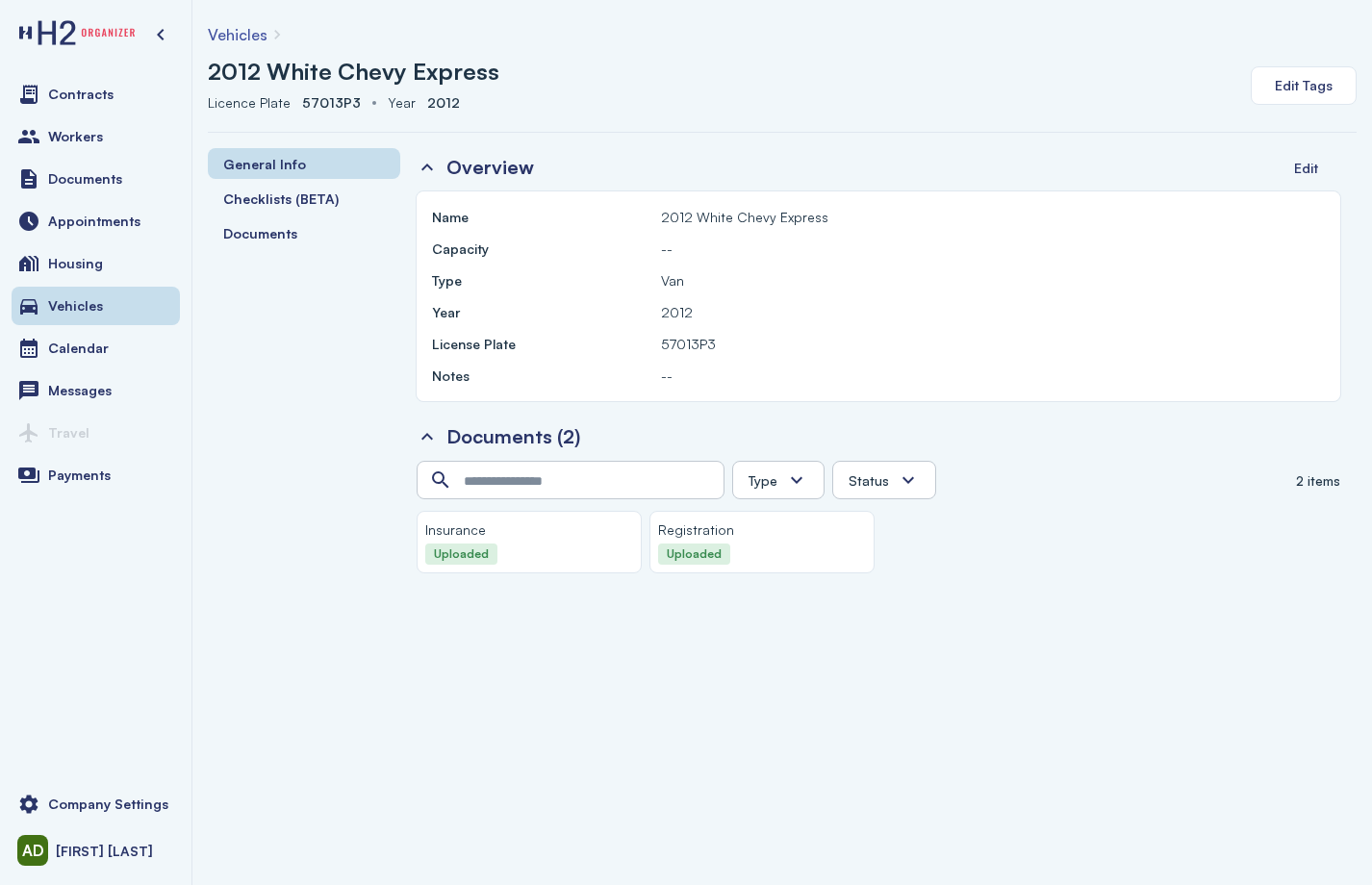 click 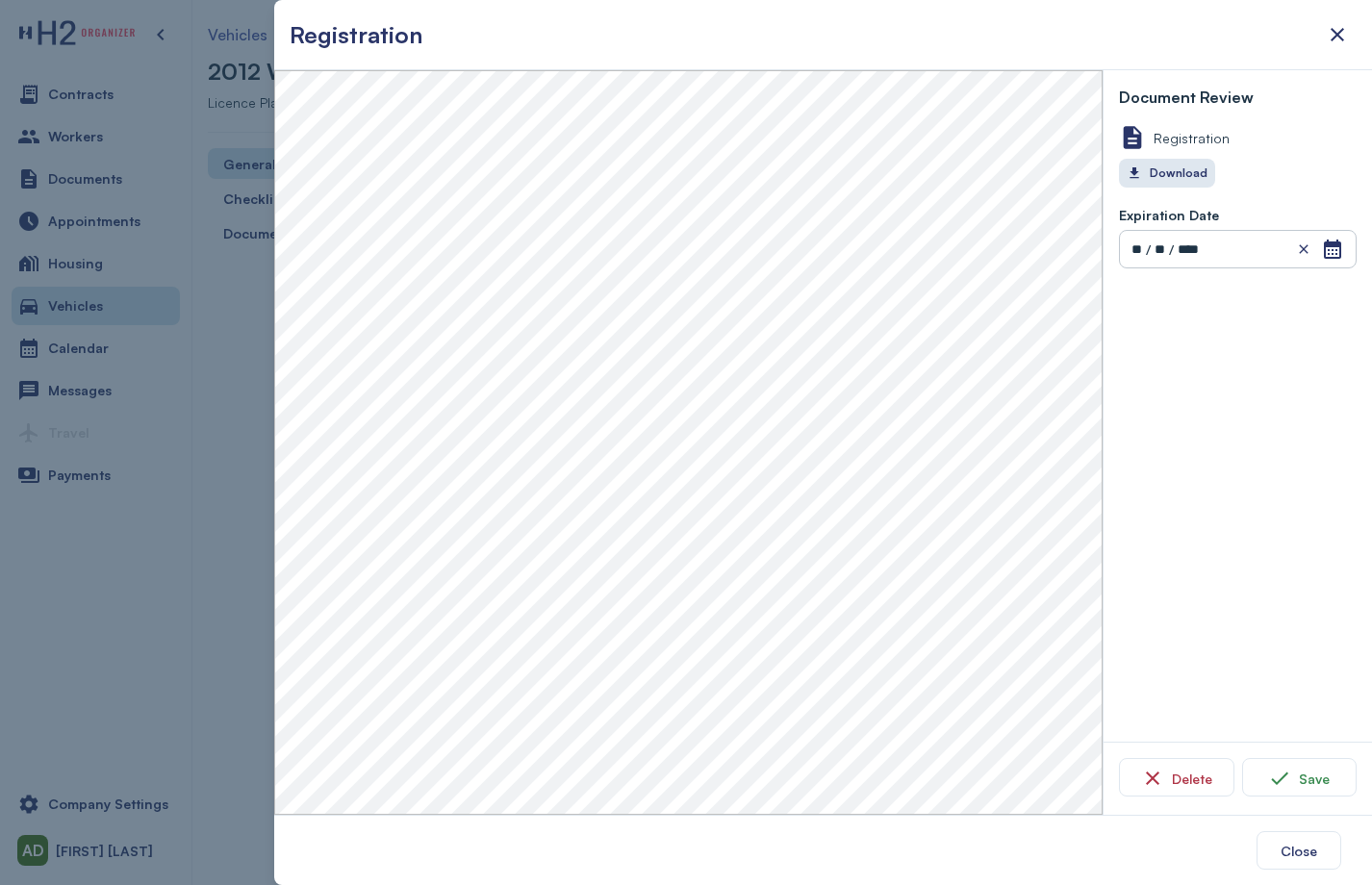 click at bounding box center [686, 442] 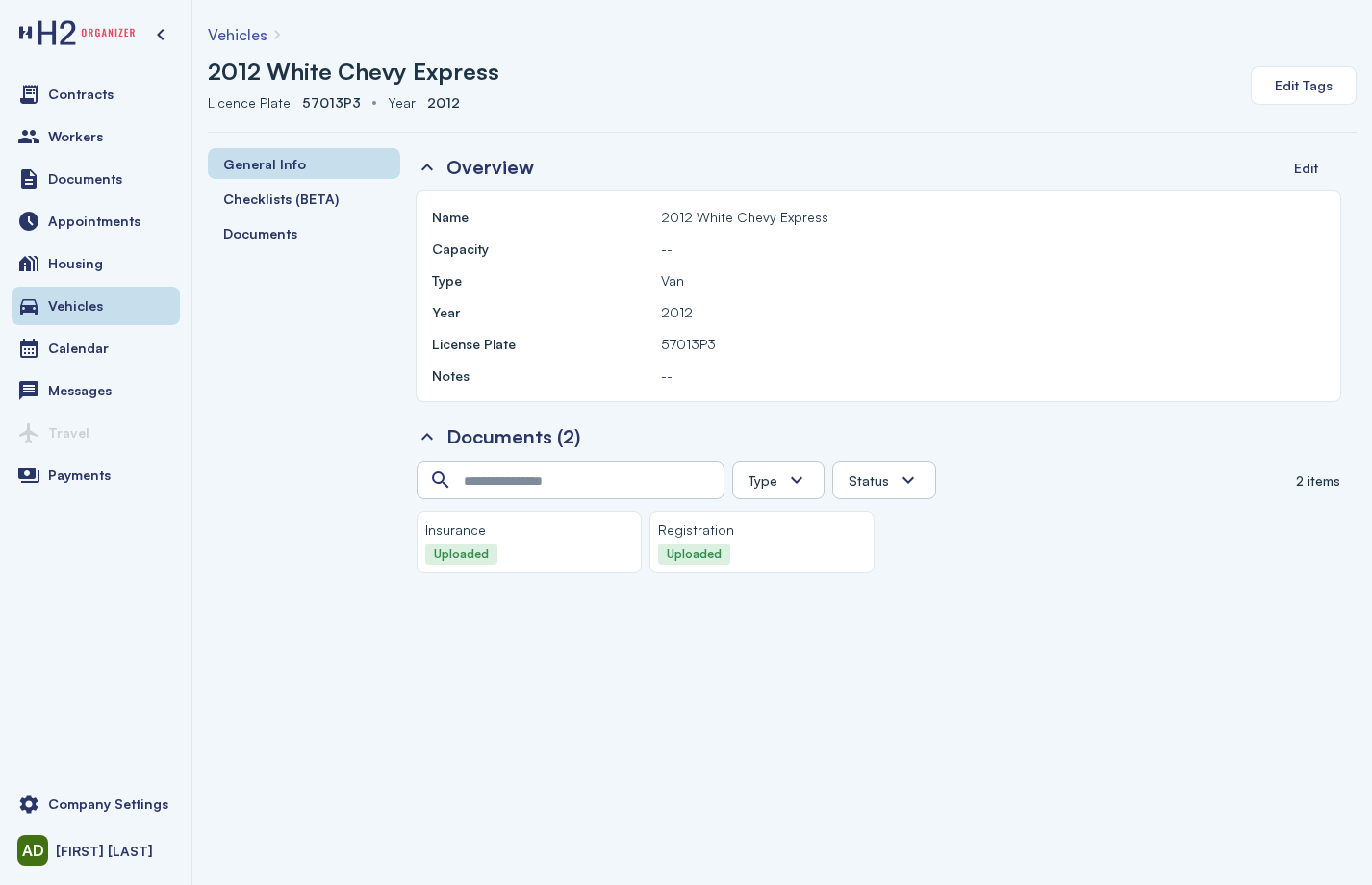 click 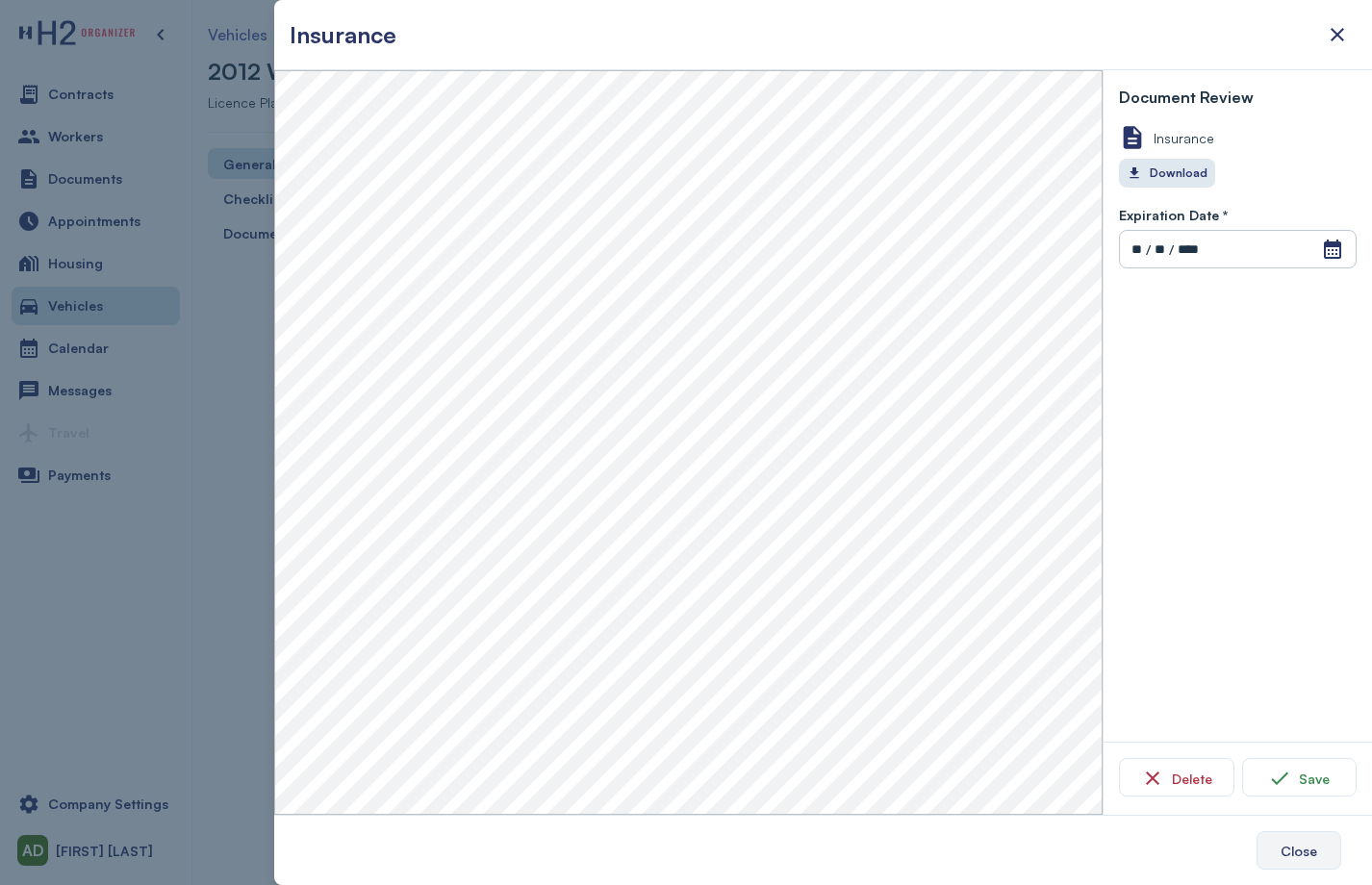click on "Close" at bounding box center (1299, 850) 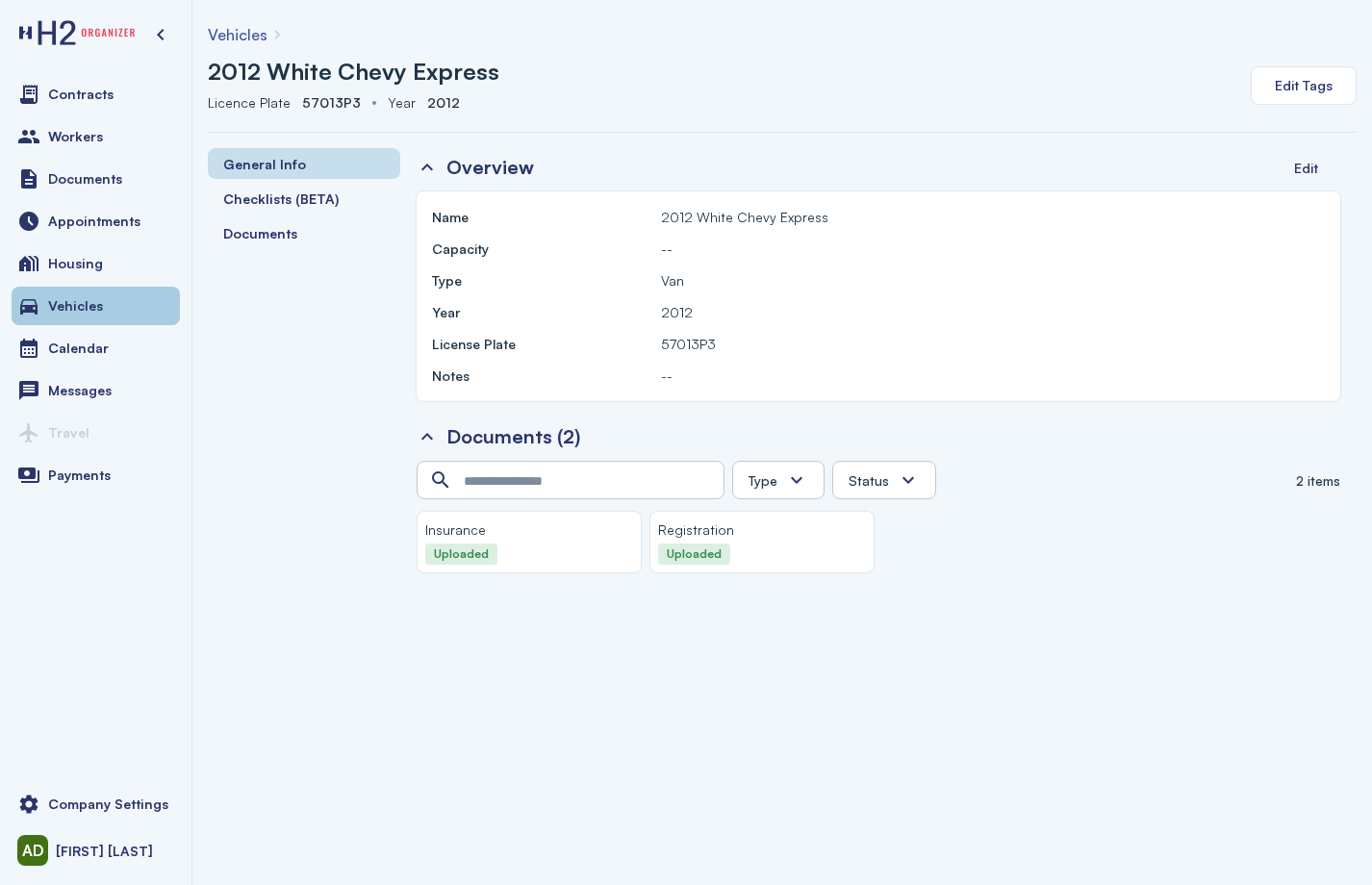 click on "Vehicles" at bounding box center (95, 306) 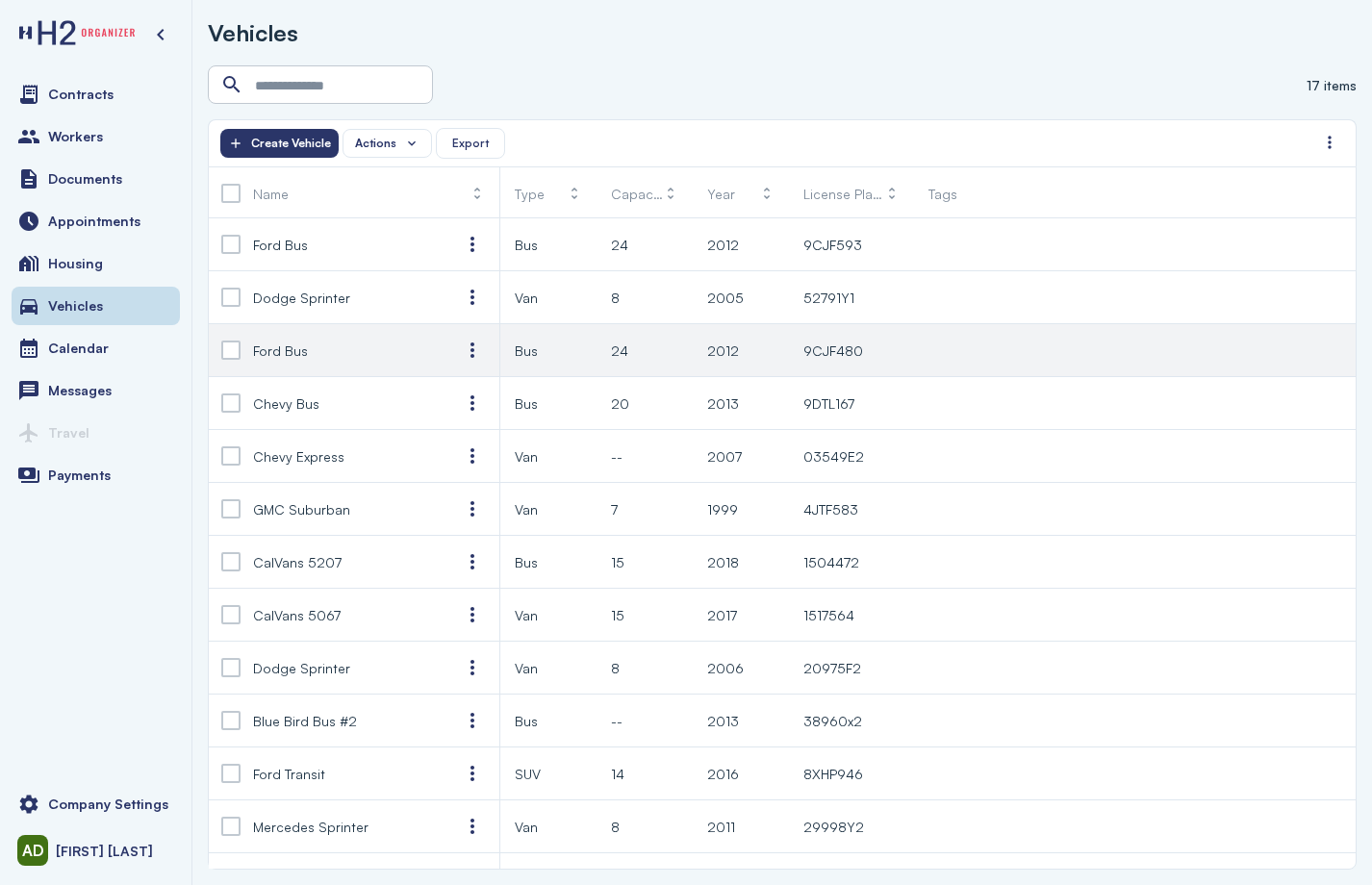 click on "9CJF480" at bounding box center [833, 350] 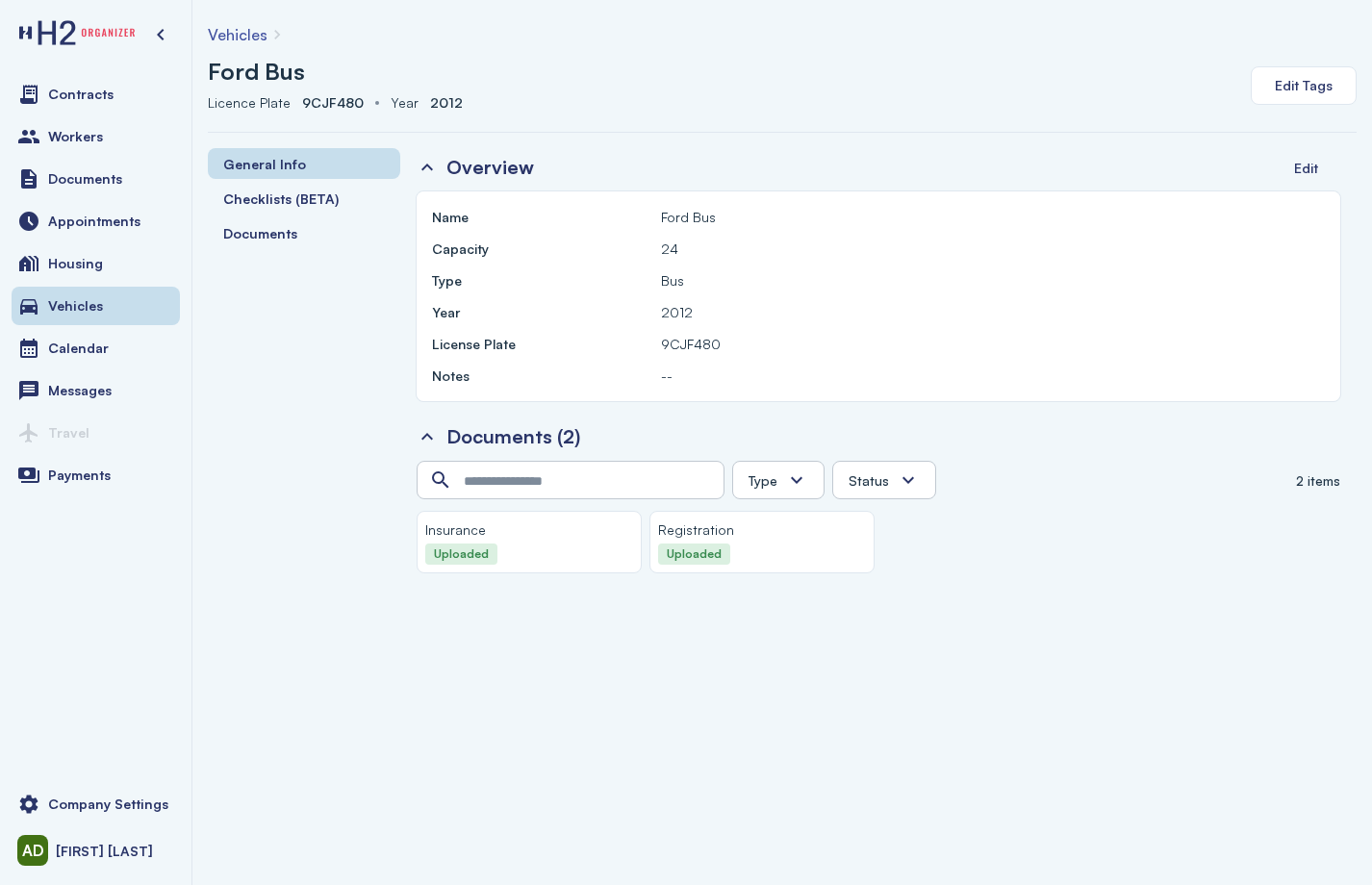 click 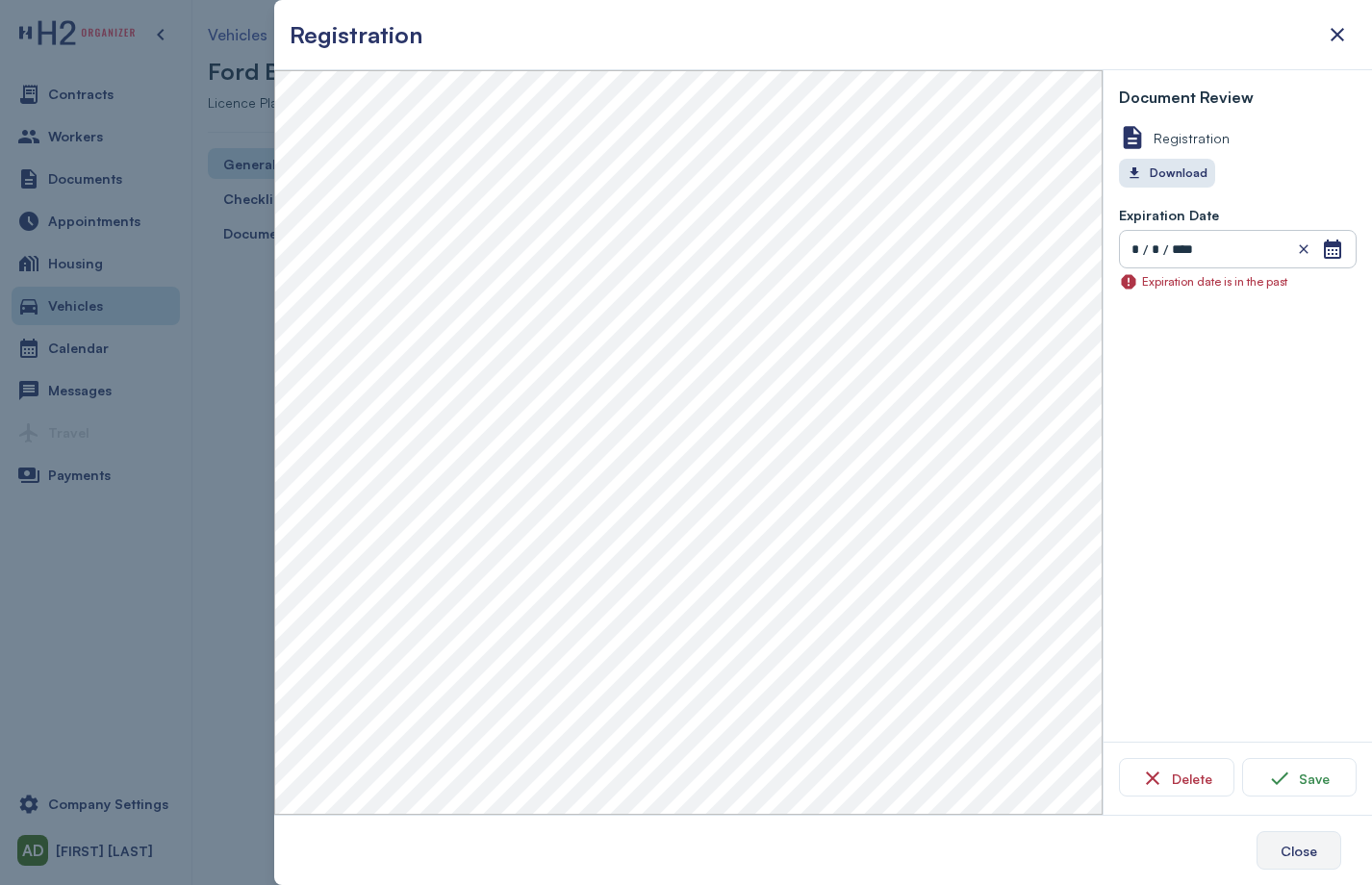 click on "Close" at bounding box center (1299, 850) 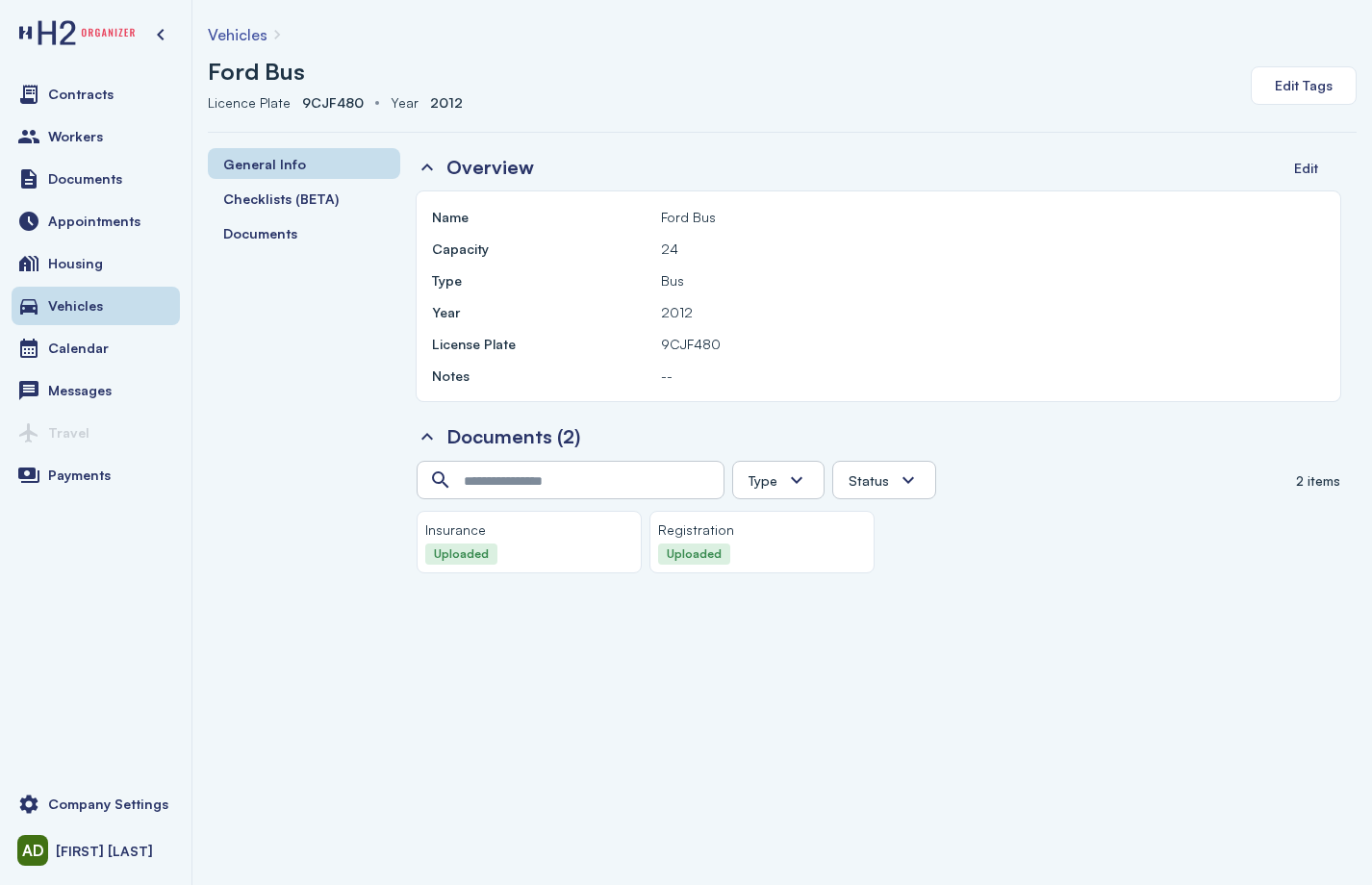 click 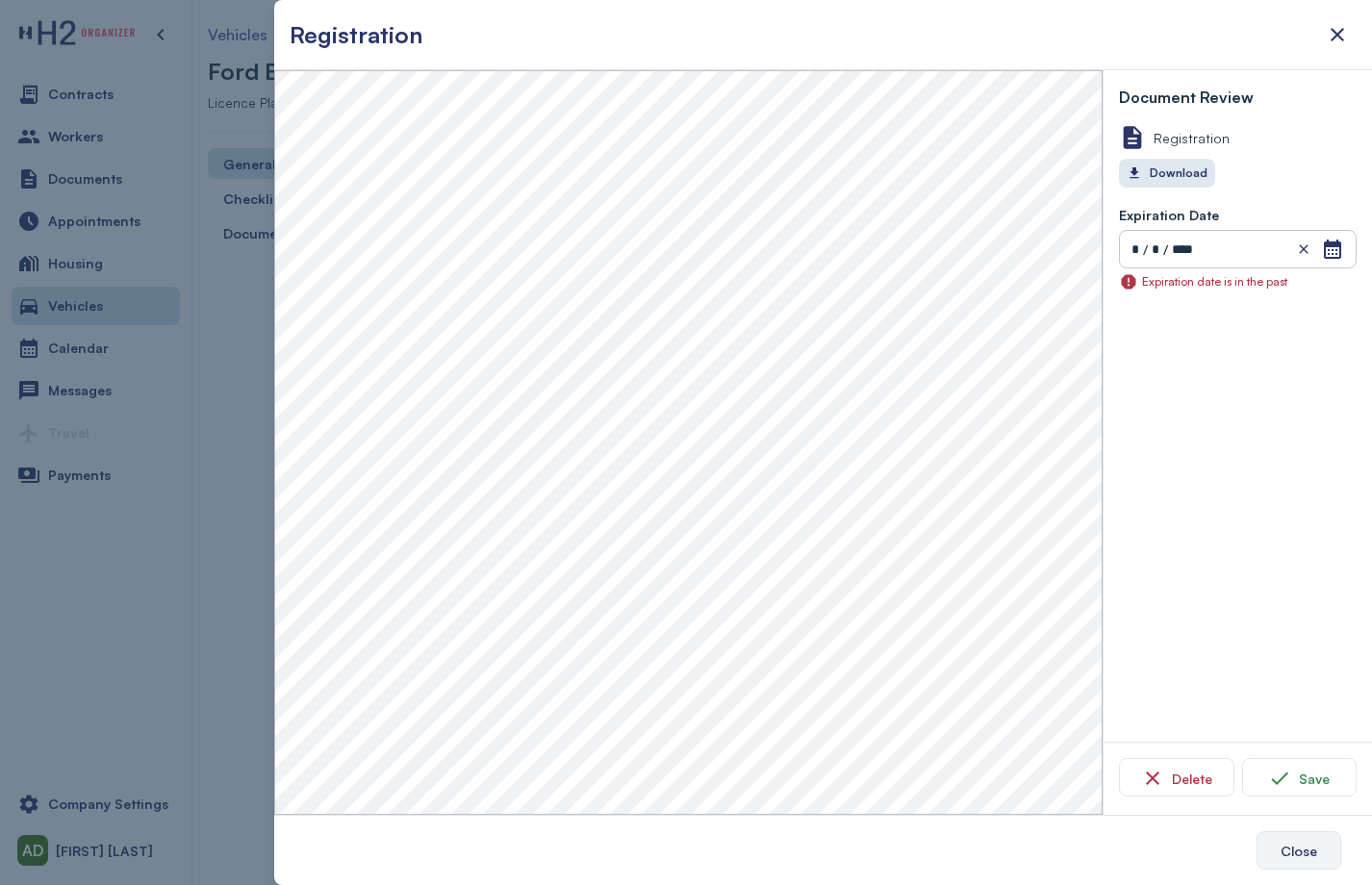 click on "Close" at bounding box center (1299, 850) 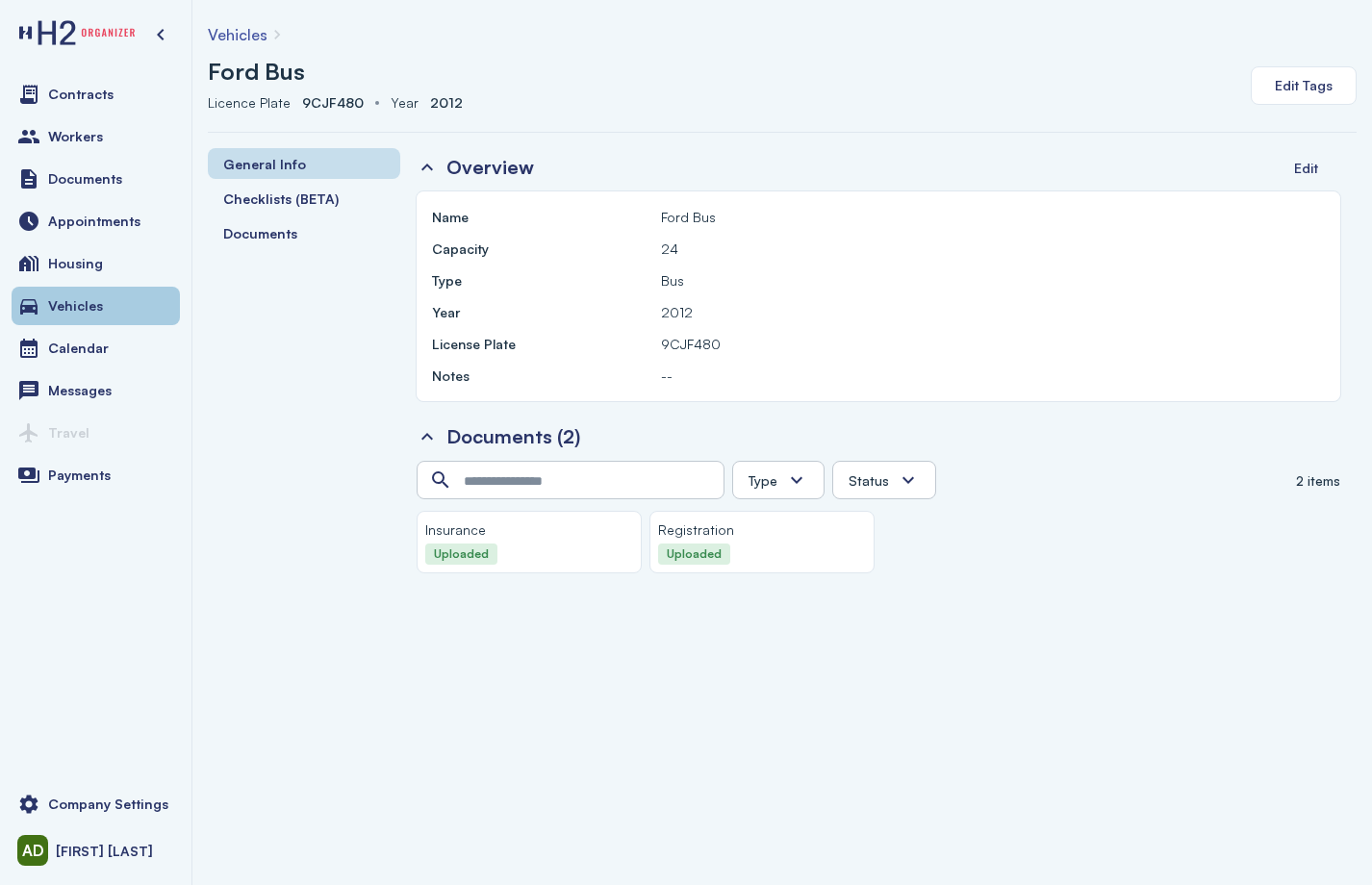 click on "Vehicles" at bounding box center [95, 306] 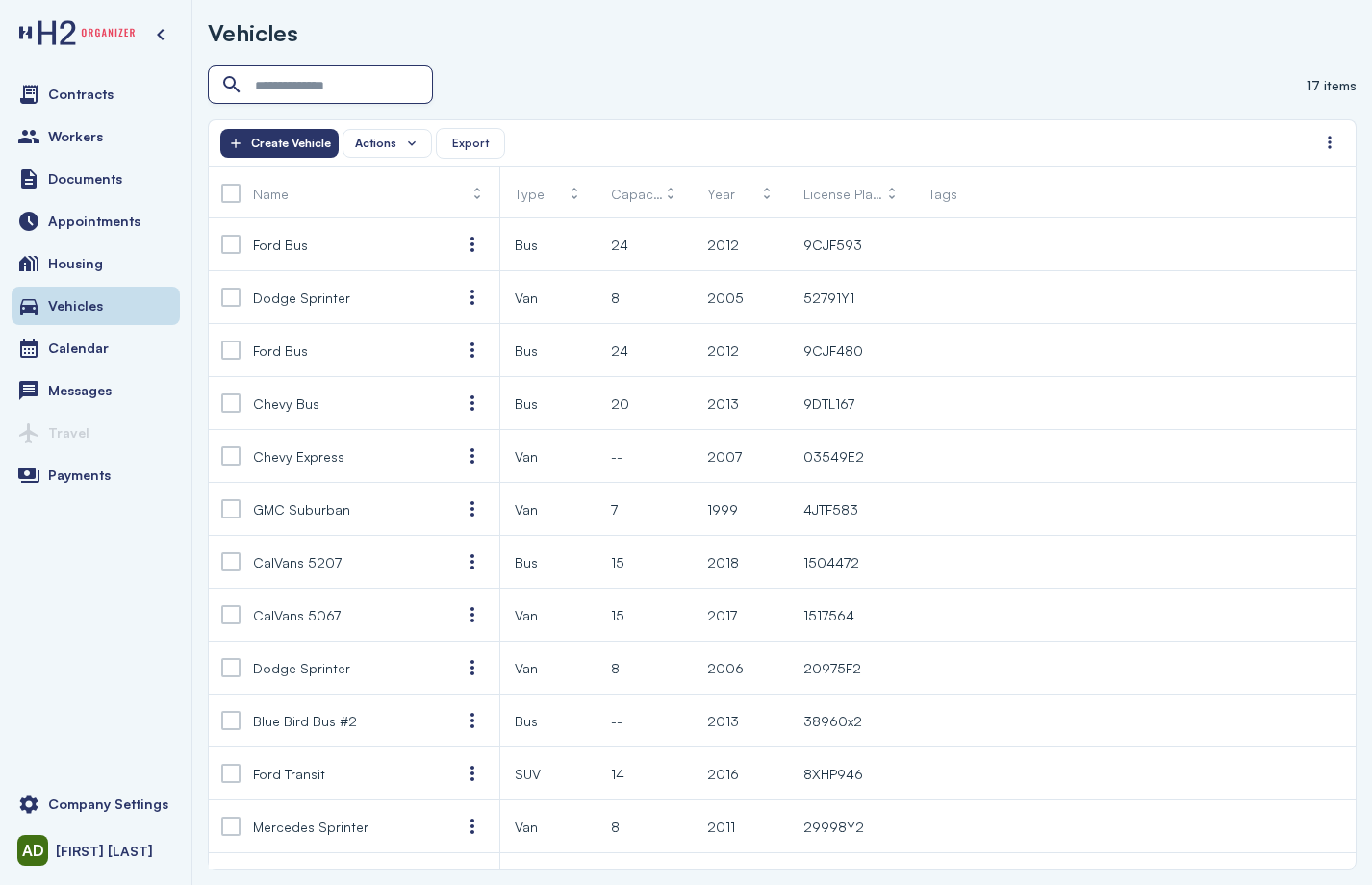 click at bounding box center (322, 86) 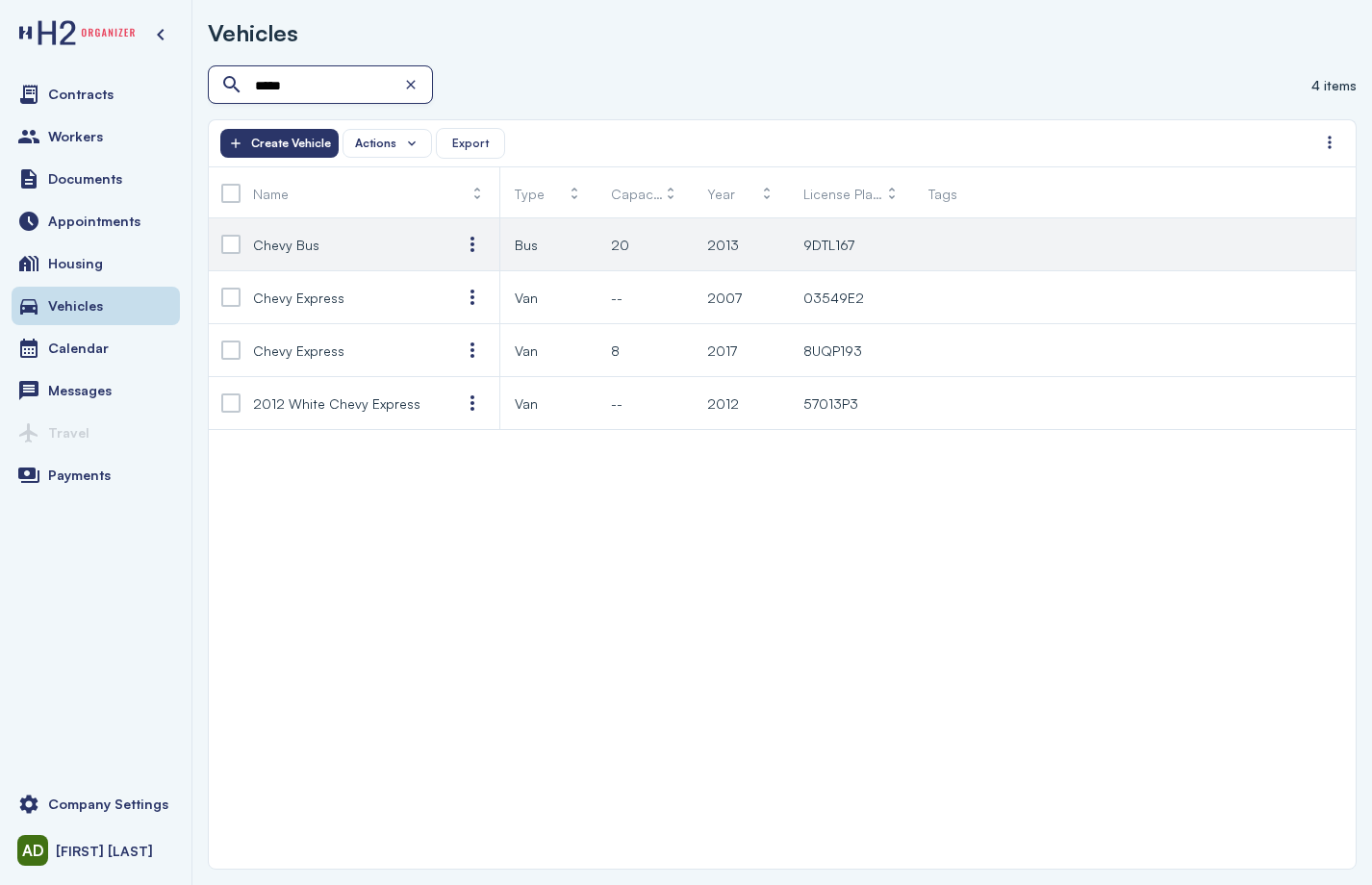 type on "*****" 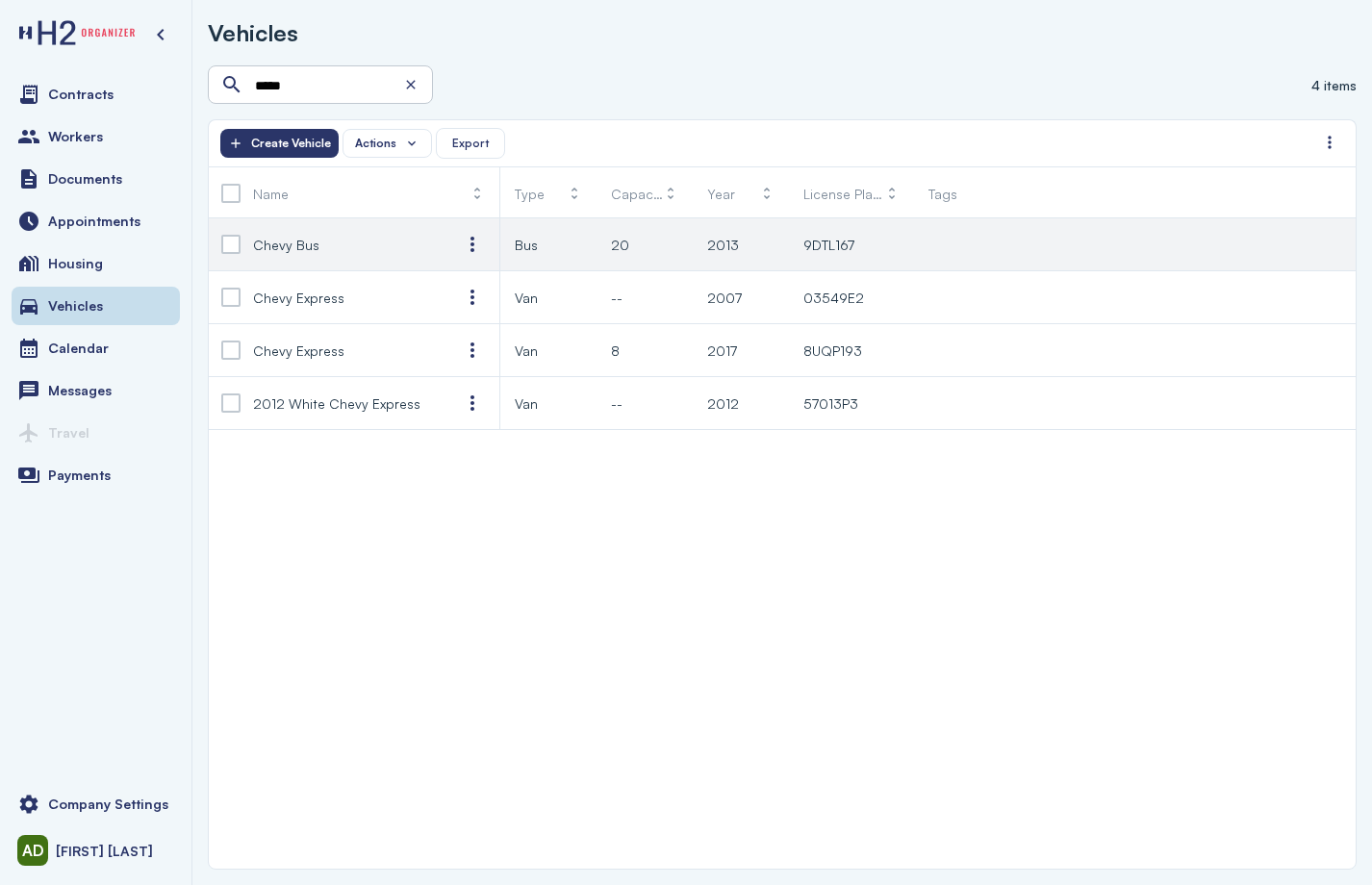 click on "2013" 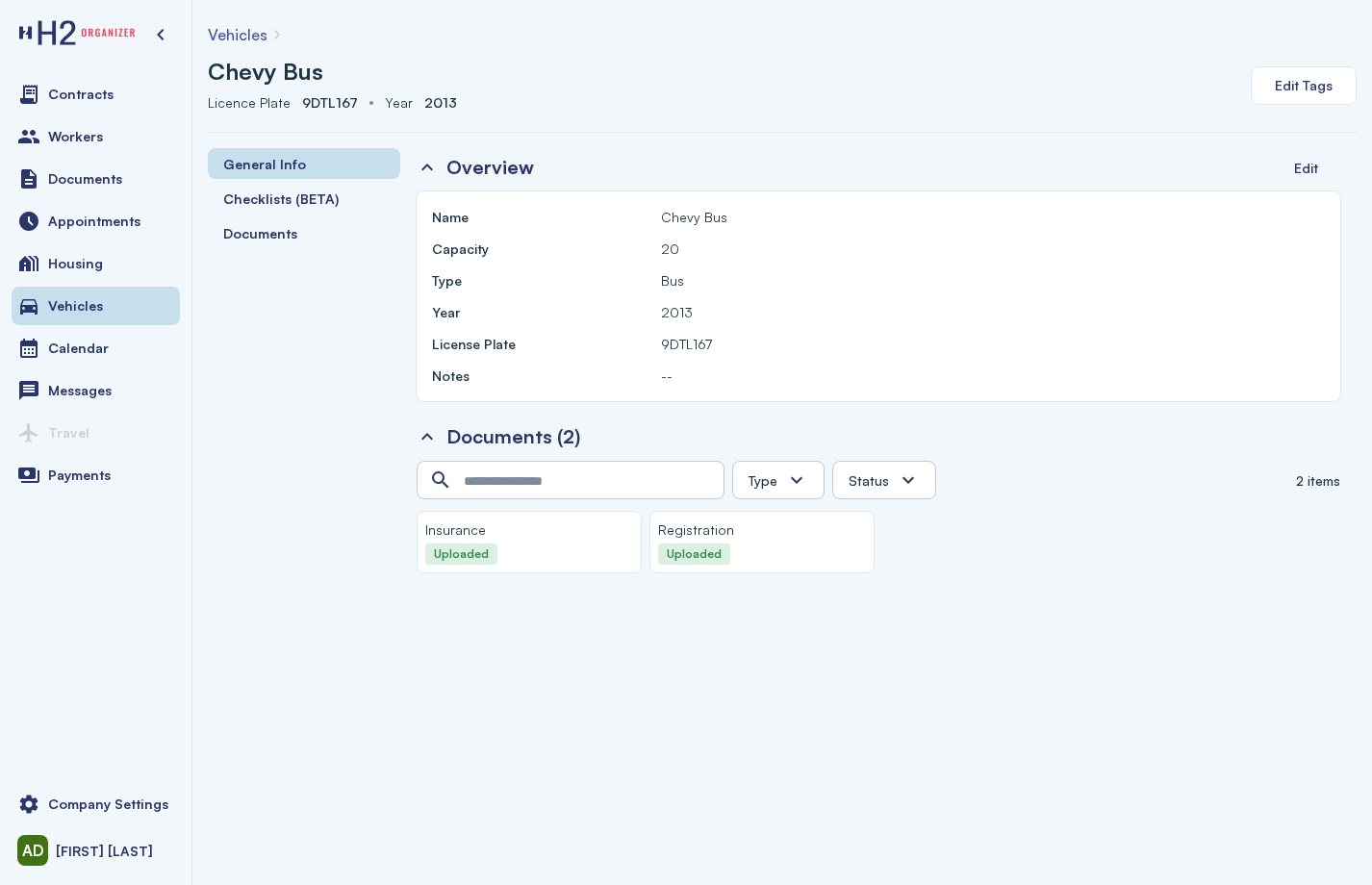 click 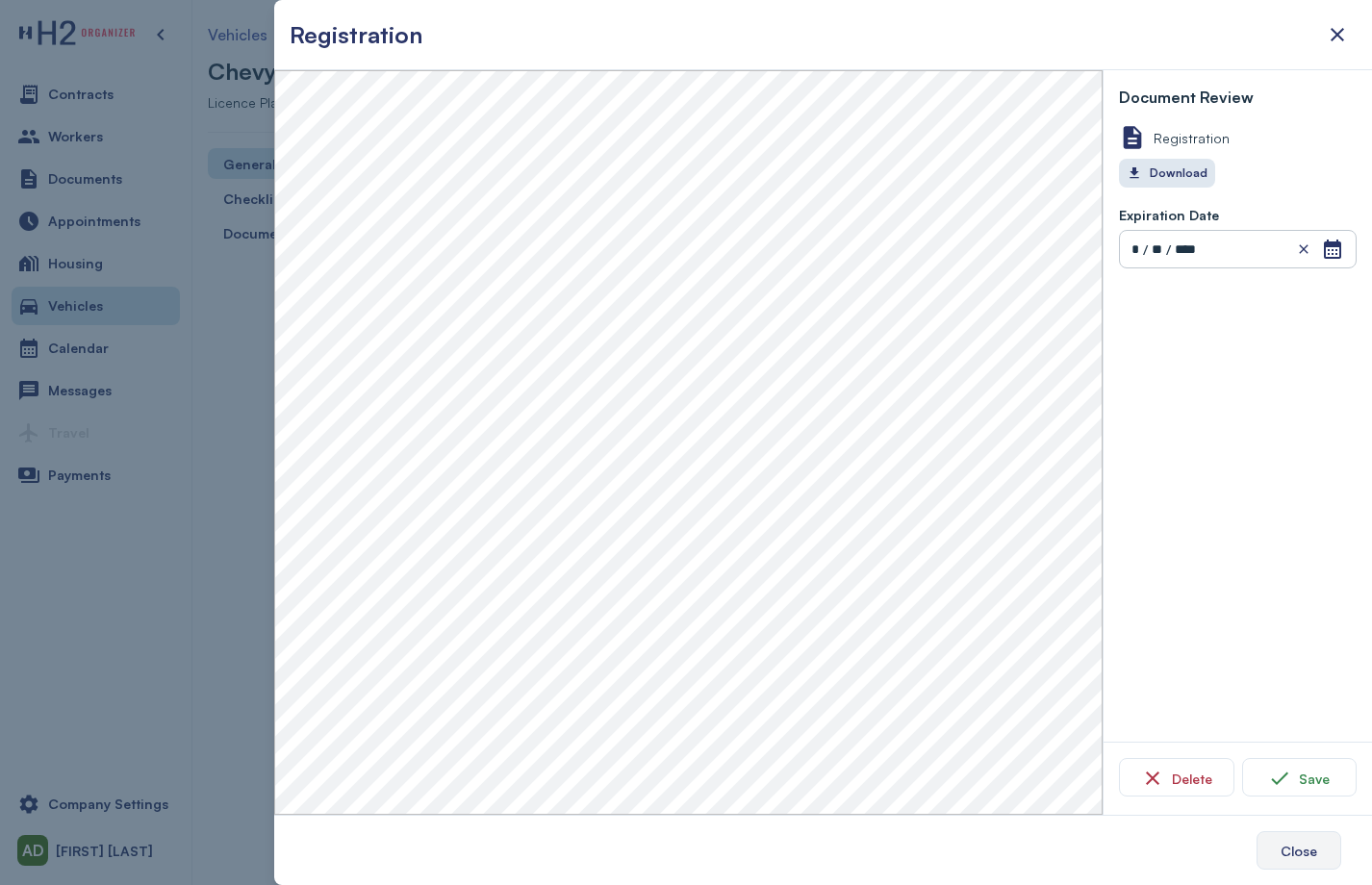 click on "Close" at bounding box center (1299, 850) 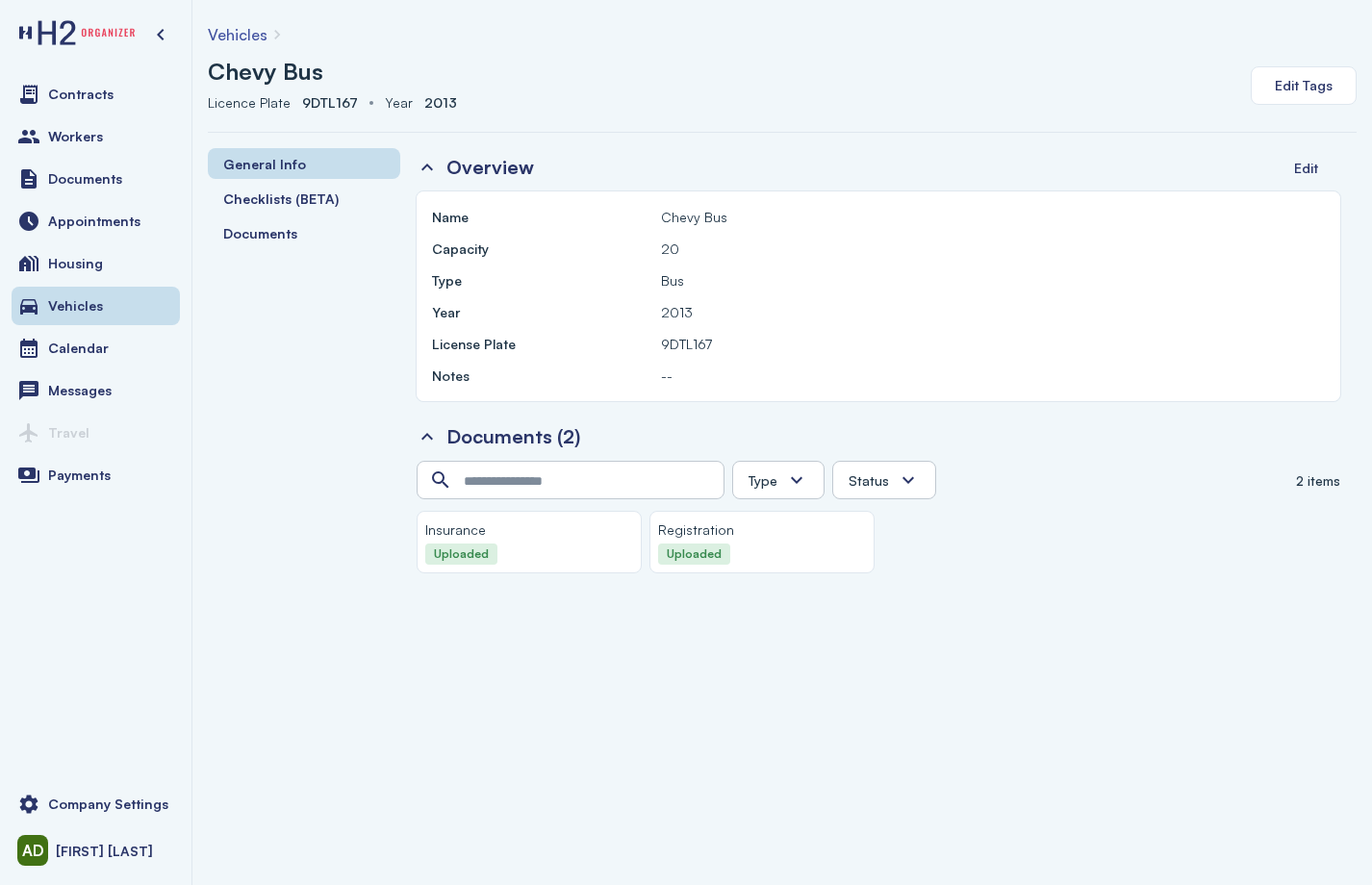 click 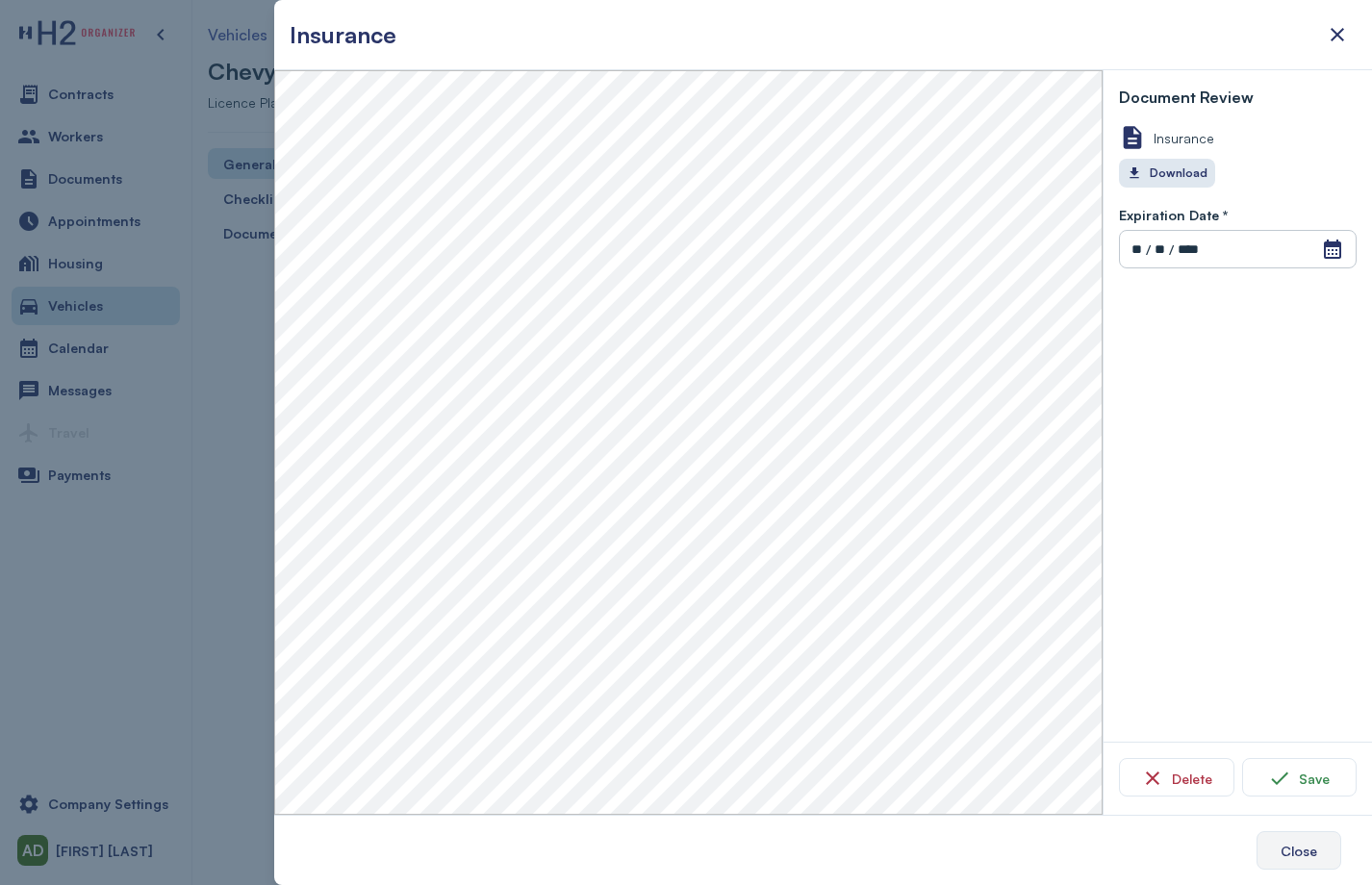 click on "Close" at bounding box center (1299, 850) 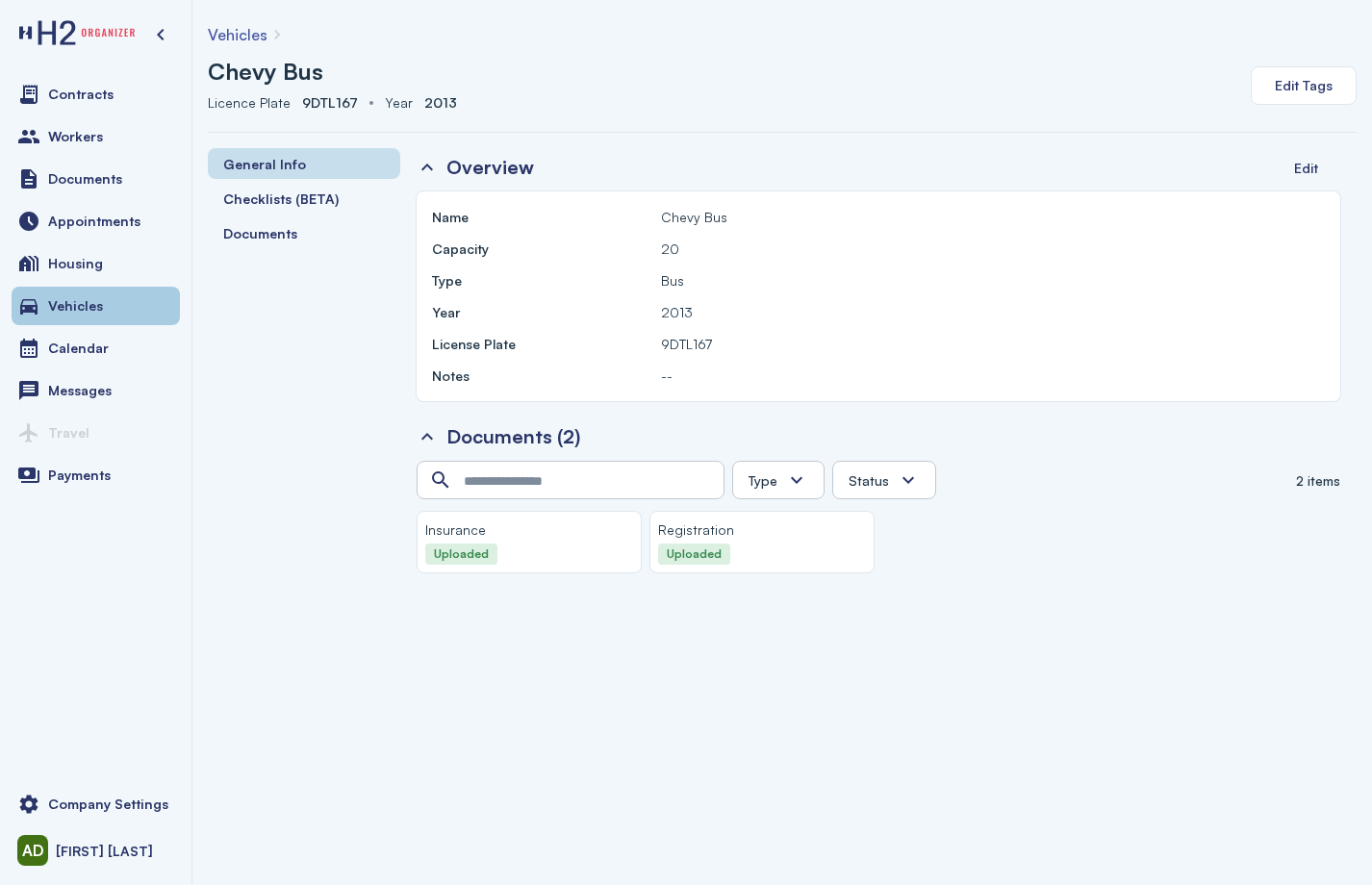 click on "Vehicles" at bounding box center [95, 306] 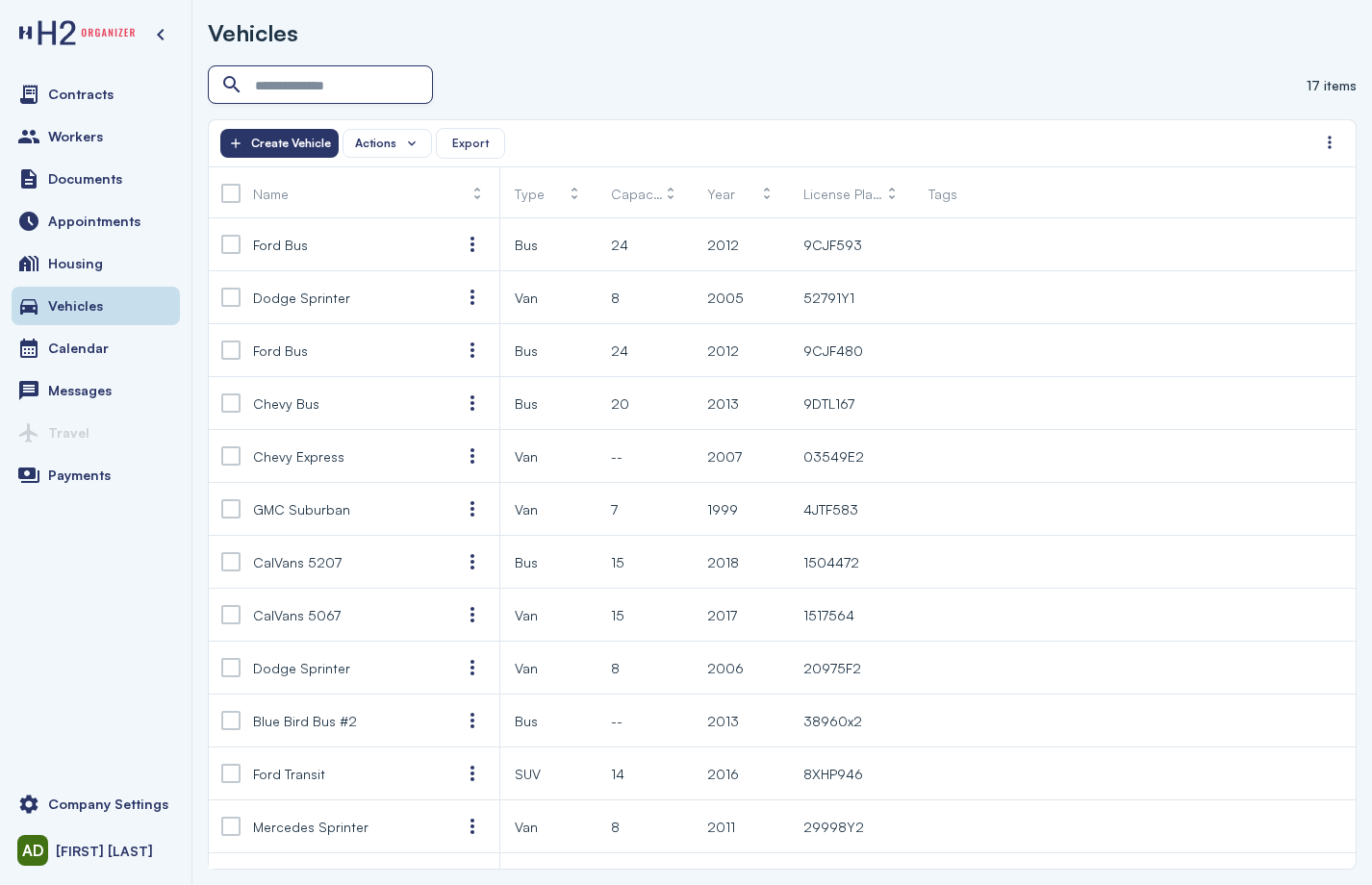 click at bounding box center [322, 86] 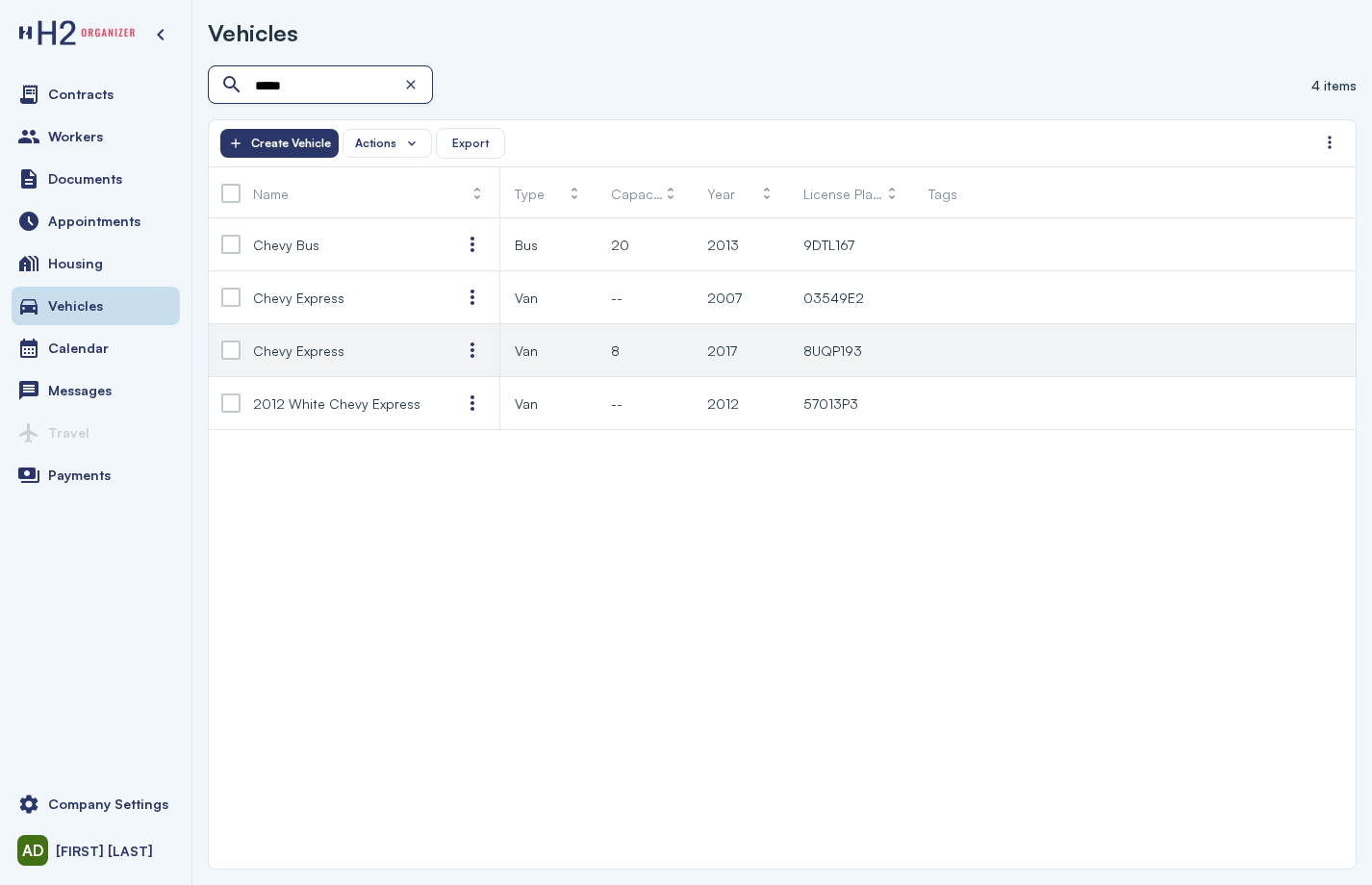 type on "*****" 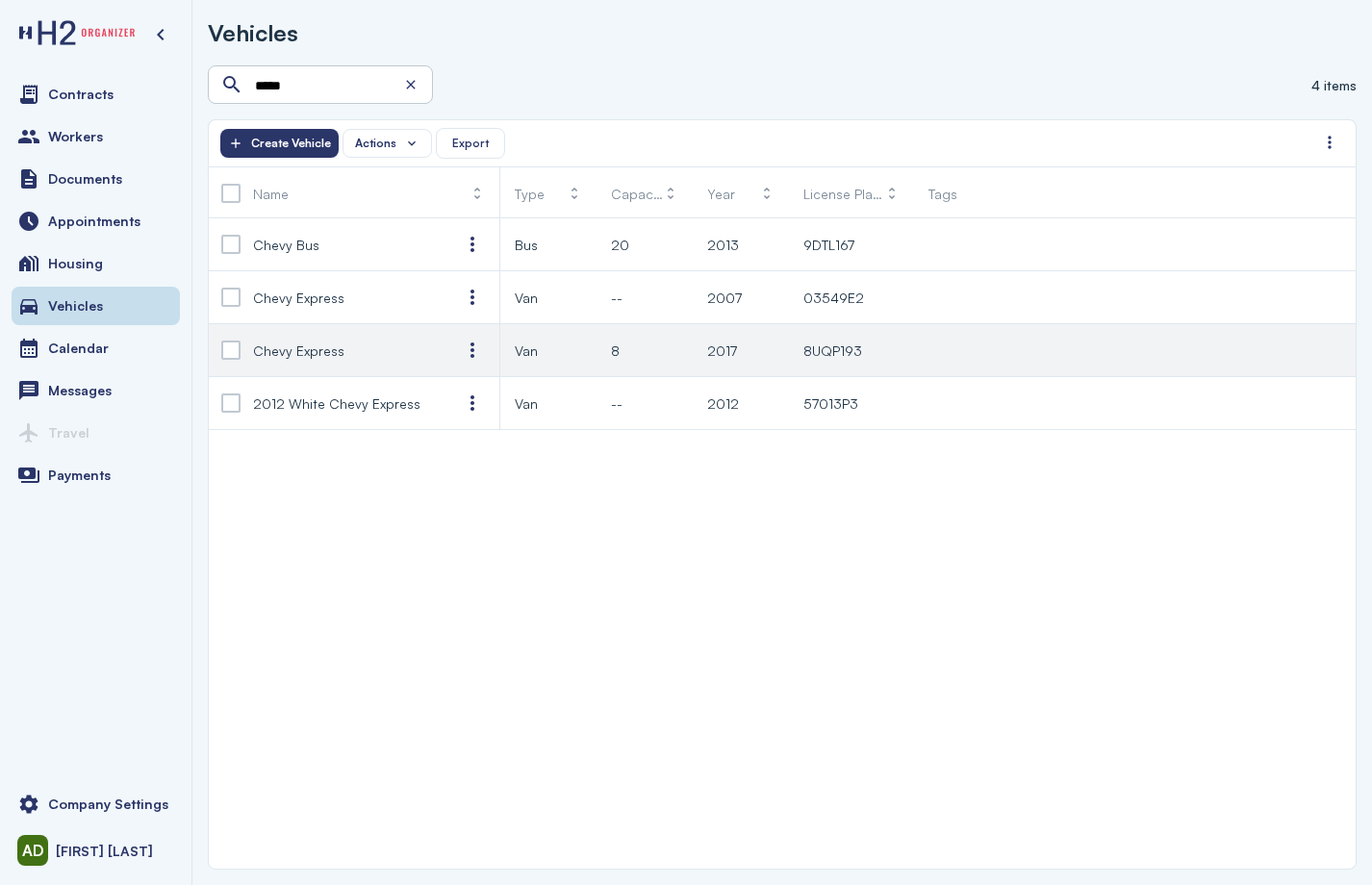 click on "Chevy Express" at bounding box center [298, 350] 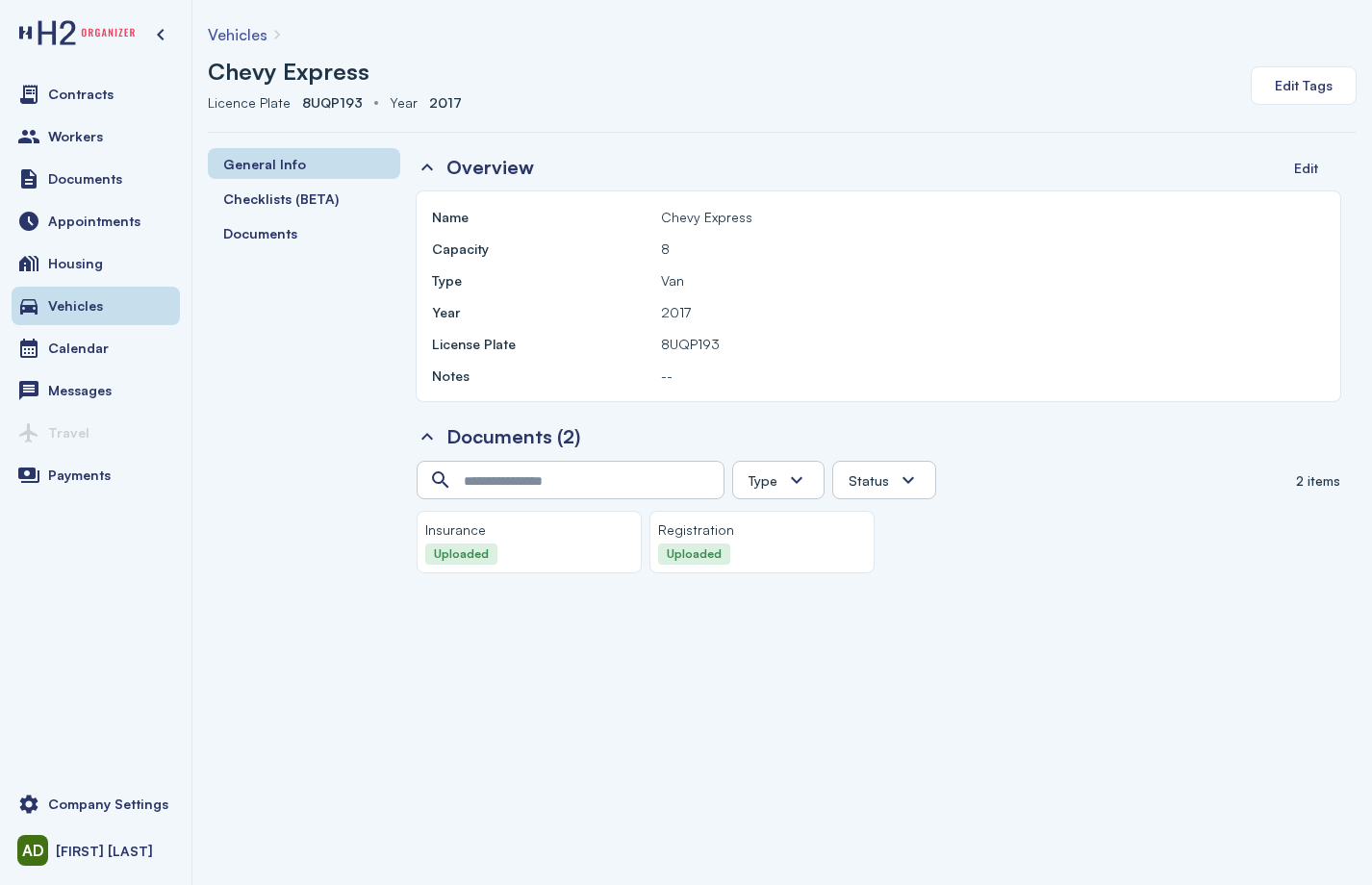 click 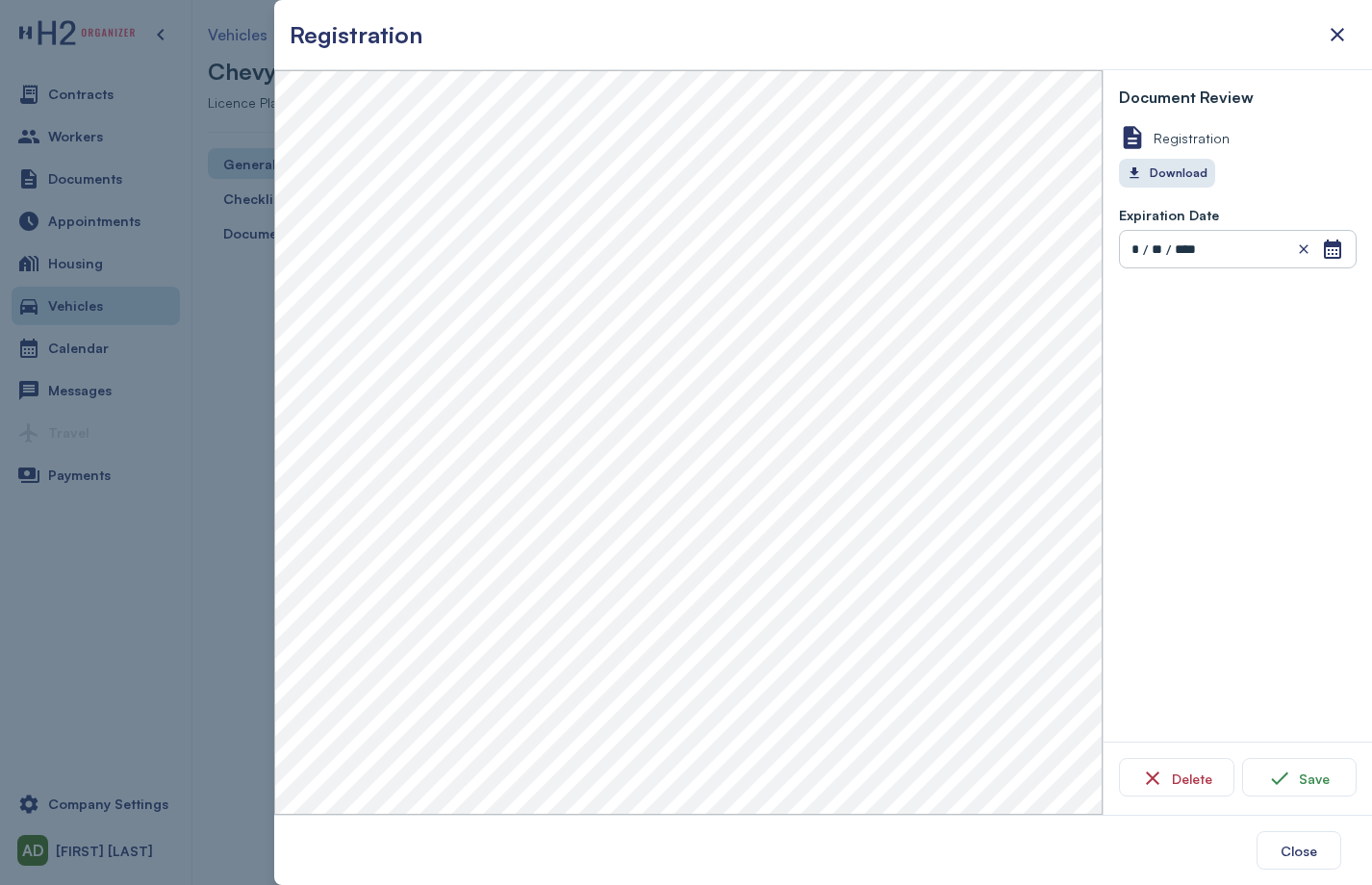 click at bounding box center (686, 442) 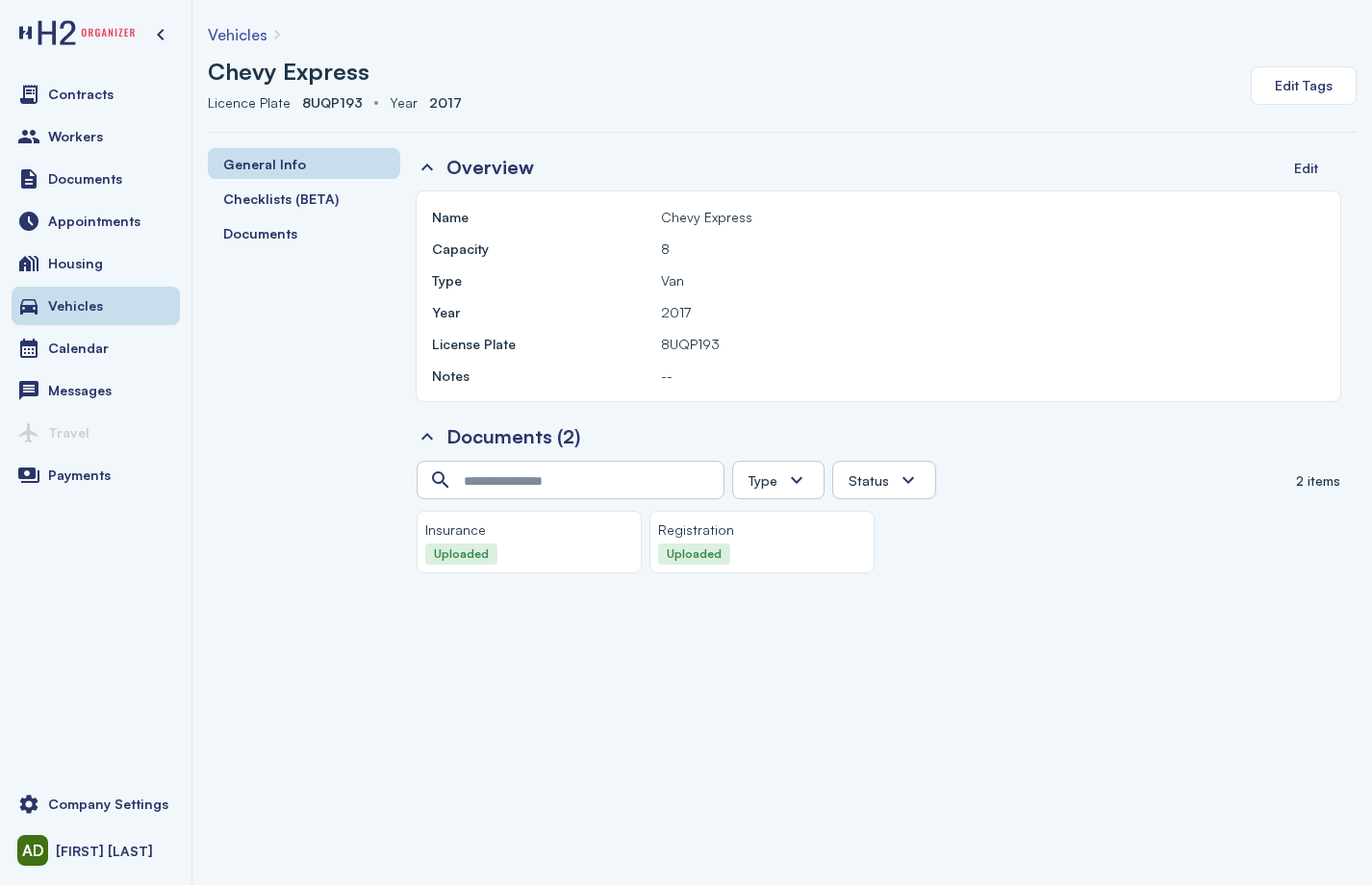 click 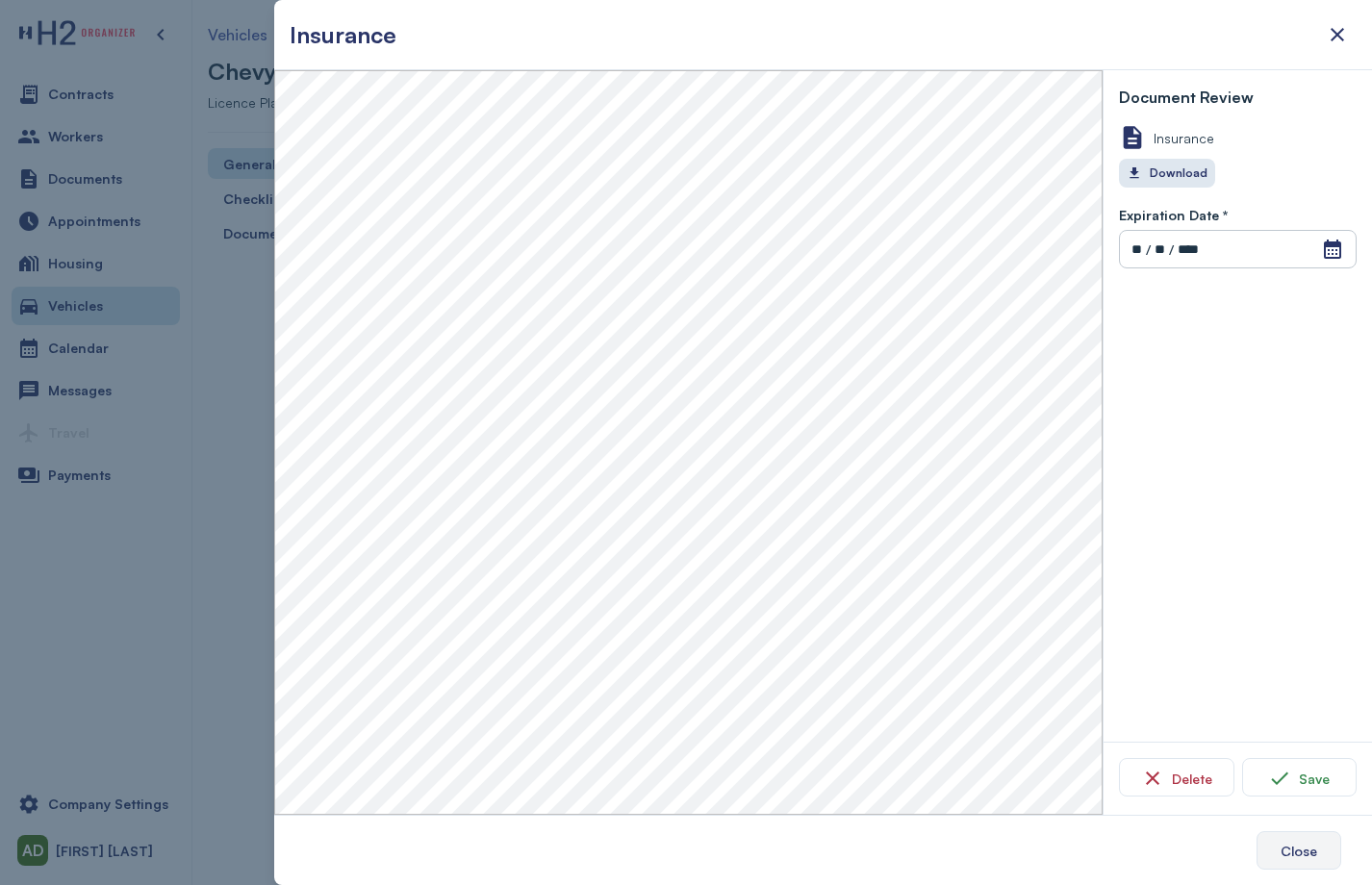 click on "Close" at bounding box center (1299, 850) 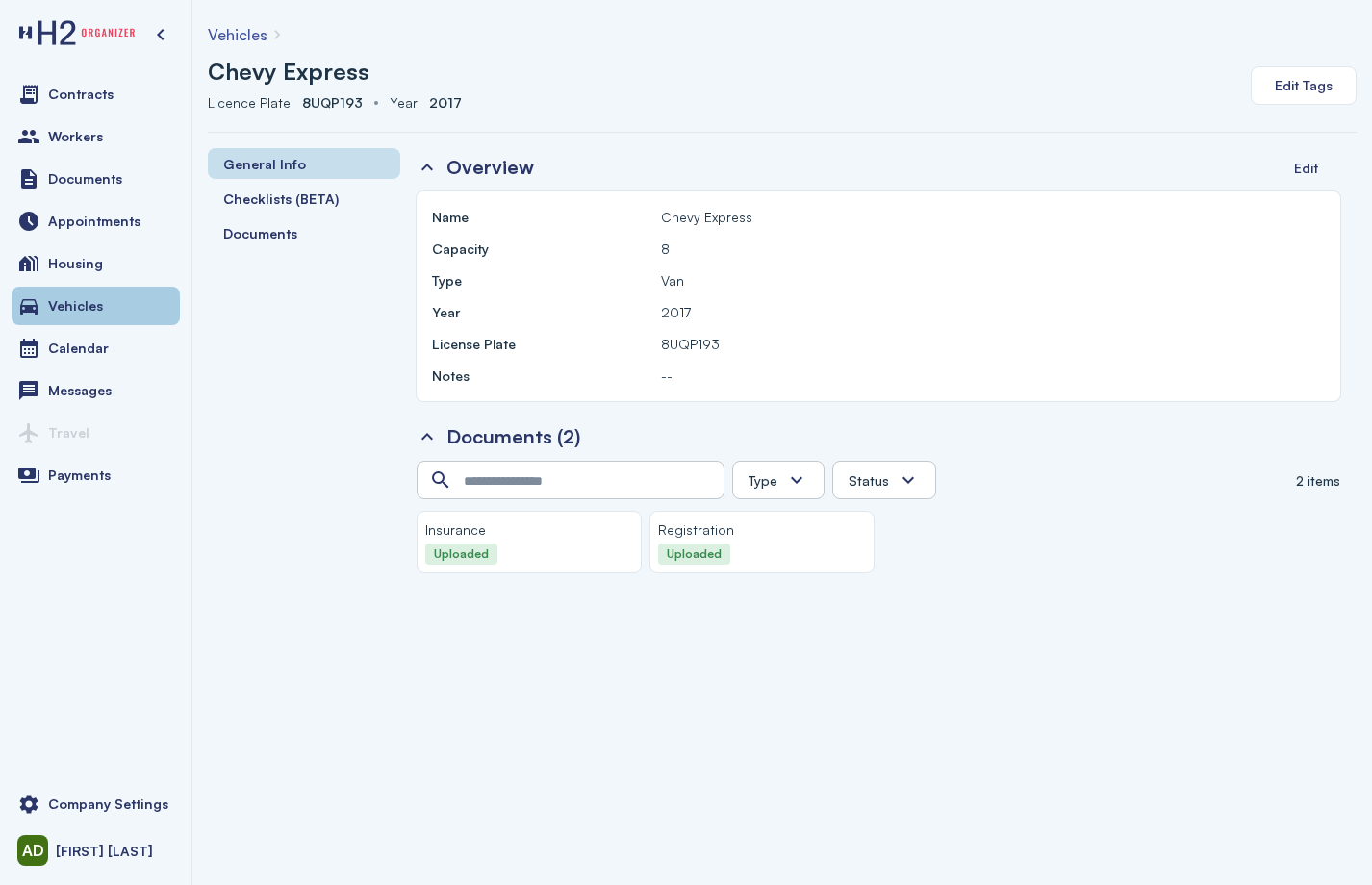 click on "Vehicles" at bounding box center (95, 306) 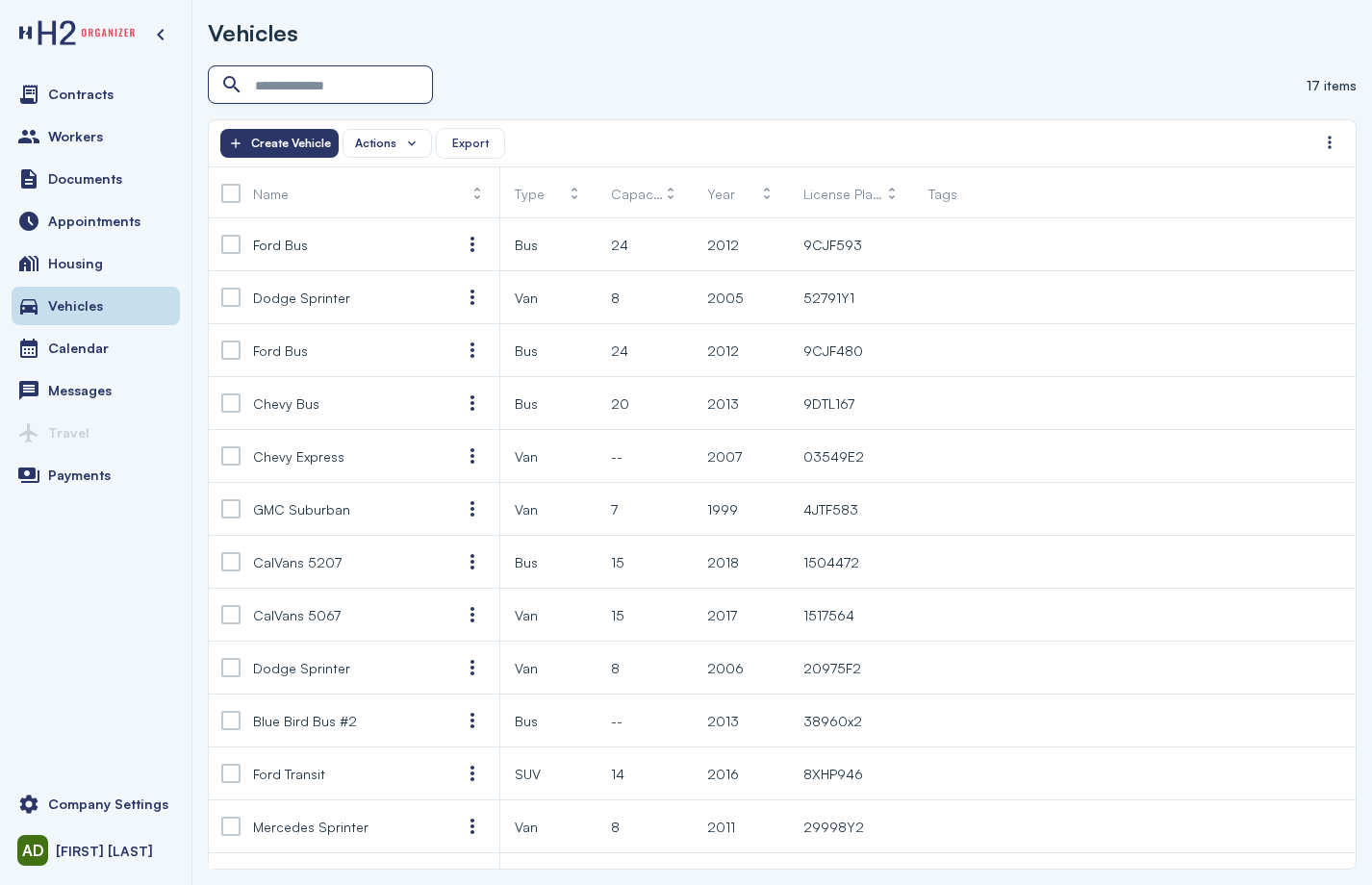 click at bounding box center [322, 86] 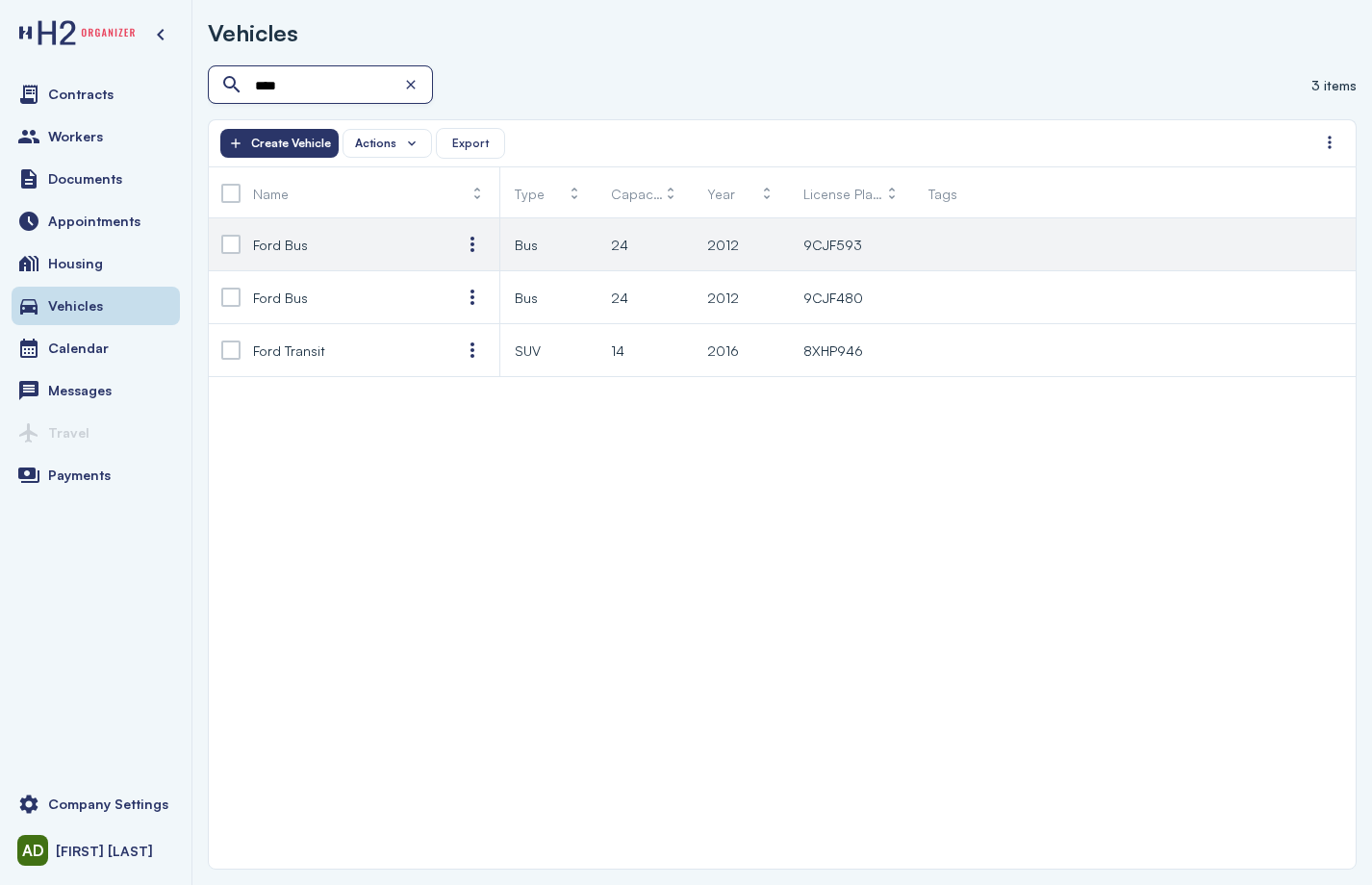 type on "****" 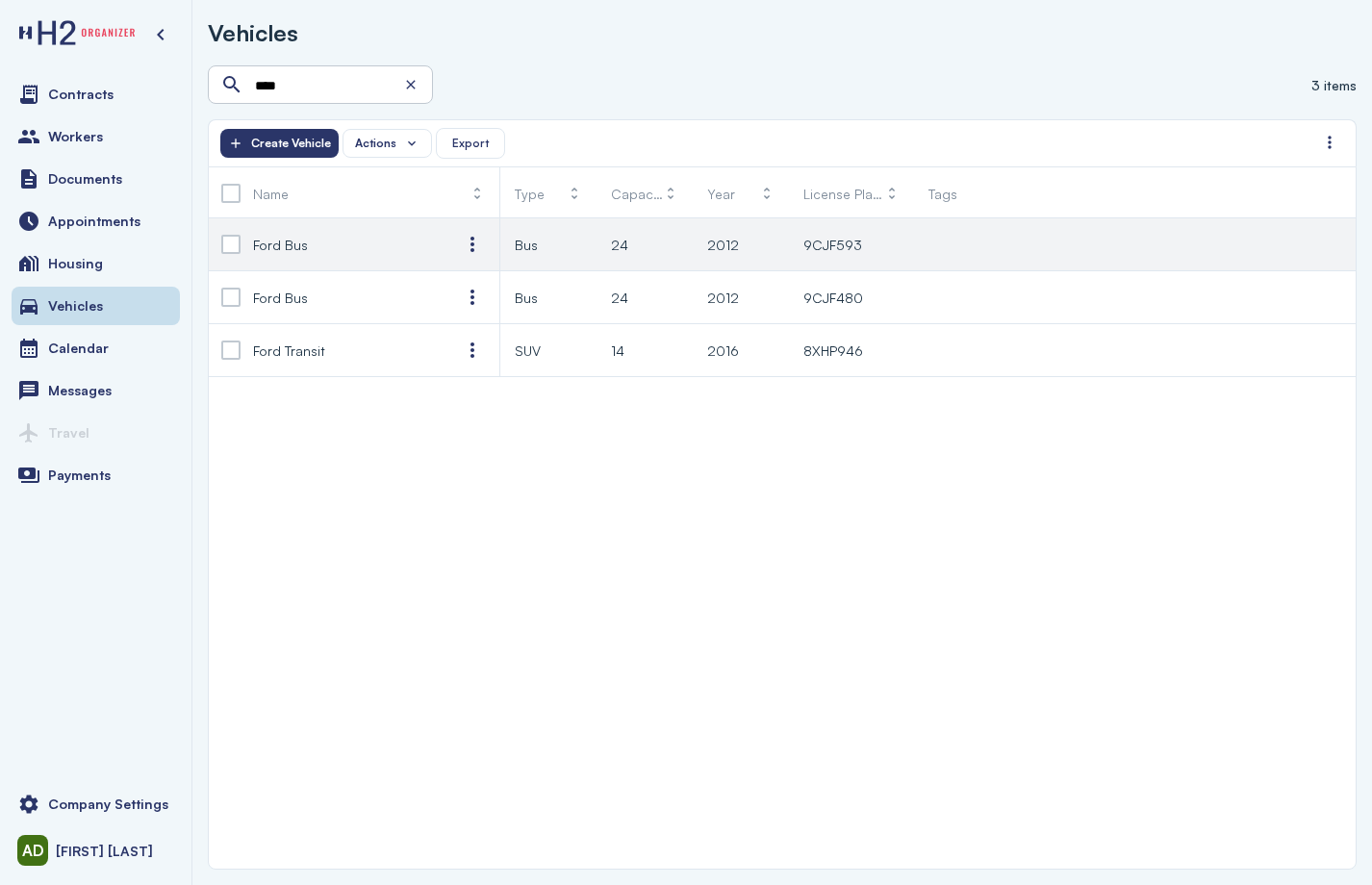 click on "Ford Bus" 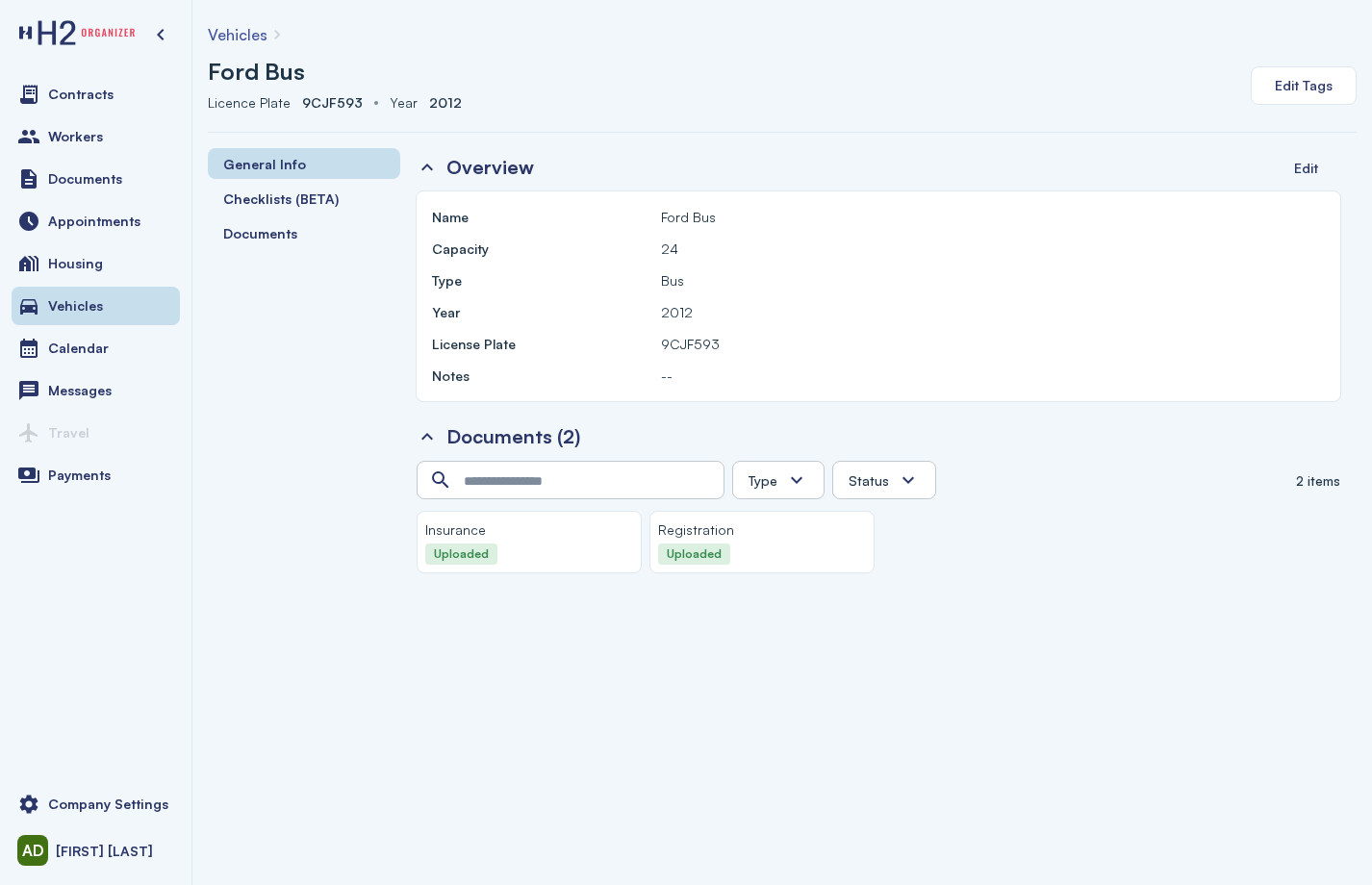 click 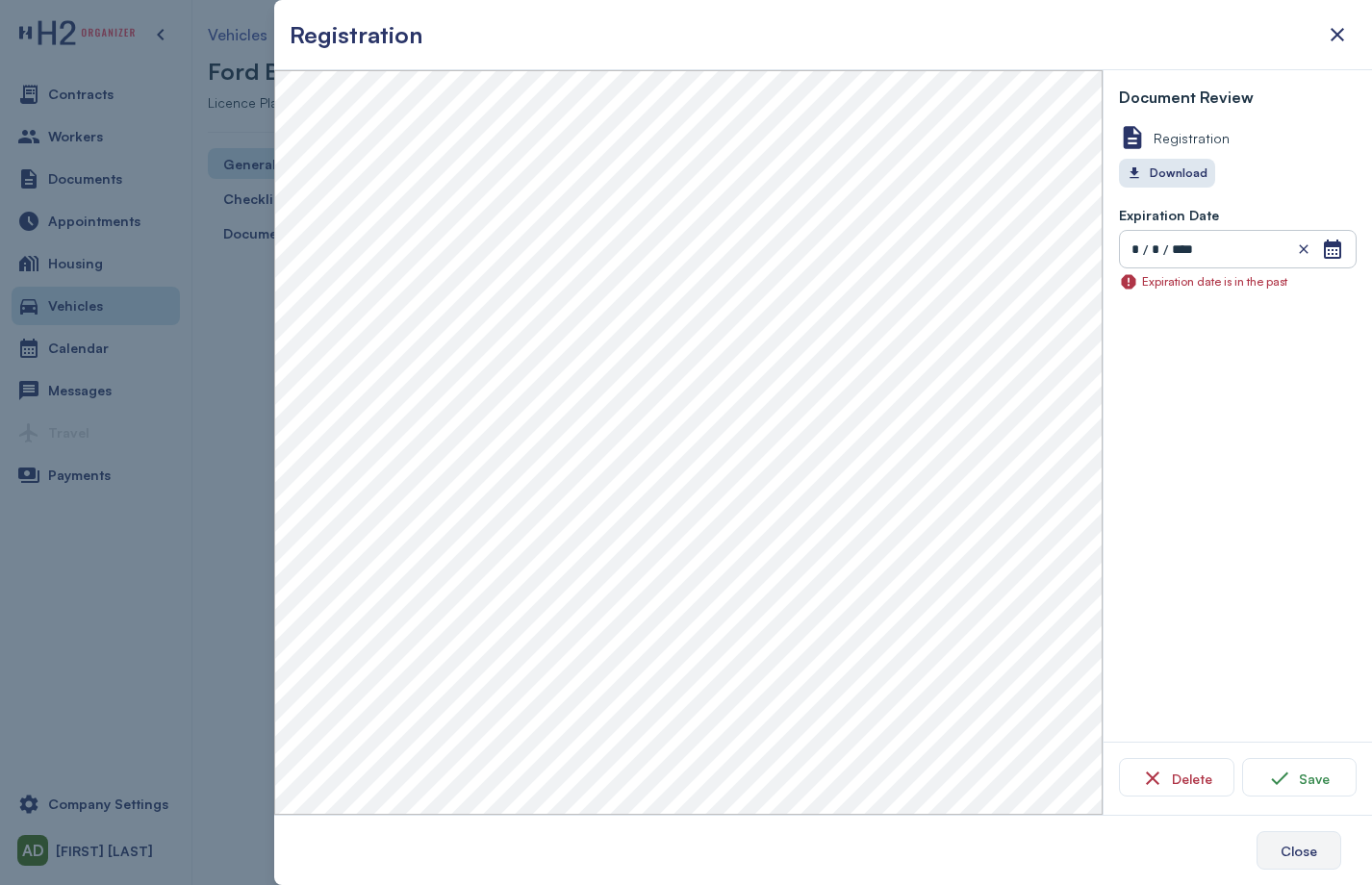 click on "Close" at bounding box center (1299, 850) 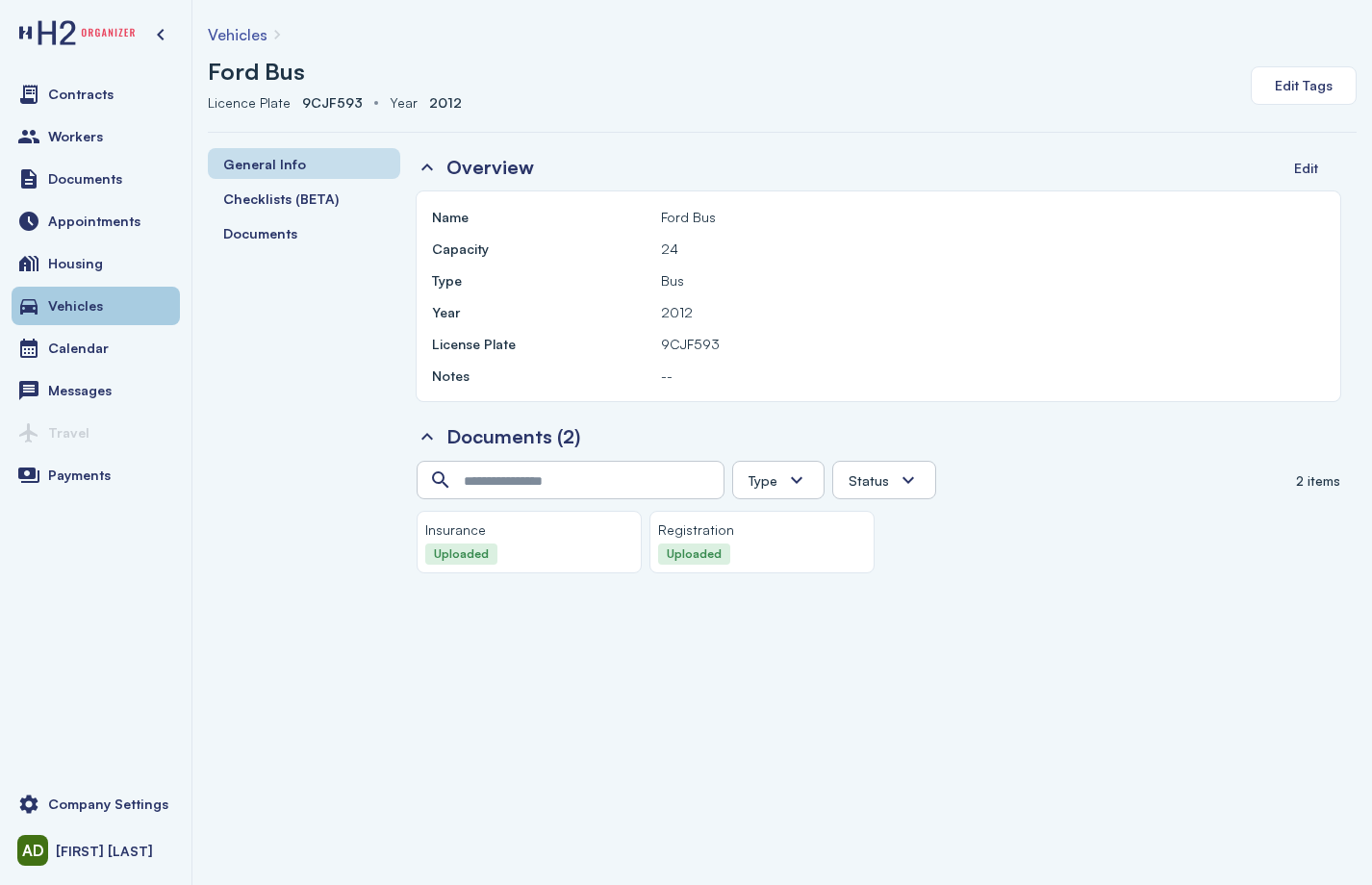 click on "Vehicles" at bounding box center [95, 306] 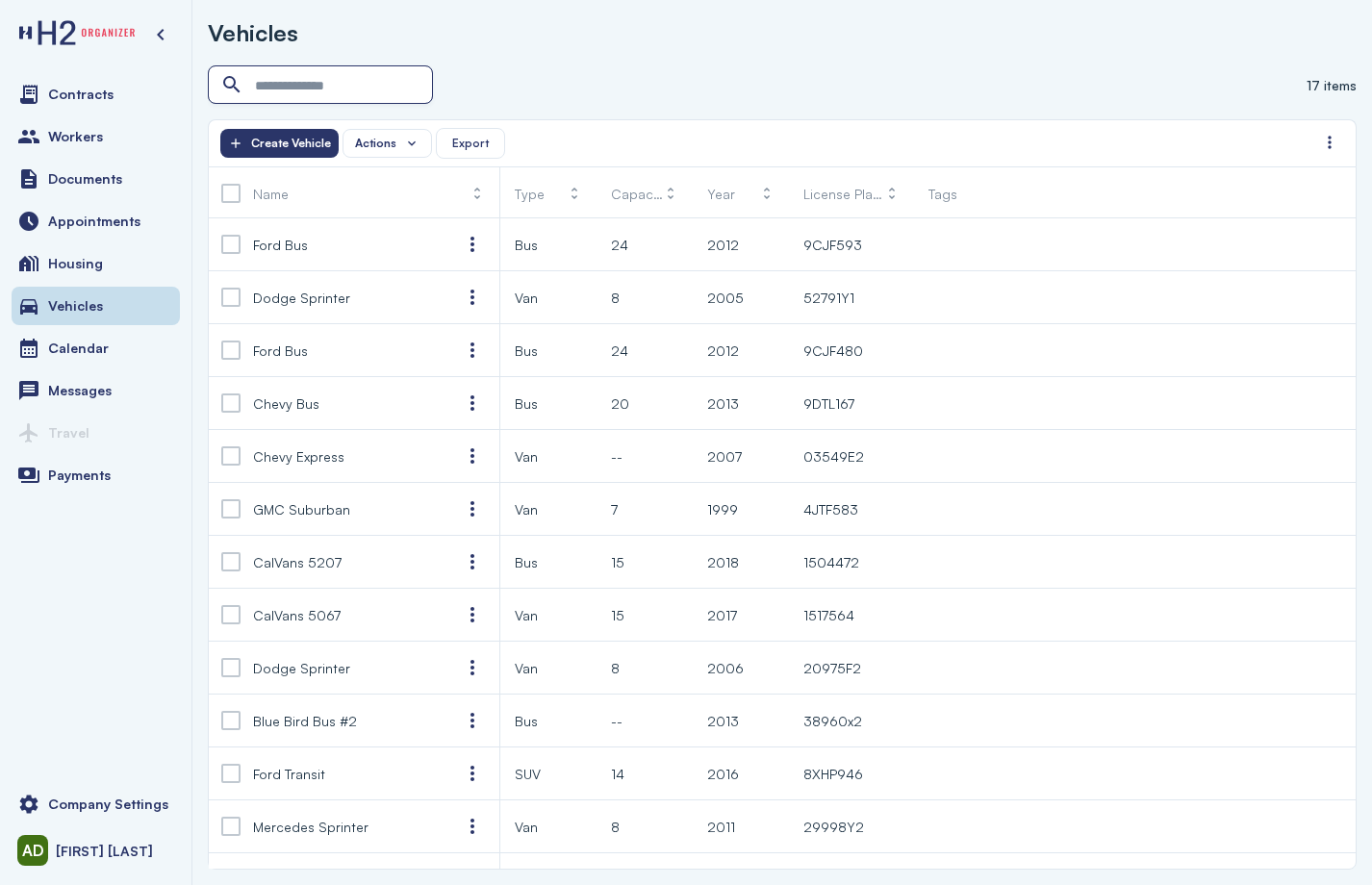 click at bounding box center [322, 86] 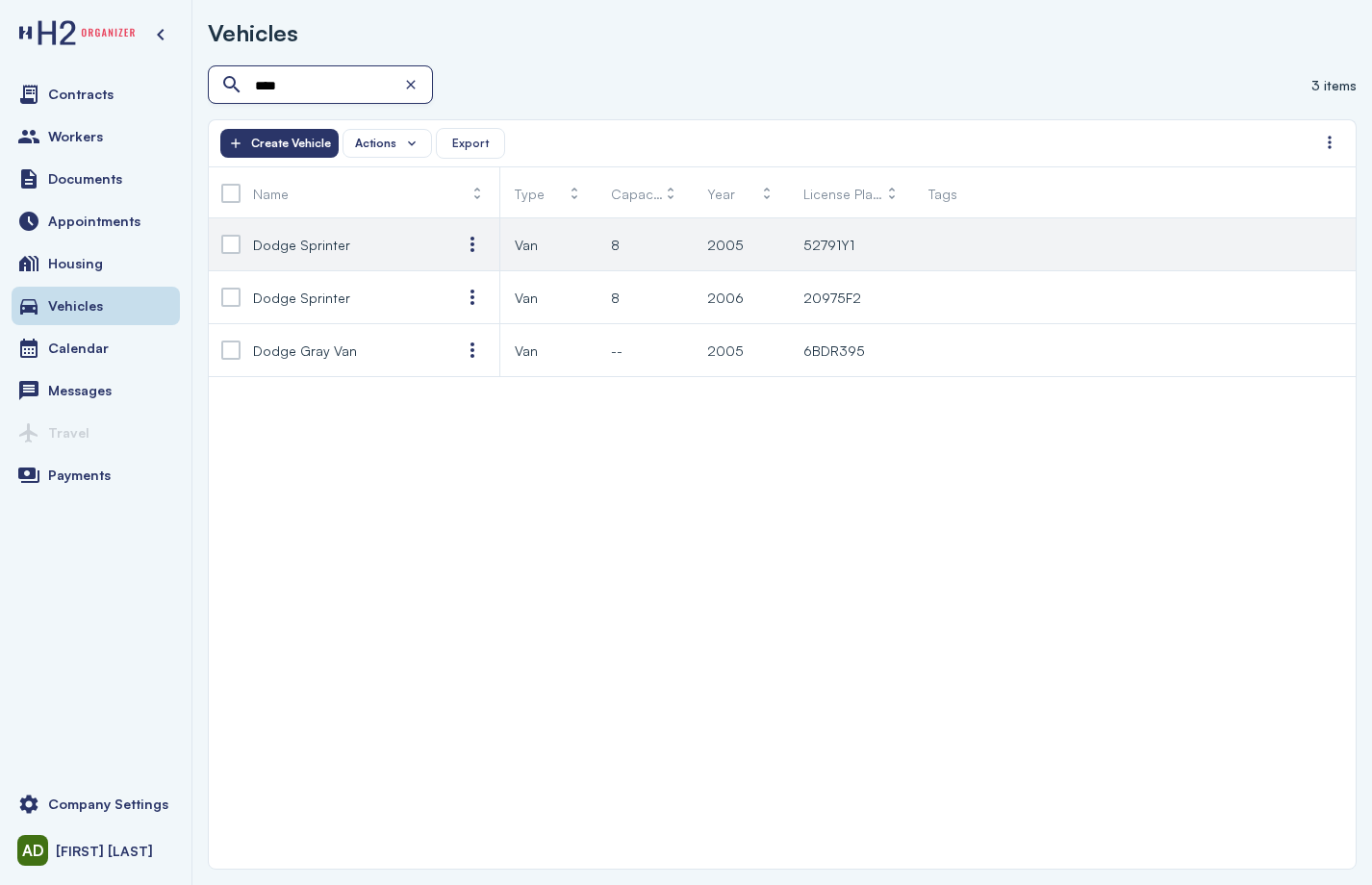 type on "****" 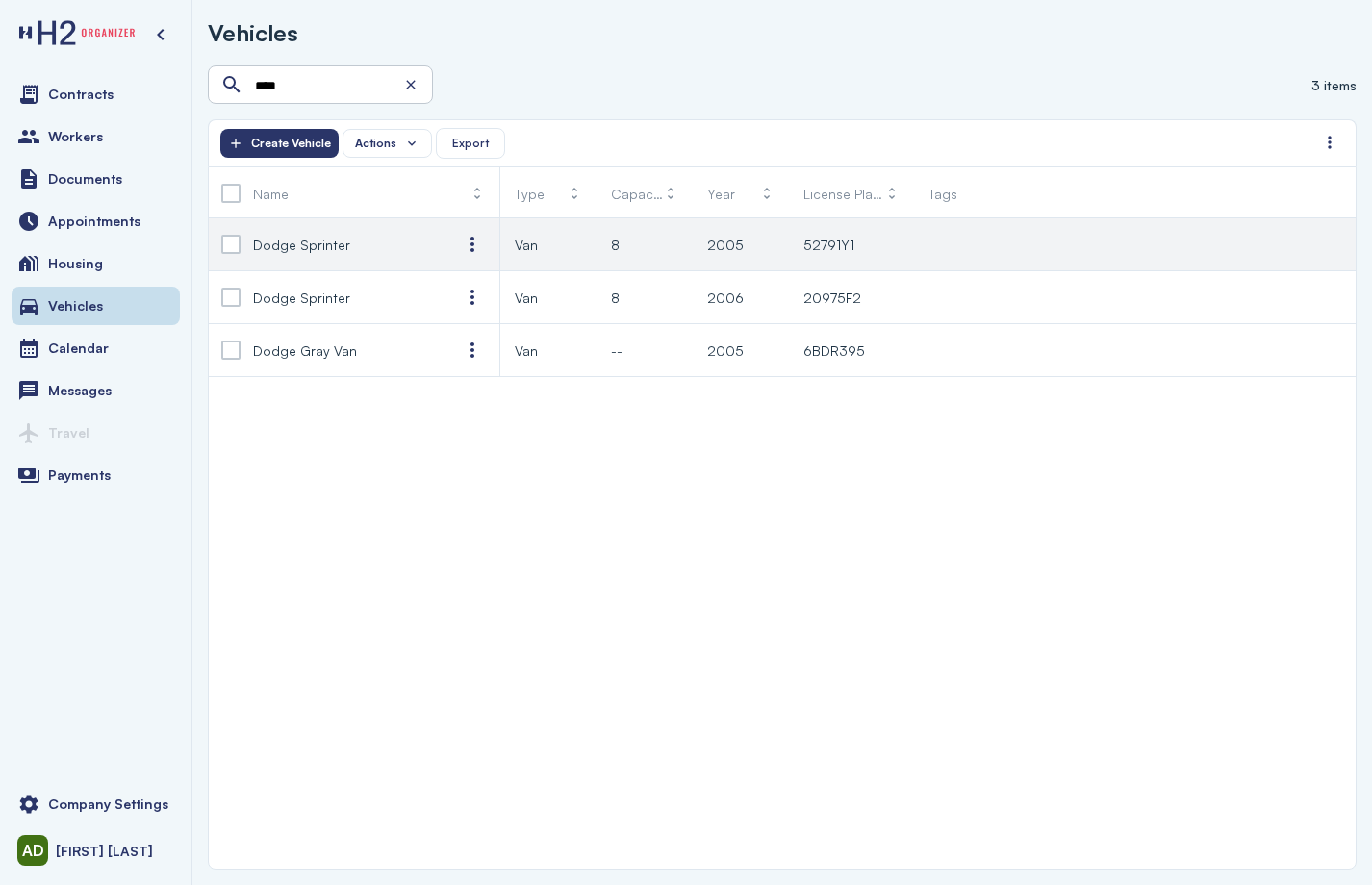 click on "8" 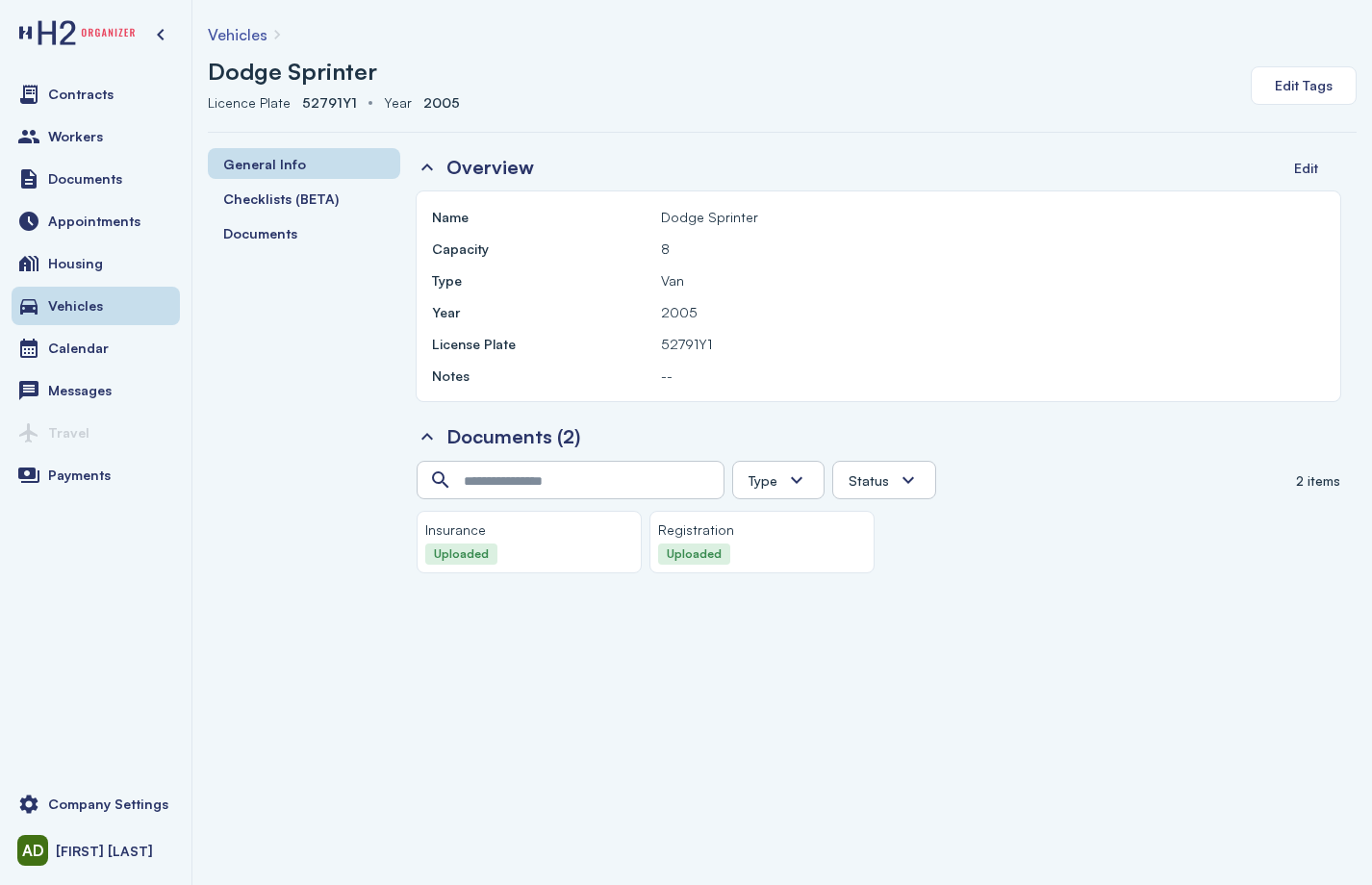 click 